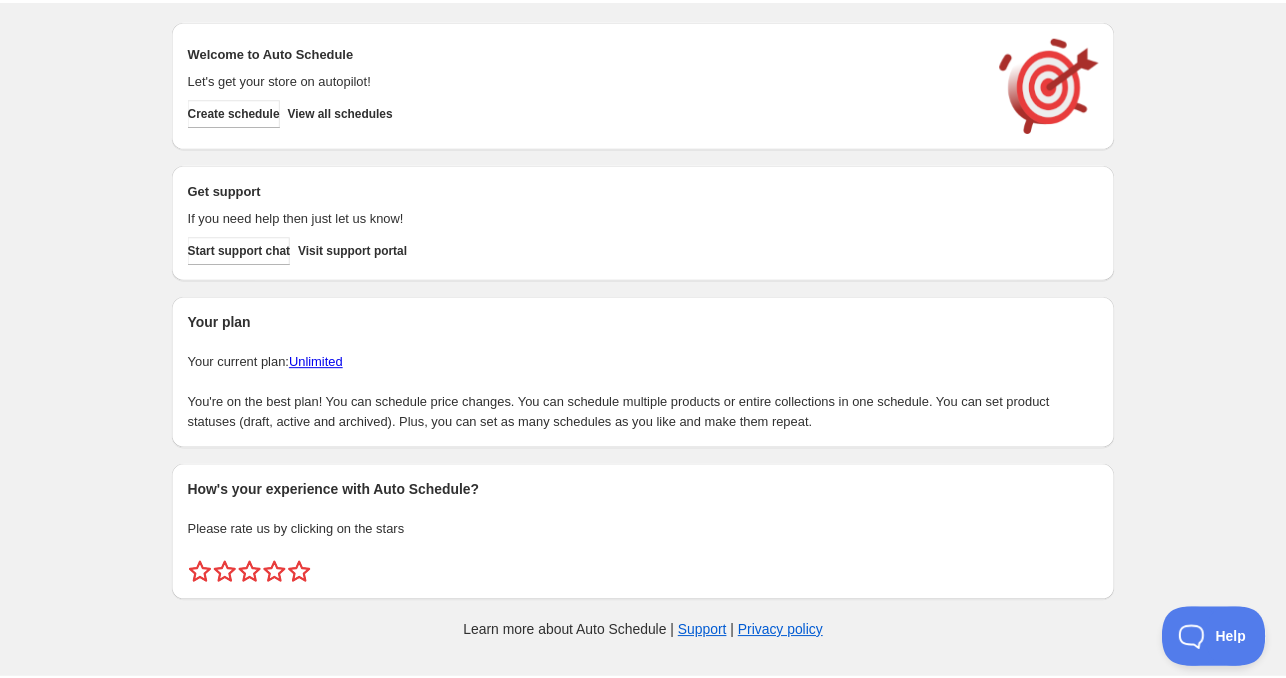 scroll, scrollTop: 0, scrollLeft: 0, axis: both 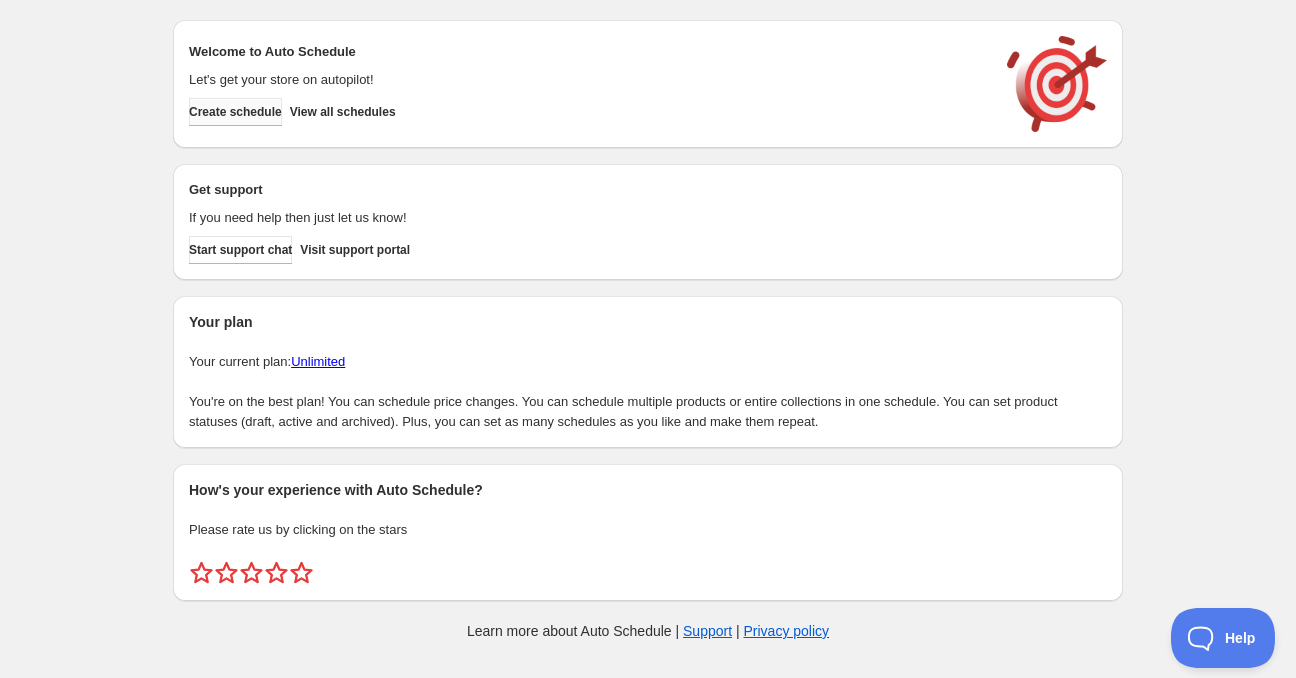 click on "Create schedule" at bounding box center [235, 112] 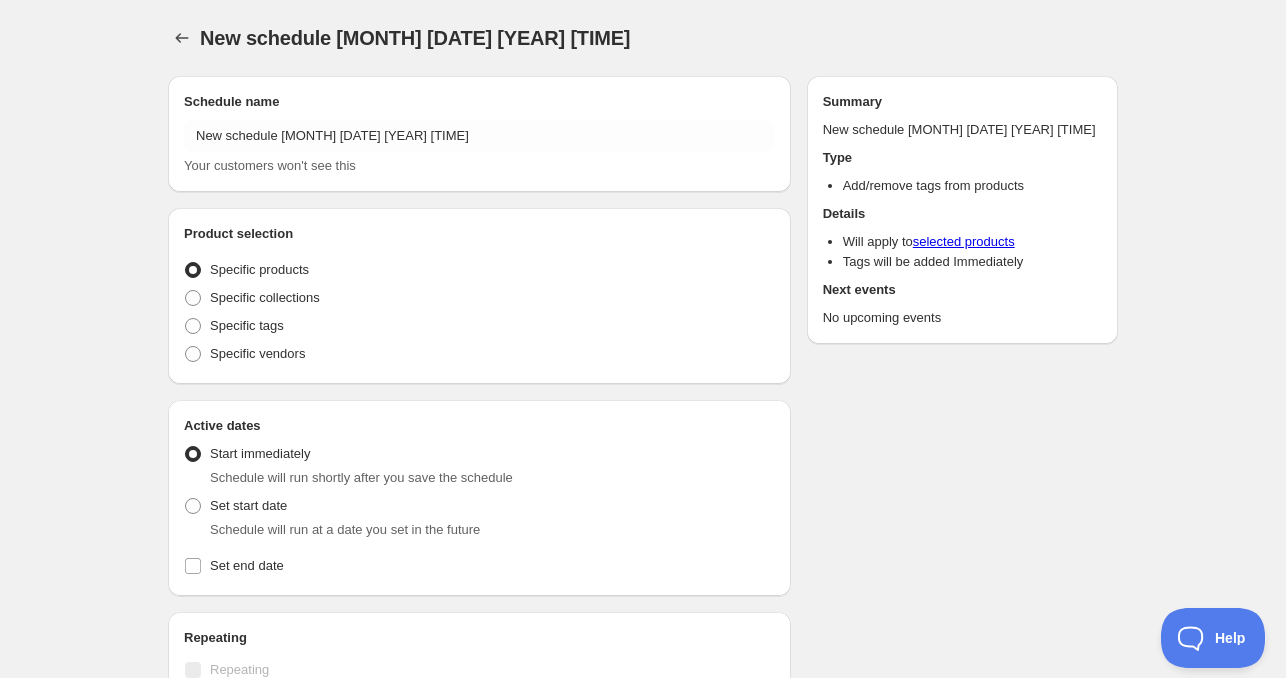 radio on "true" 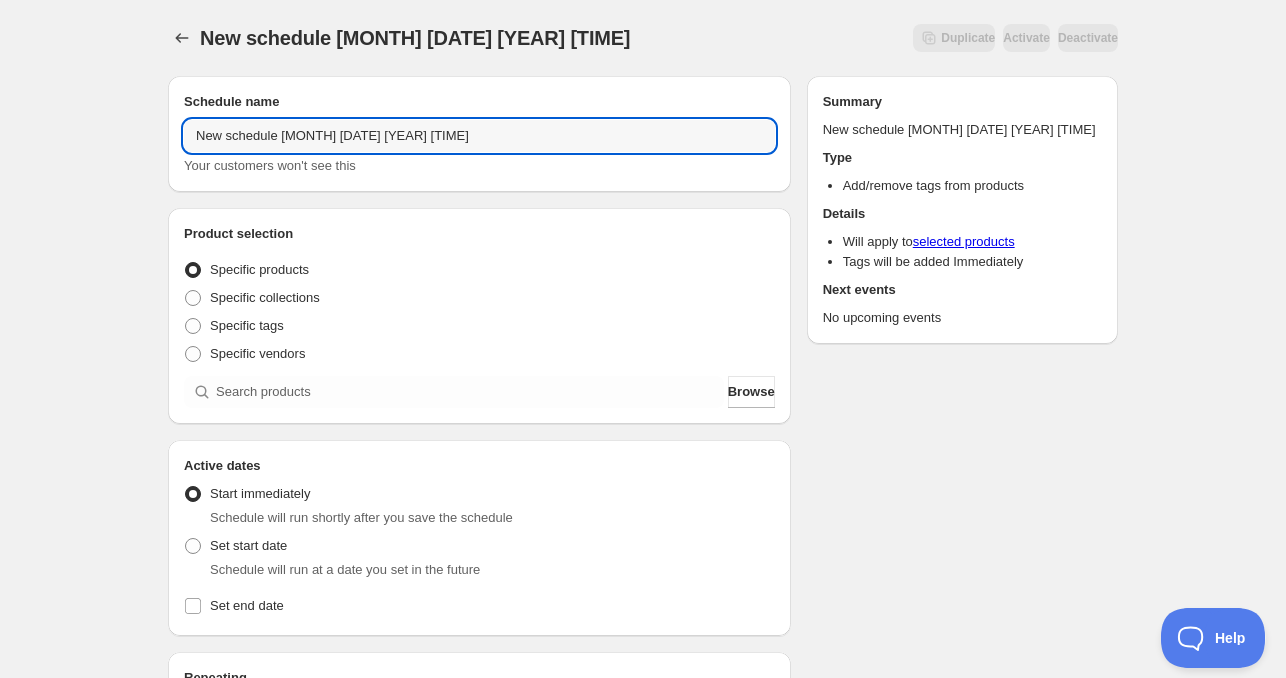 drag, startPoint x: 280, startPoint y: 133, endPoint x: 26, endPoint y: 133, distance: 254 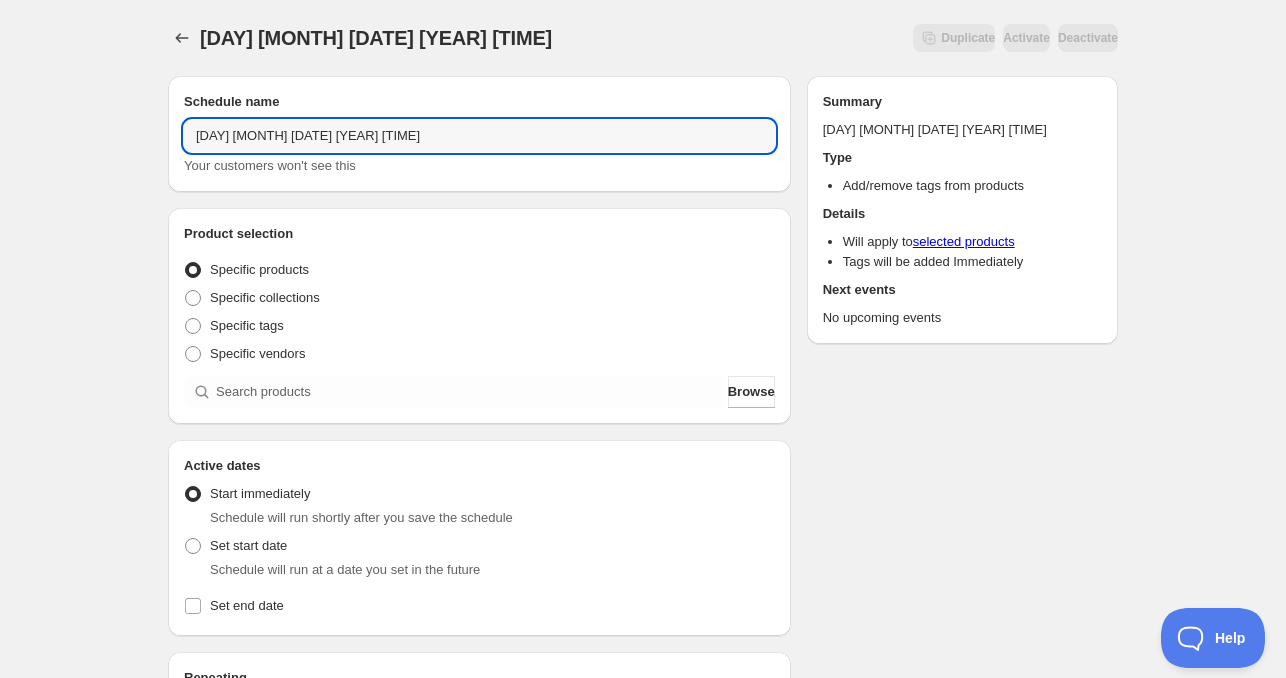 drag, startPoint x: 220, startPoint y: 127, endPoint x: 51, endPoint y: 127, distance: 169 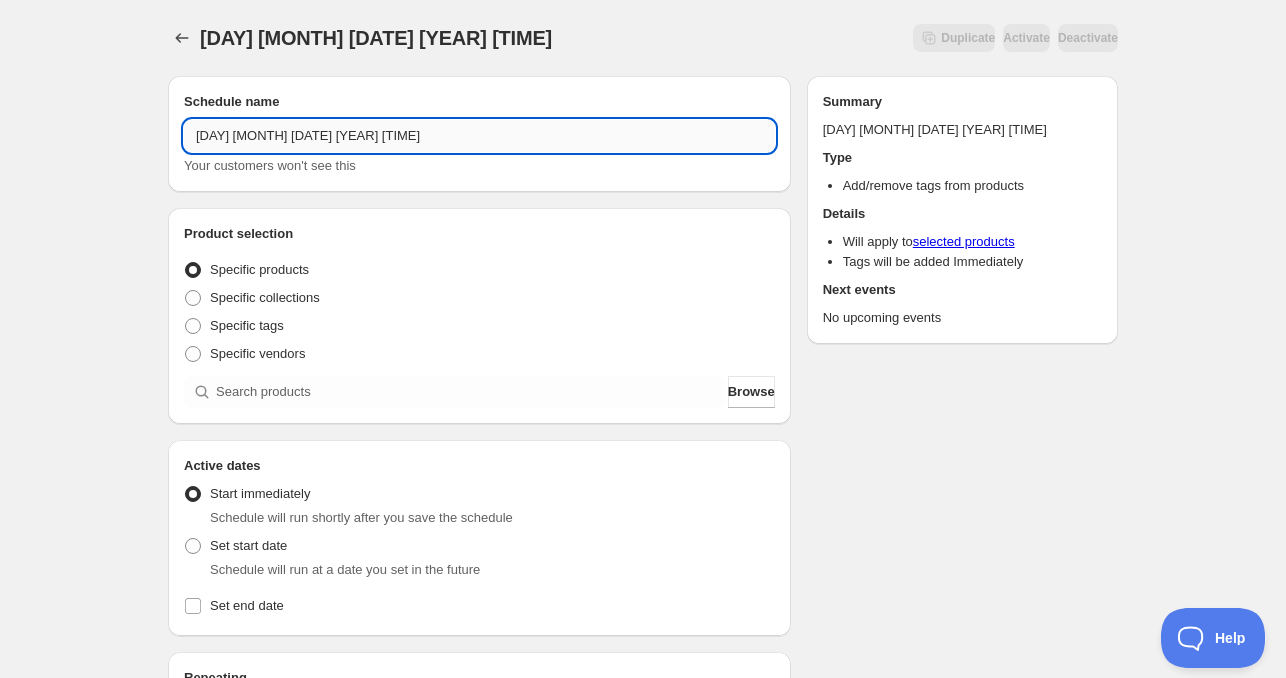 click on "[DAY] [MONTH] [DATE] [YEAR] [TIME]" at bounding box center [479, 136] 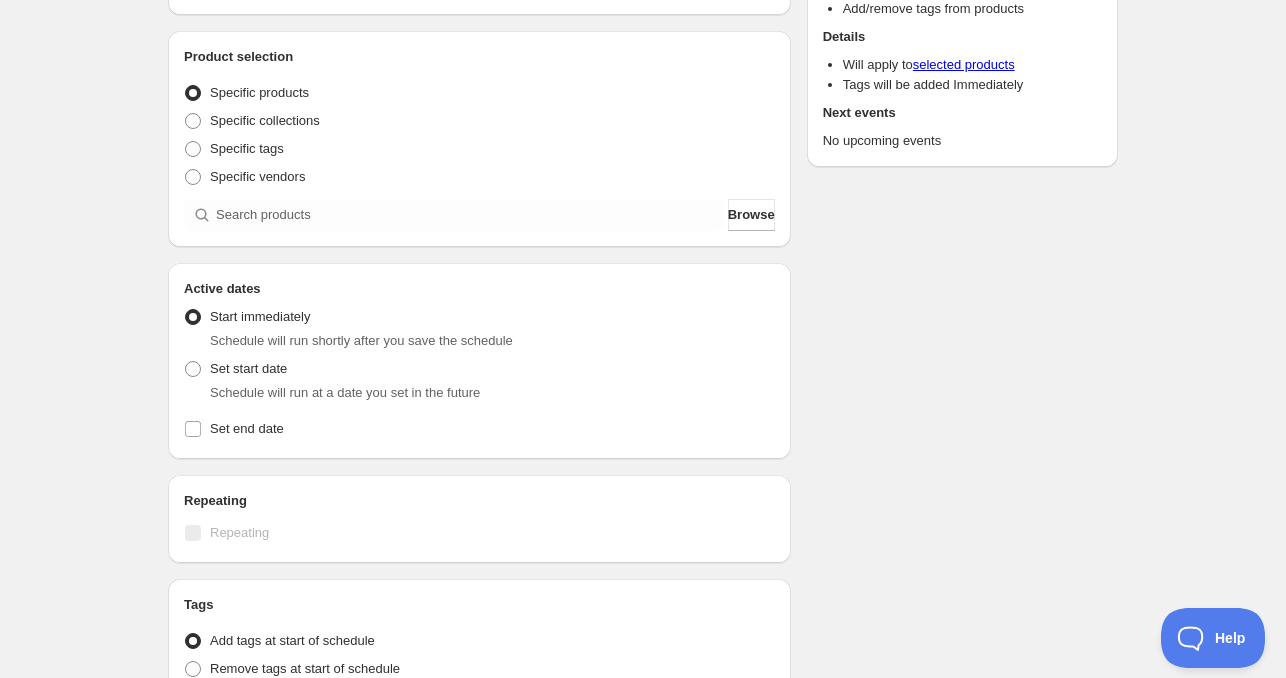 scroll, scrollTop: 200, scrollLeft: 0, axis: vertical 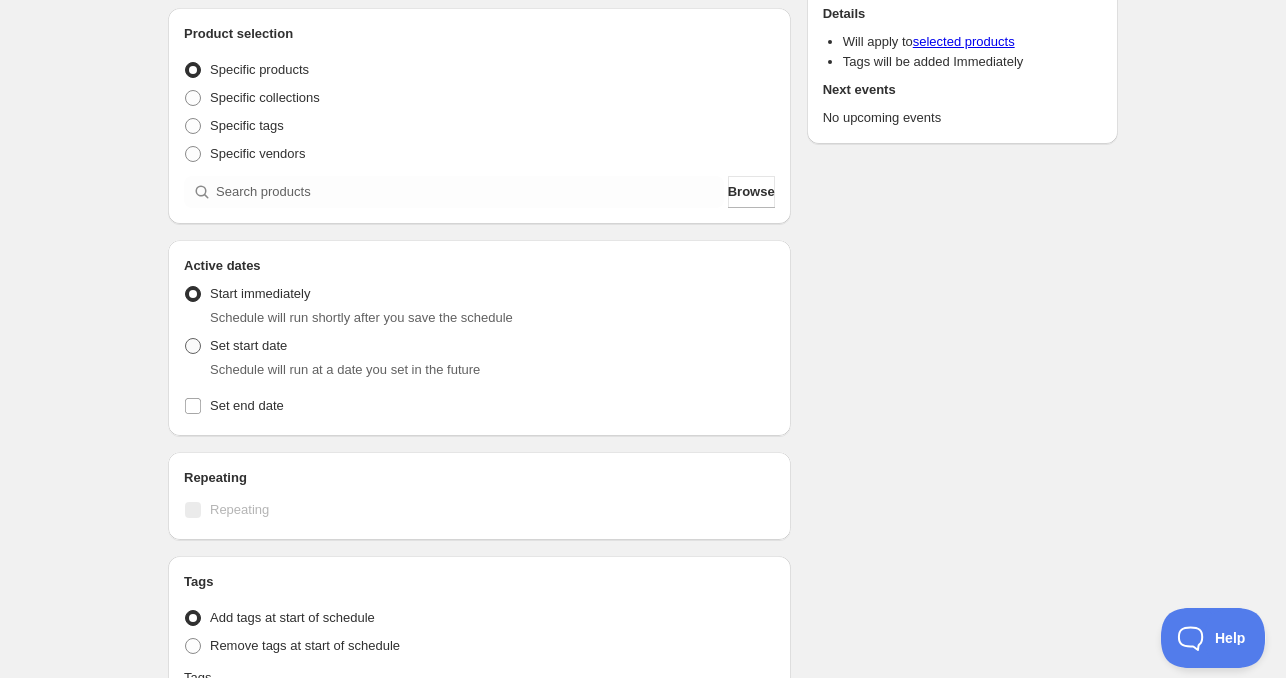 type on "[DAY] [MONTH] [DATE] [YEAR] [TIME]am" 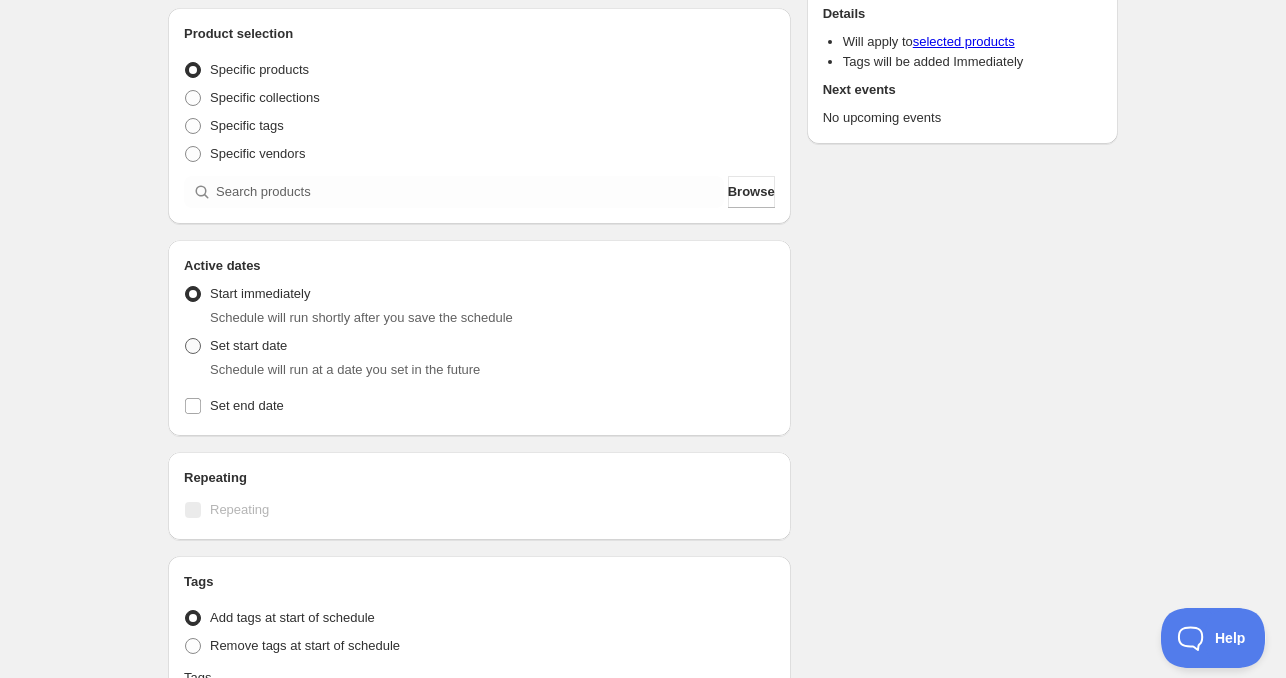 radio on "true" 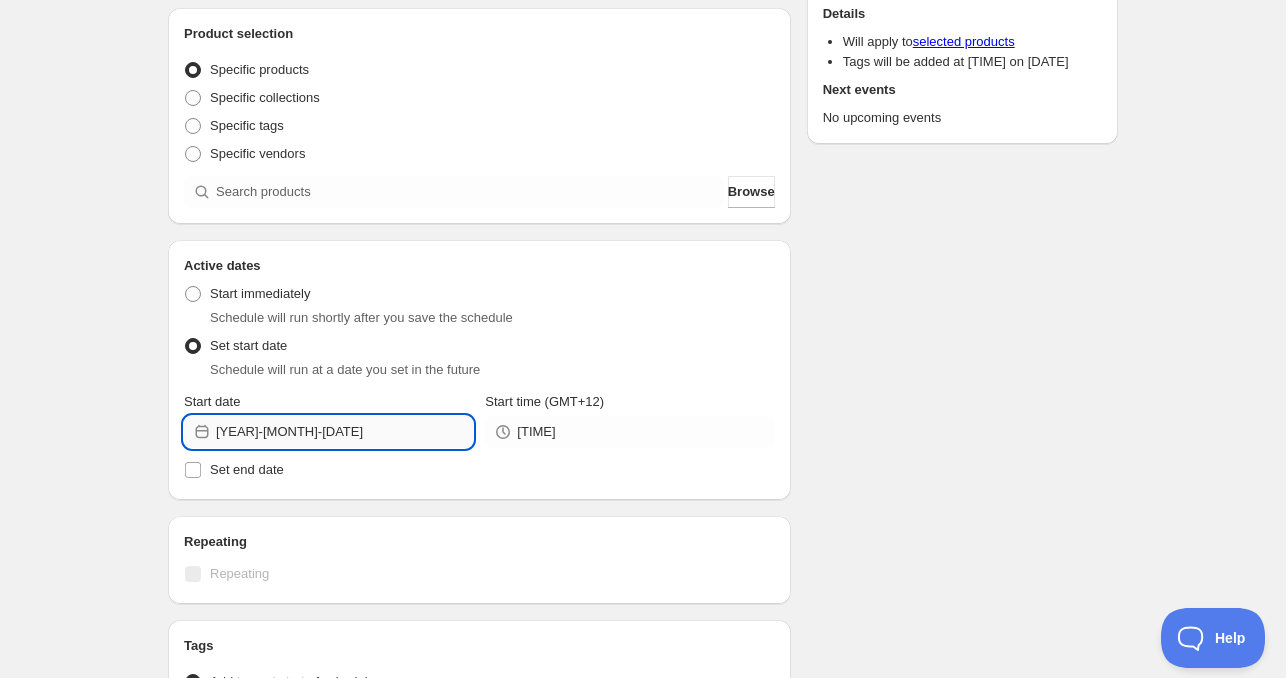 click on "[YEAR]-[MONTH]-[DATE]" at bounding box center (344, 432) 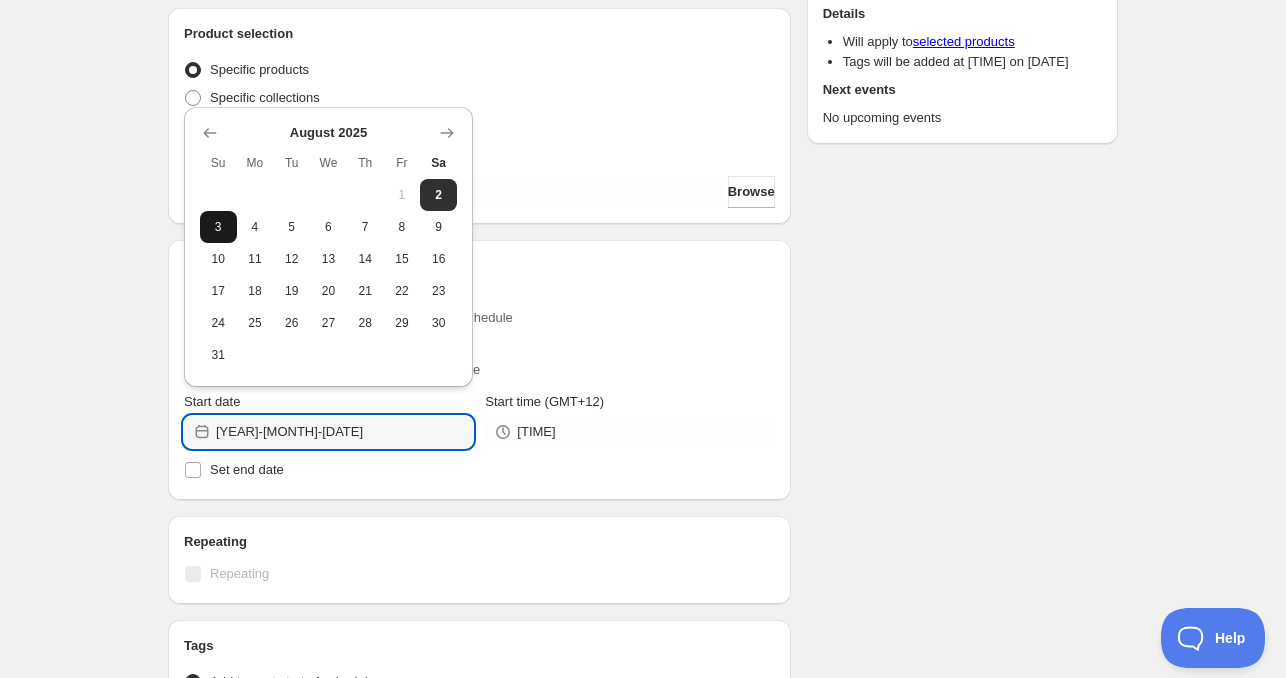 click on "3" at bounding box center (218, 227) 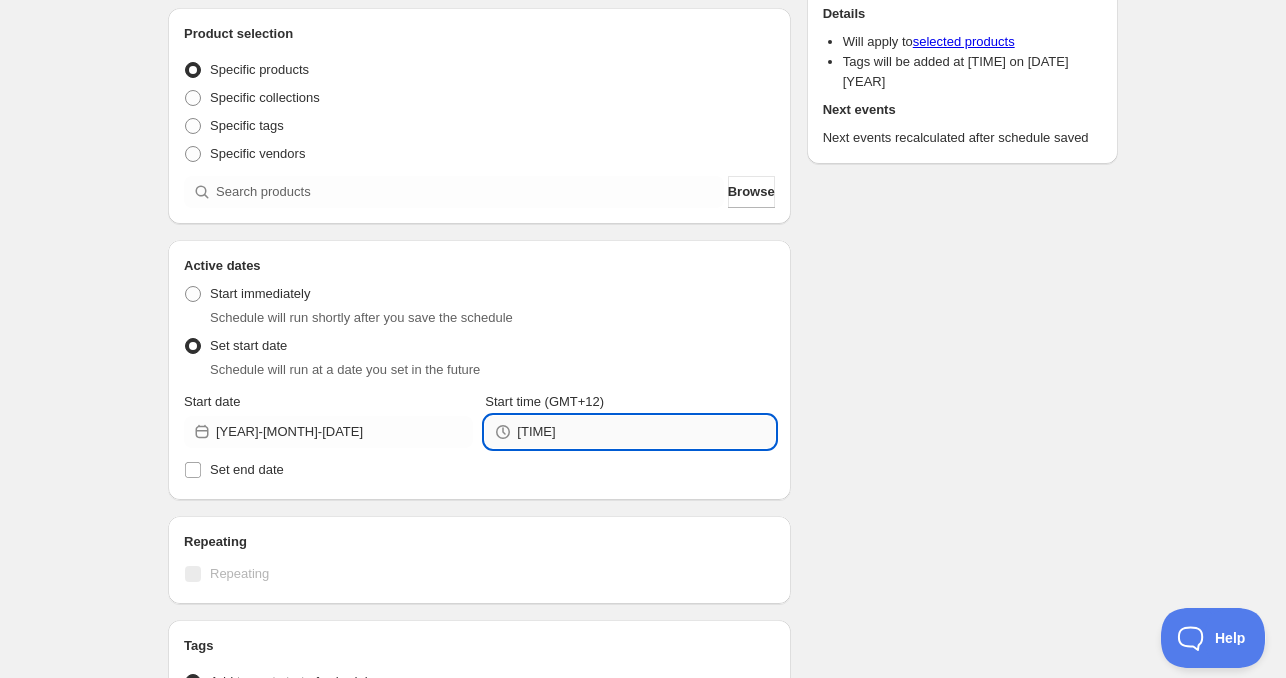 click on "[TIME]" at bounding box center (645, 432) 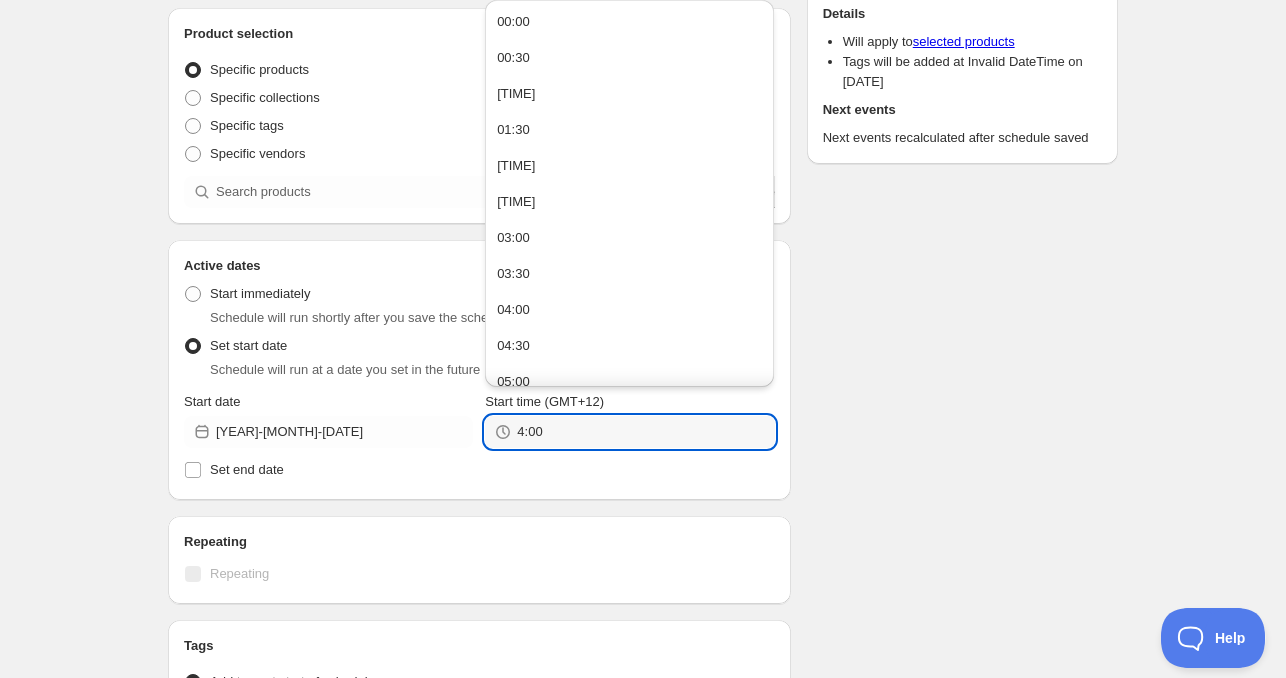 click on "Schedule name [DAY] [DATE] [TIME] Your customers won't see this Product selection Entity type Specific products Specific collections Specific tags Specific vendors Browse Active dates Active Date Type Start immediately Schedule will run shortly after you save the schedule Set start date Schedule will run at a date you set in the future Start date [DATE] Start time (GMT+12) [TIME] Set end date Repeating Repeating Ok Cancel Every 1 Date range Days Weeks Months Years Days Ends Never On specific date After a number of occurances Tags Tag type Add tags at start of schedule Remove tags at start of schedule Tags Countdown timer Show a countdown timer on the product page The countdown timer will show the time remaining until the end of the schedule. Remember to add the Countdown Timer block to your theme and configure it to your liking. Open theme editor" at bounding box center (479, 433) 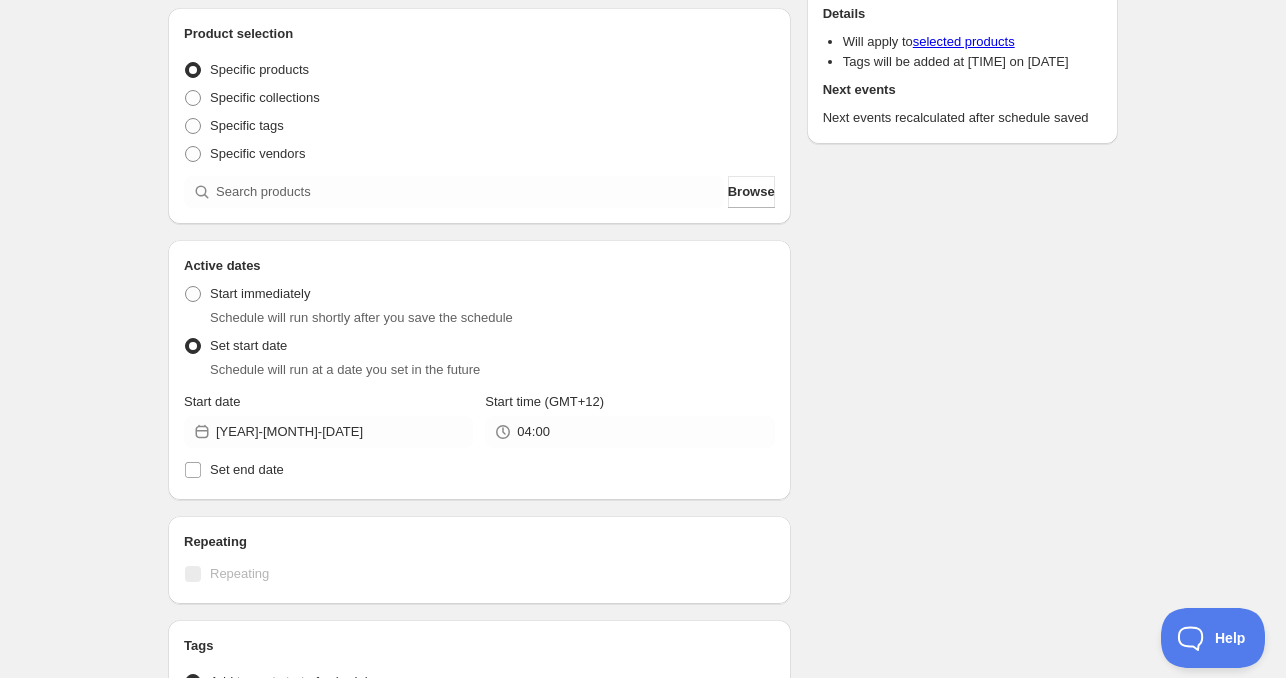 click on "Set start date Schedule will run at a date you set in the future Start date [DATE] Start time (GMT+12) [TIME] Set end date" at bounding box center [479, 380] 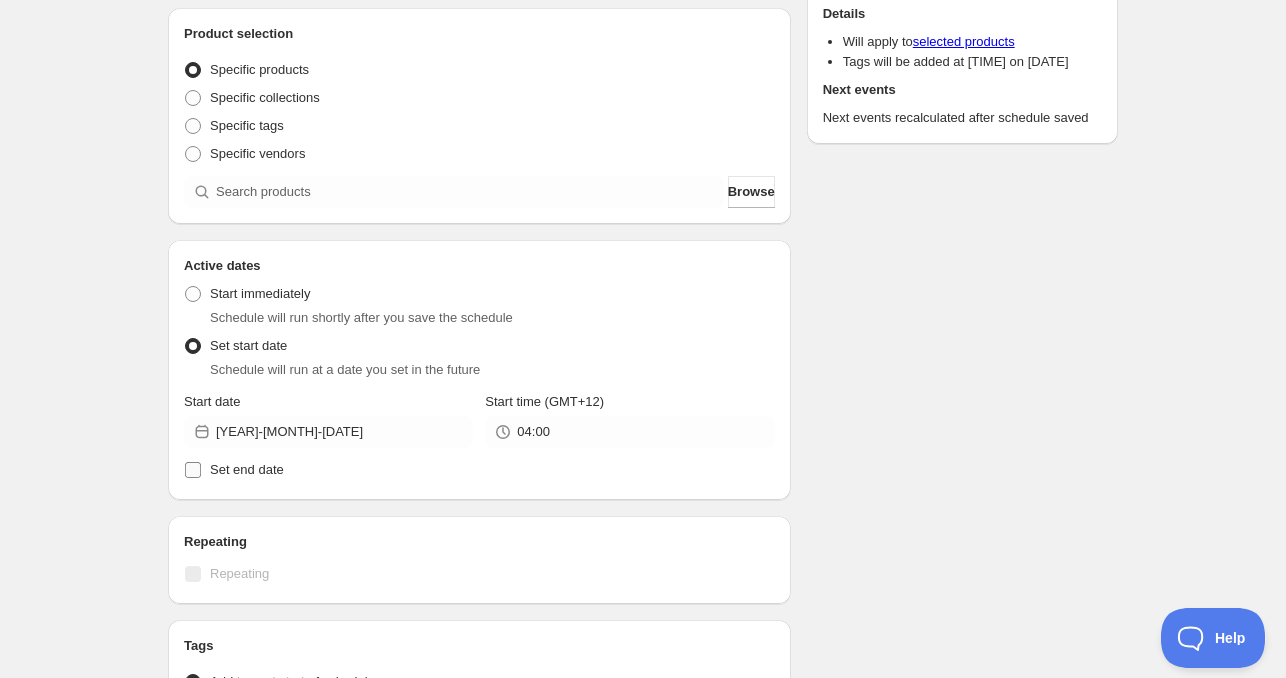 click on "Set end date" at bounding box center [247, 469] 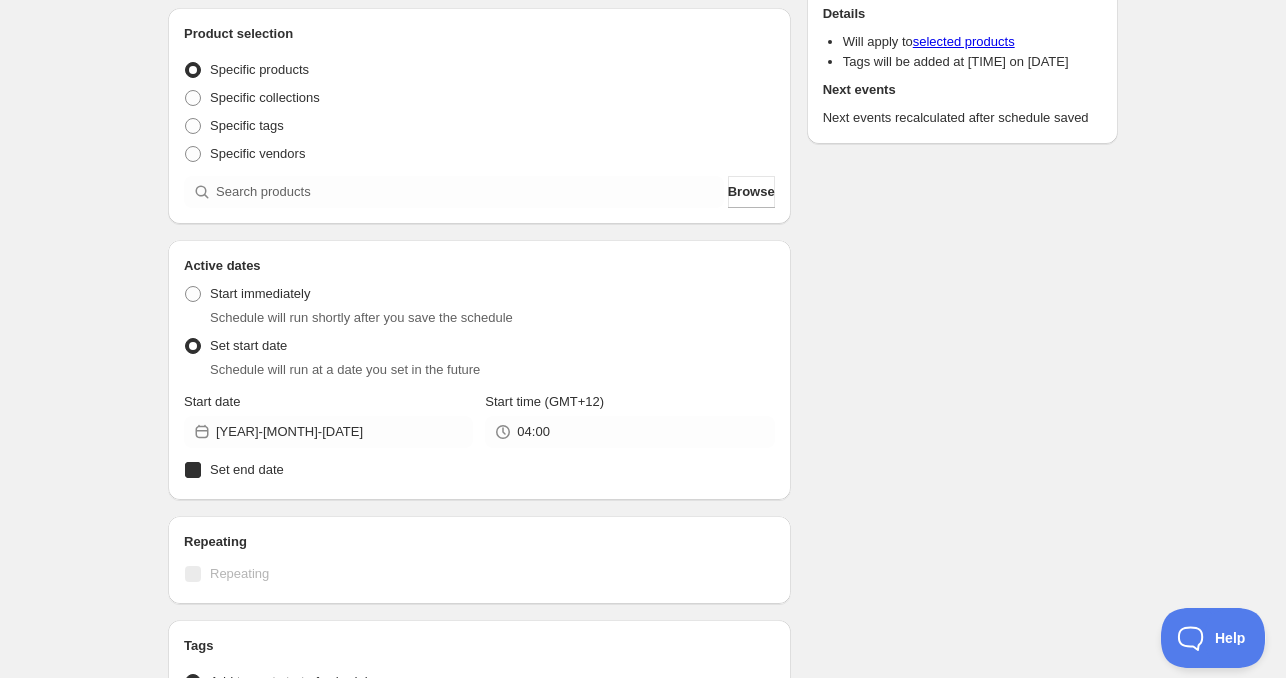 checkbox on "true" 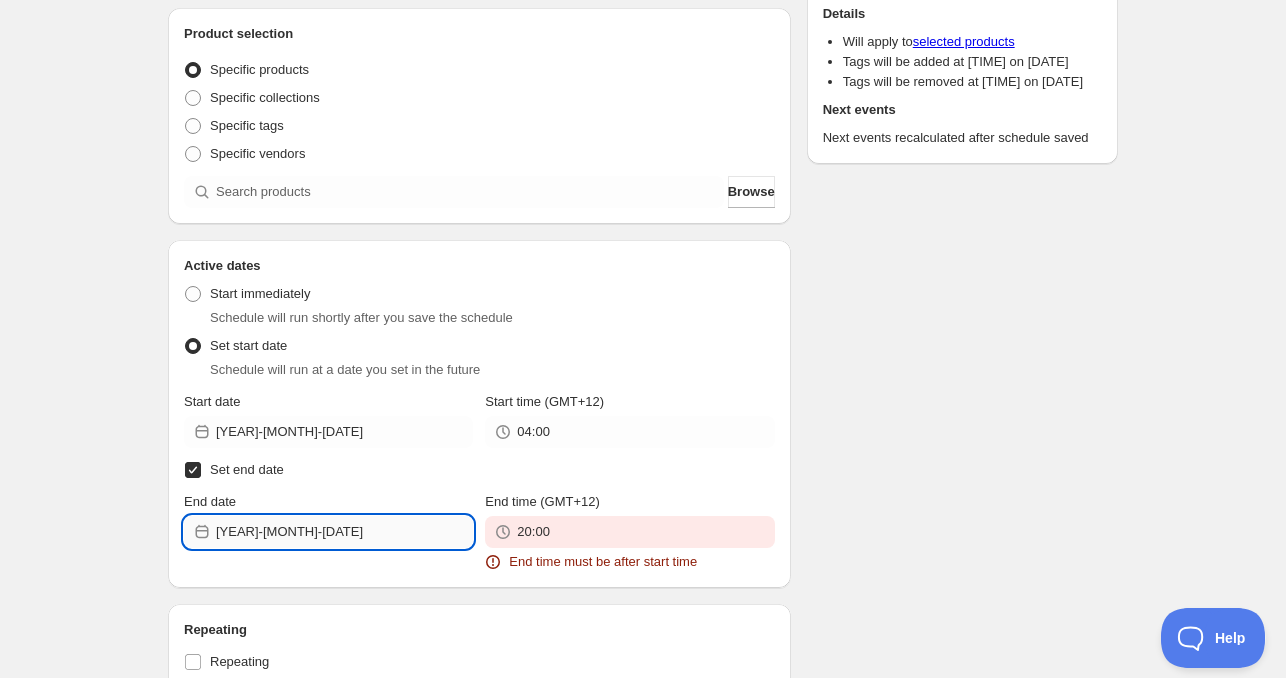 click on "[YEAR]-[MONTH]-[DATE]" at bounding box center [344, 532] 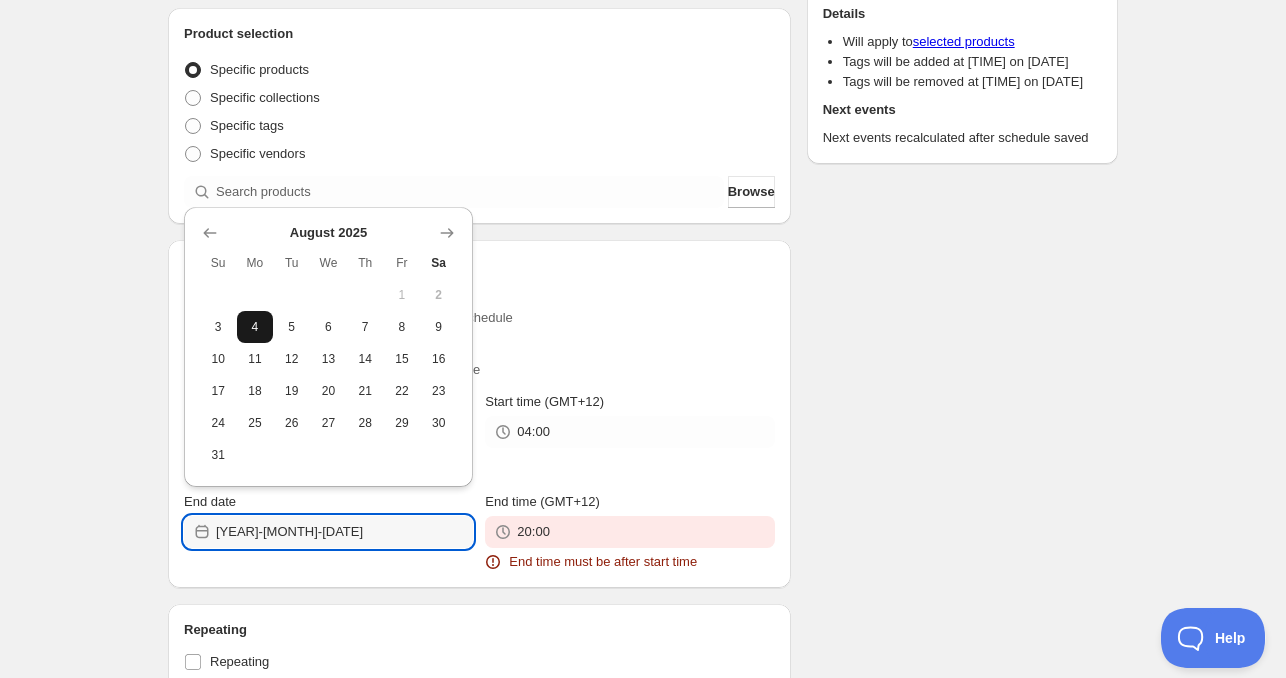 click on "4" at bounding box center [255, 327] 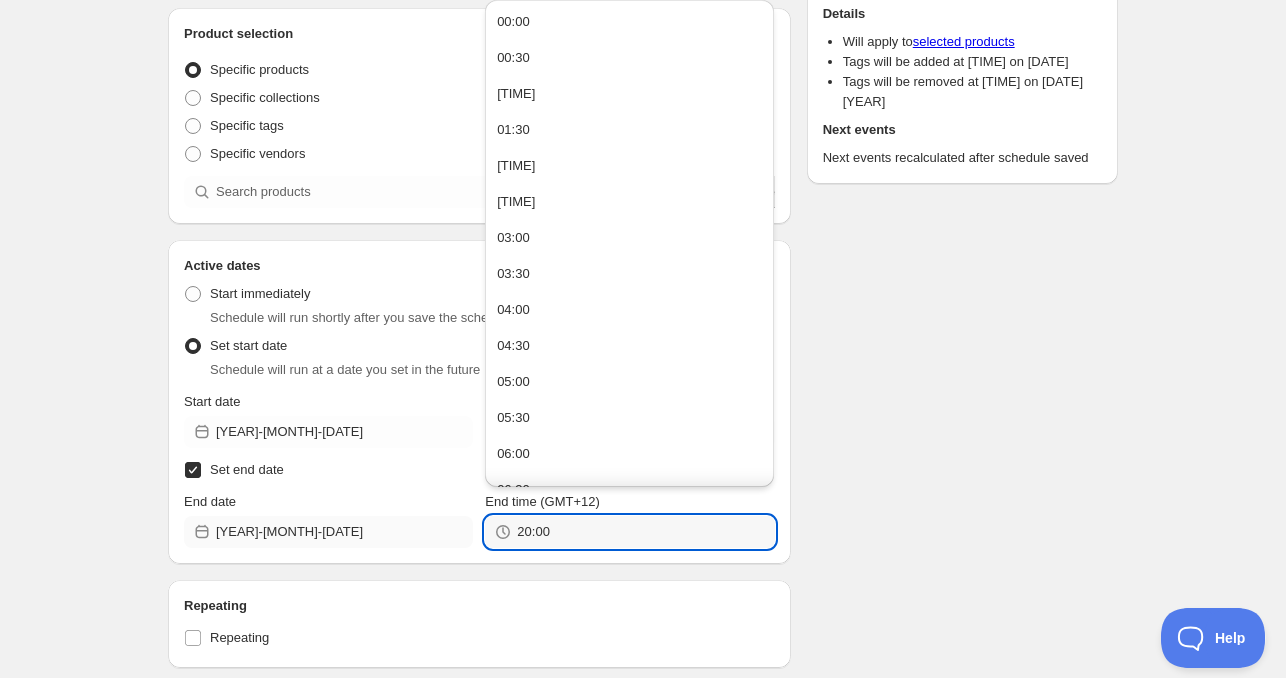 drag, startPoint x: 596, startPoint y: 539, endPoint x: 424, endPoint y: 539, distance: 172 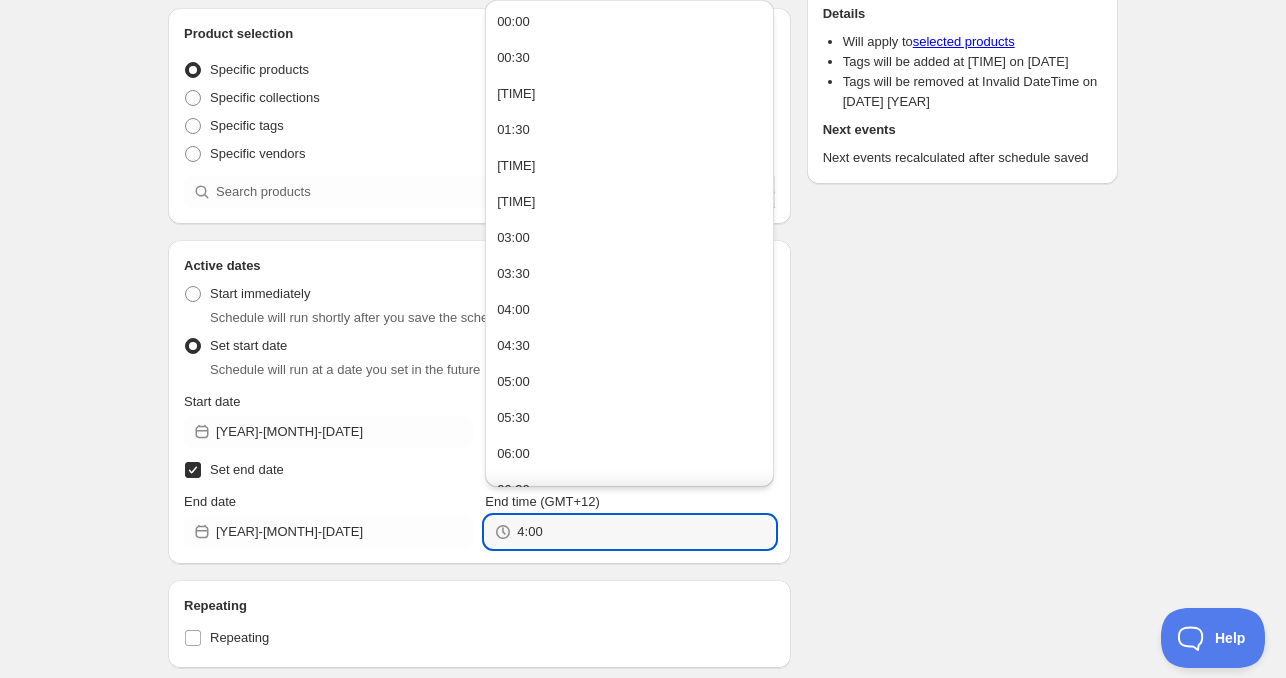 type on "04:00" 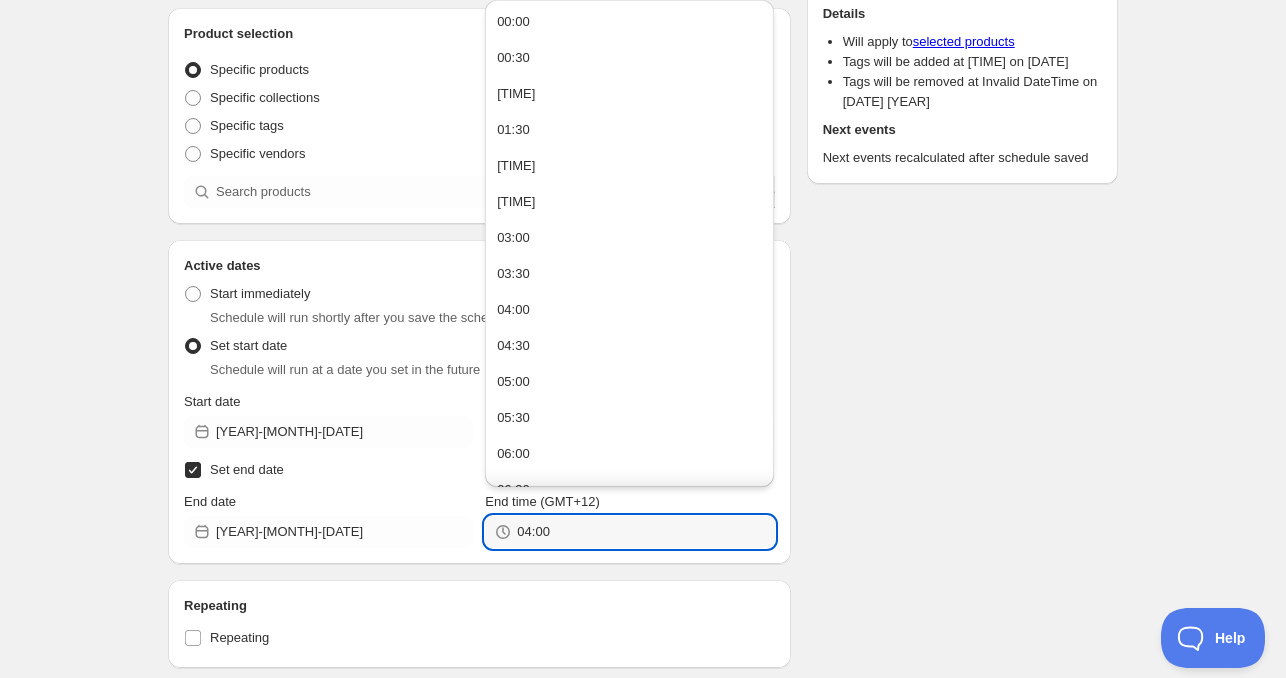 click on "Repeating" at bounding box center [479, 606] 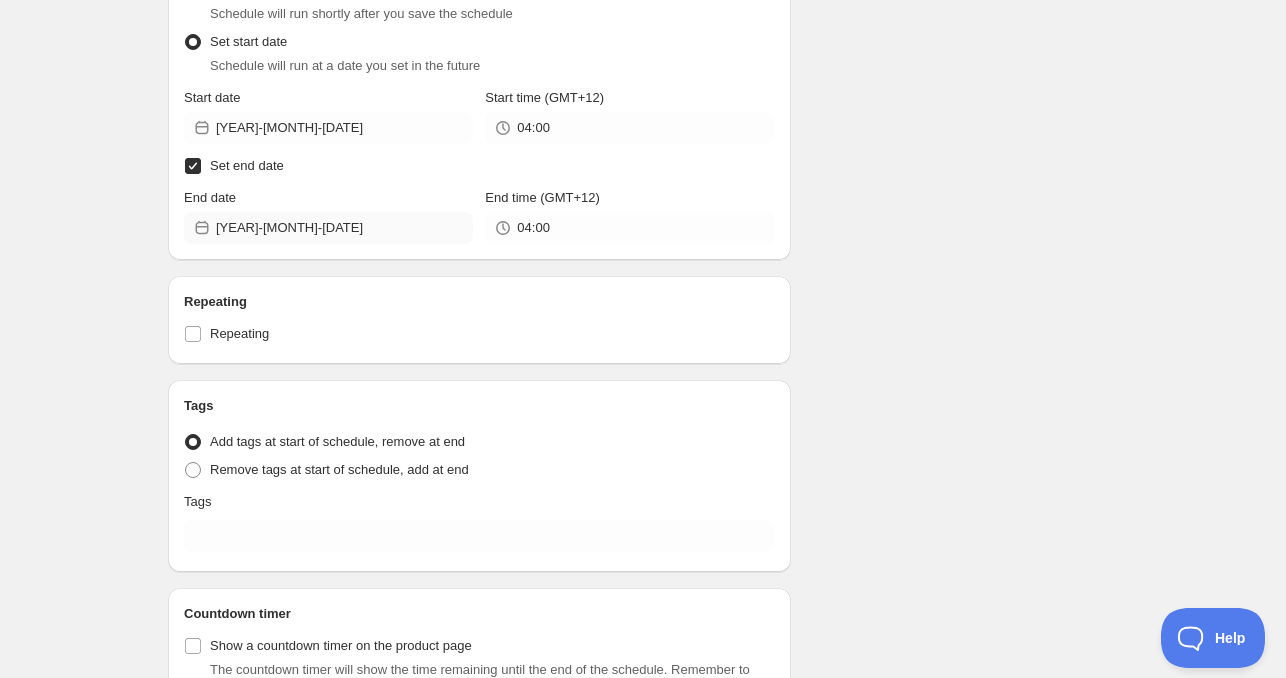 scroll, scrollTop: 659, scrollLeft: 0, axis: vertical 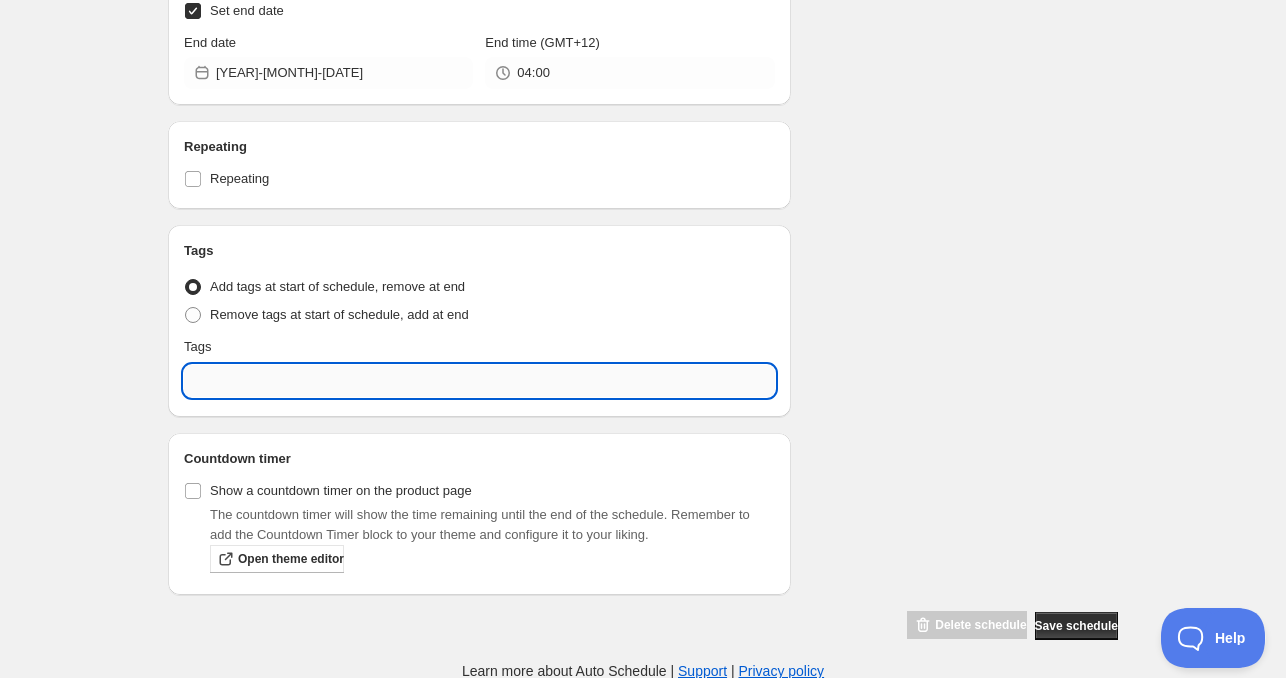 click at bounding box center [479, 381] 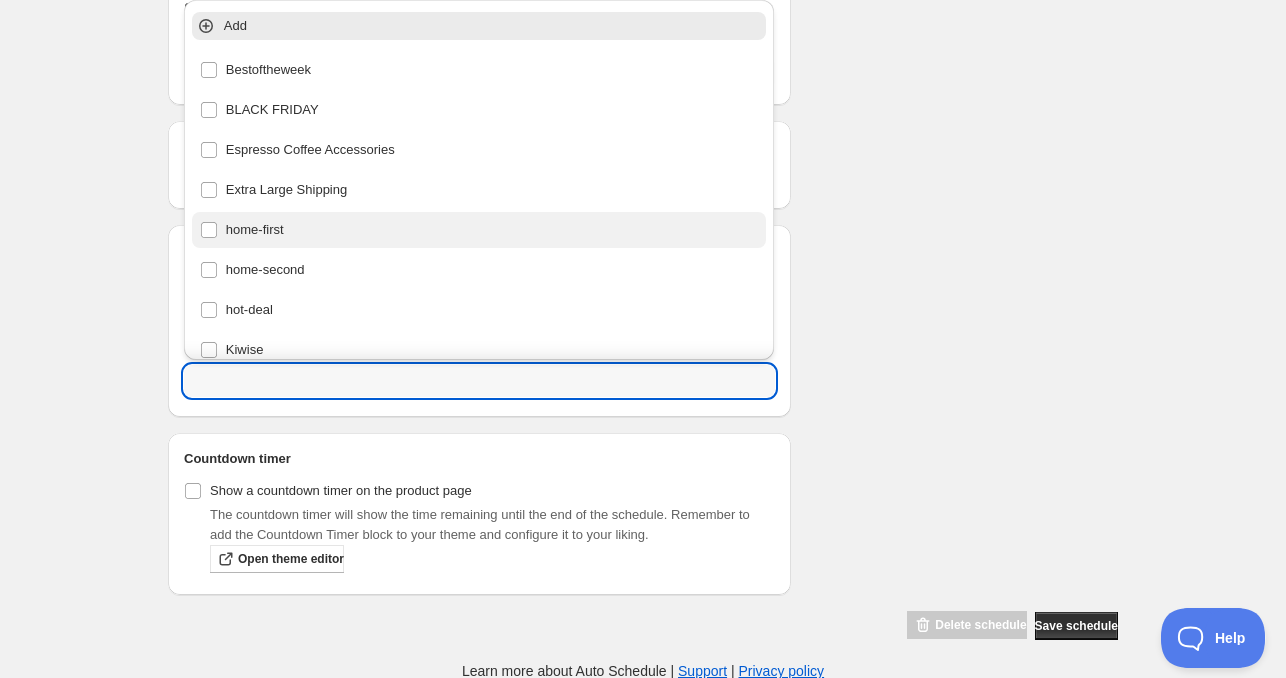 click on "home-first" at bounding box center (479, 230) 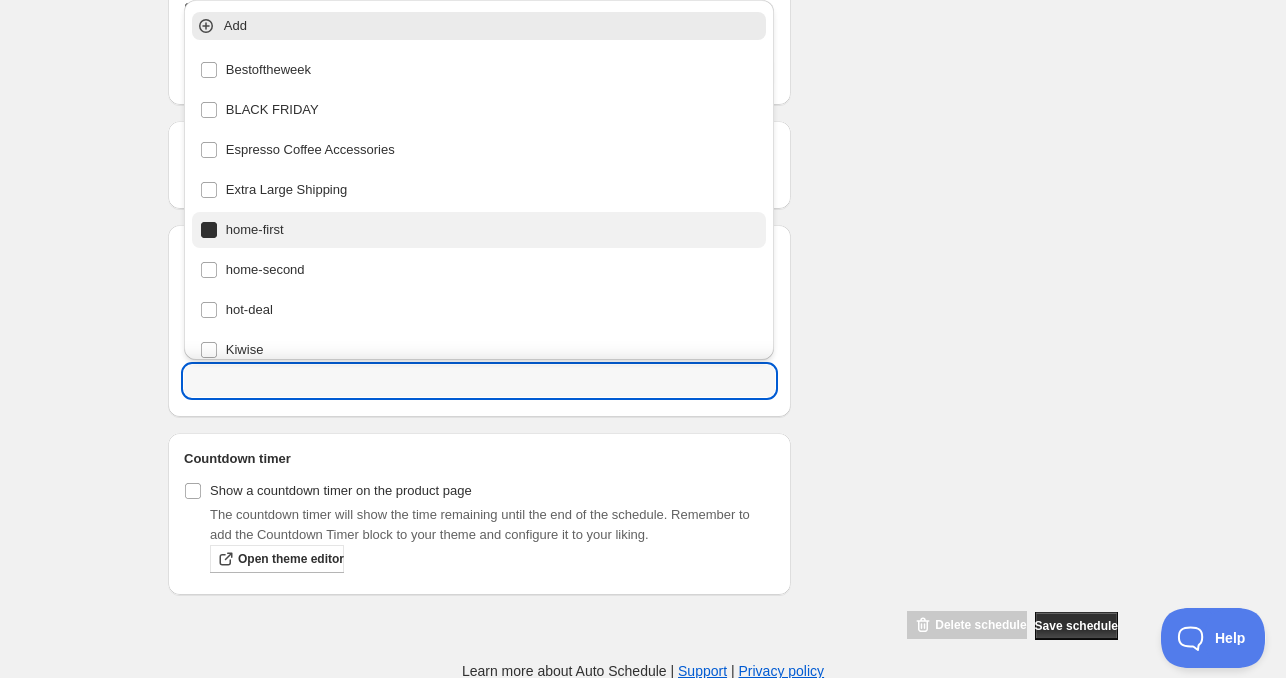 type on "home-first" 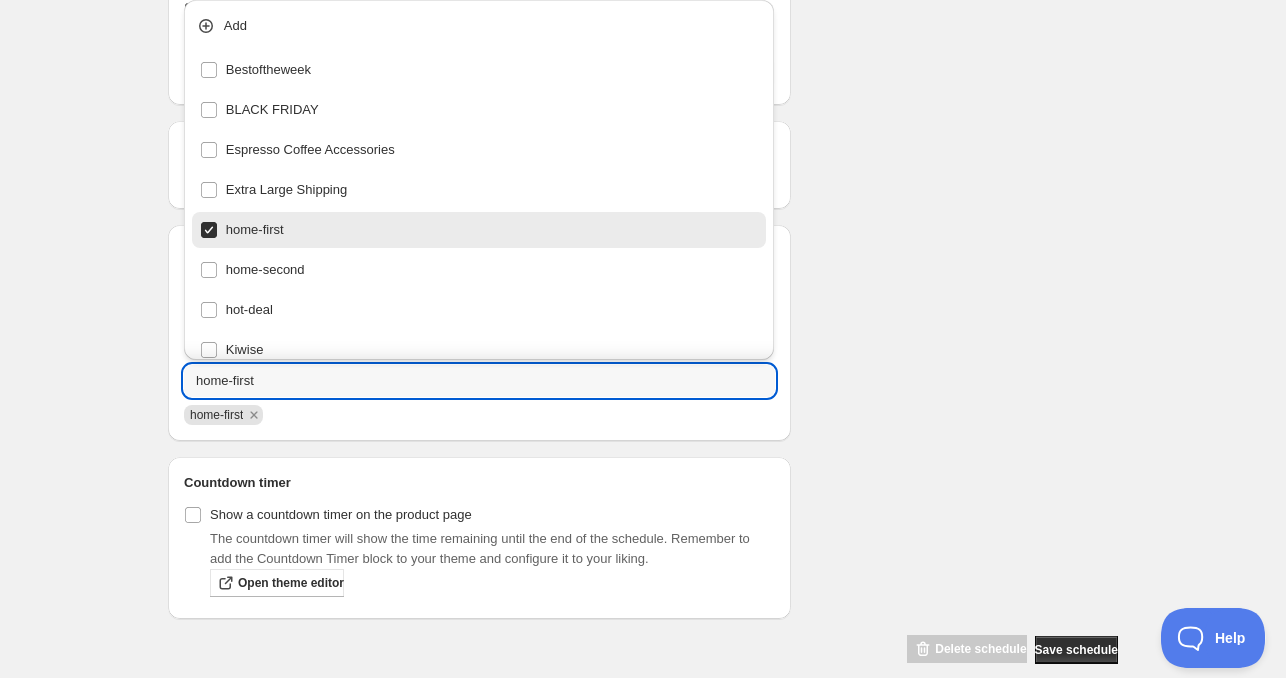 click on "Schedule name [DAY] [DATE] [TIME] Your customers won't see this Product selection Entity type Specific products Specific collections Specific tags Specific vendors Browse Active dates Active Date Type Start immediately Schedule will run shortly after you save the schedule Set start date Schedule will run at a date you set in the future Start date [DATE] Start time (GMT+12) [TIME] Set end date End date [DATE] End time (GMT+12) [TIME] Repeating Repeating Ok Cancel Every 1 Date range Days Weeks Months Years Days Ends Never On specific date After a number of occurances Tags Tag type Add tags at start of schedule, remove at end Remove tags at start of schedule, add at end Tags home-first home-first Countdown timer Show a countdown timer on the product page The countdown timer will show the time remaining until the end of the schedule. Remember to add the Countdown Timer block to your theme and configure it to your liking. Open theme editor Summary [DAY] [DATE] [TIME] Type Add/remove tags from products" at bounding box center (635, 33) 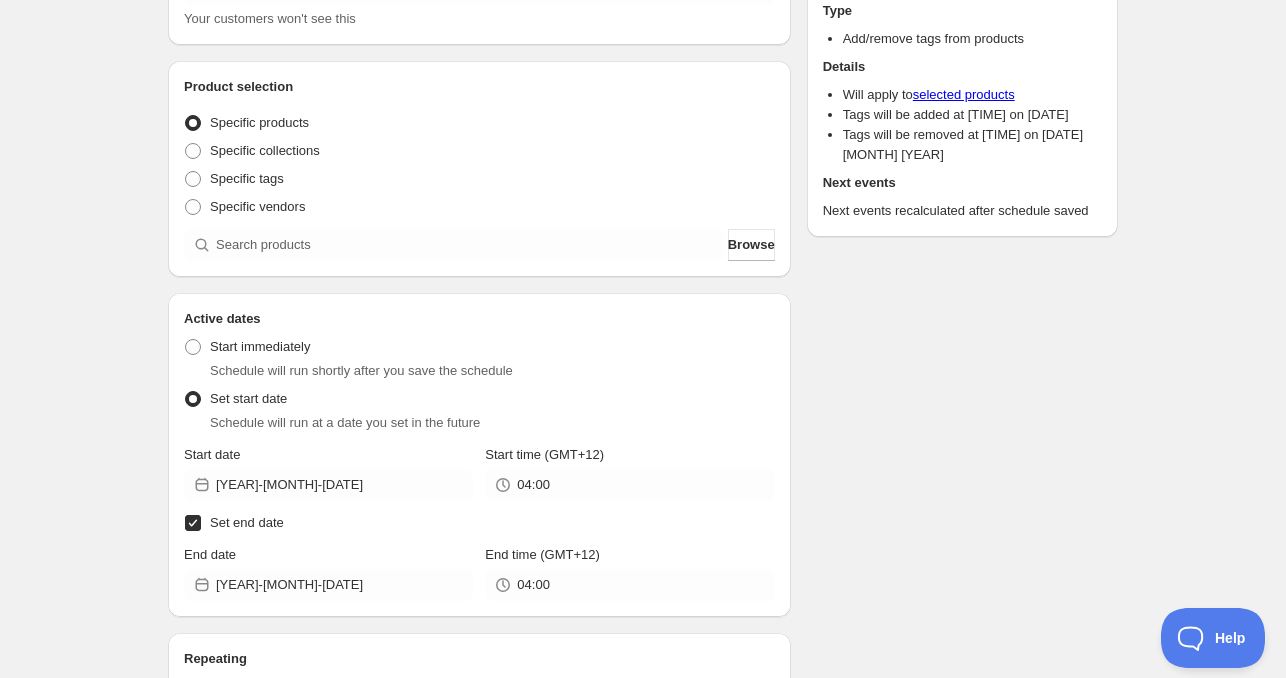 scroll, scrollTop: 0, scrollLeft: 0, axis: both 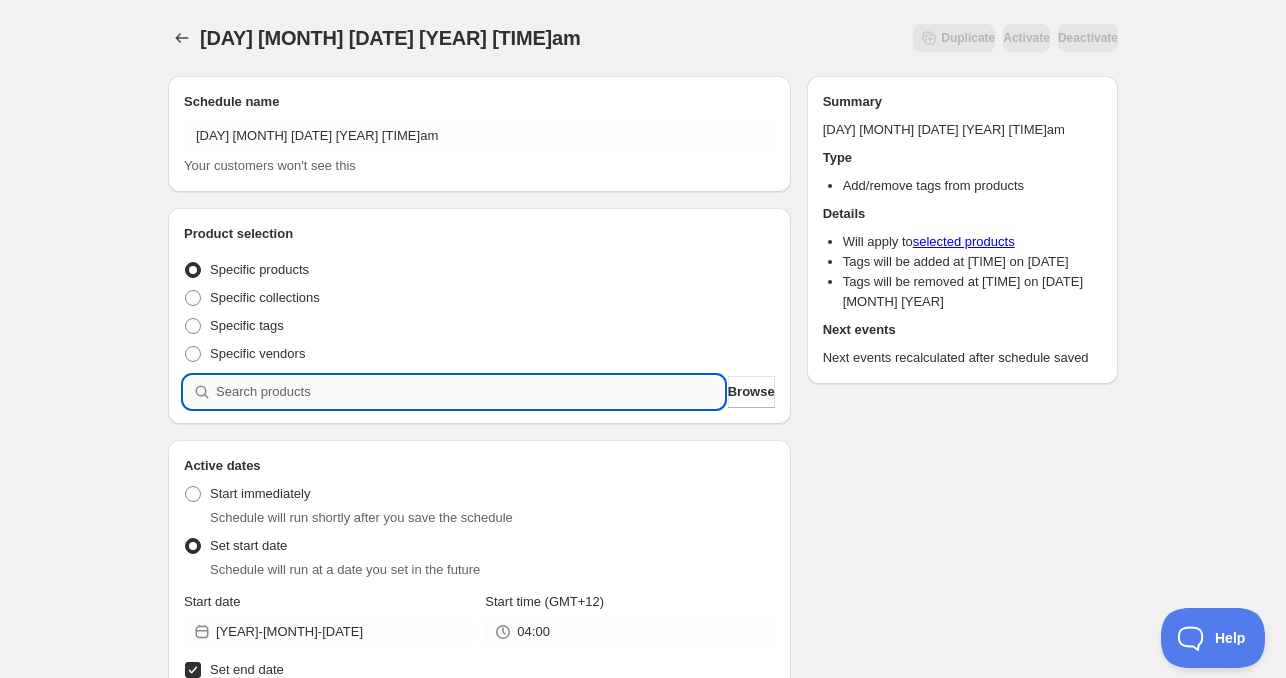 click at bounding box center (470, 392) 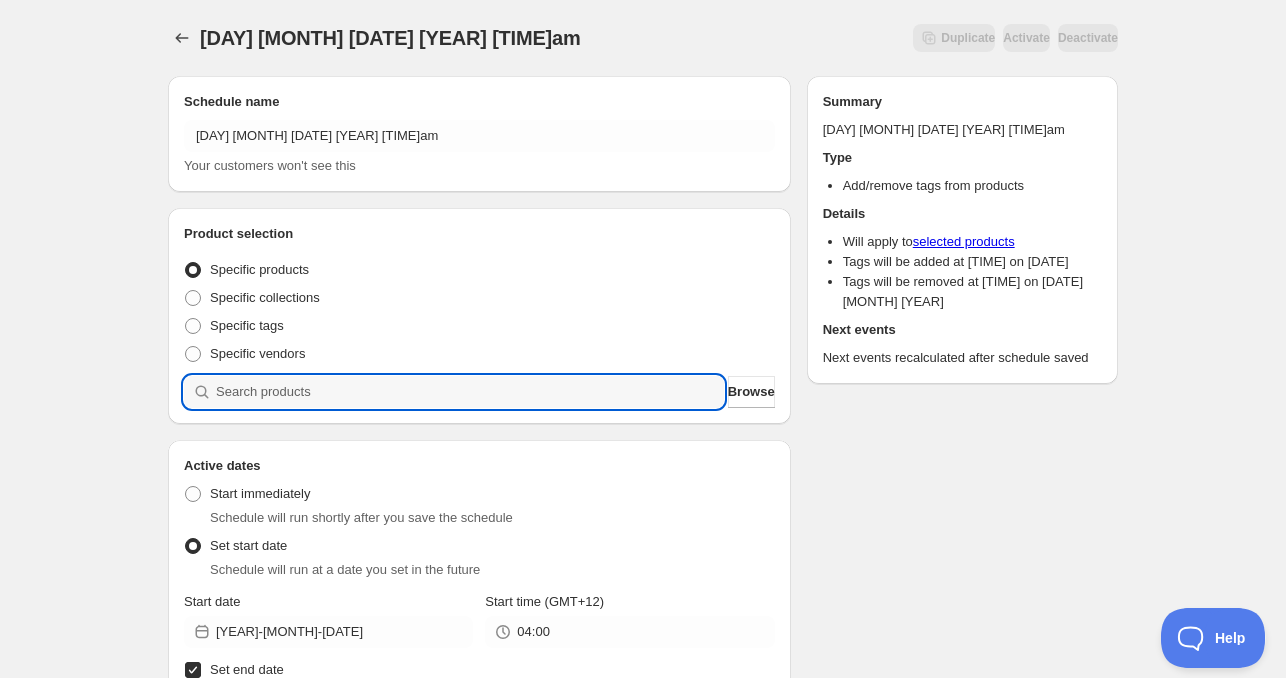 paste on "TT927" 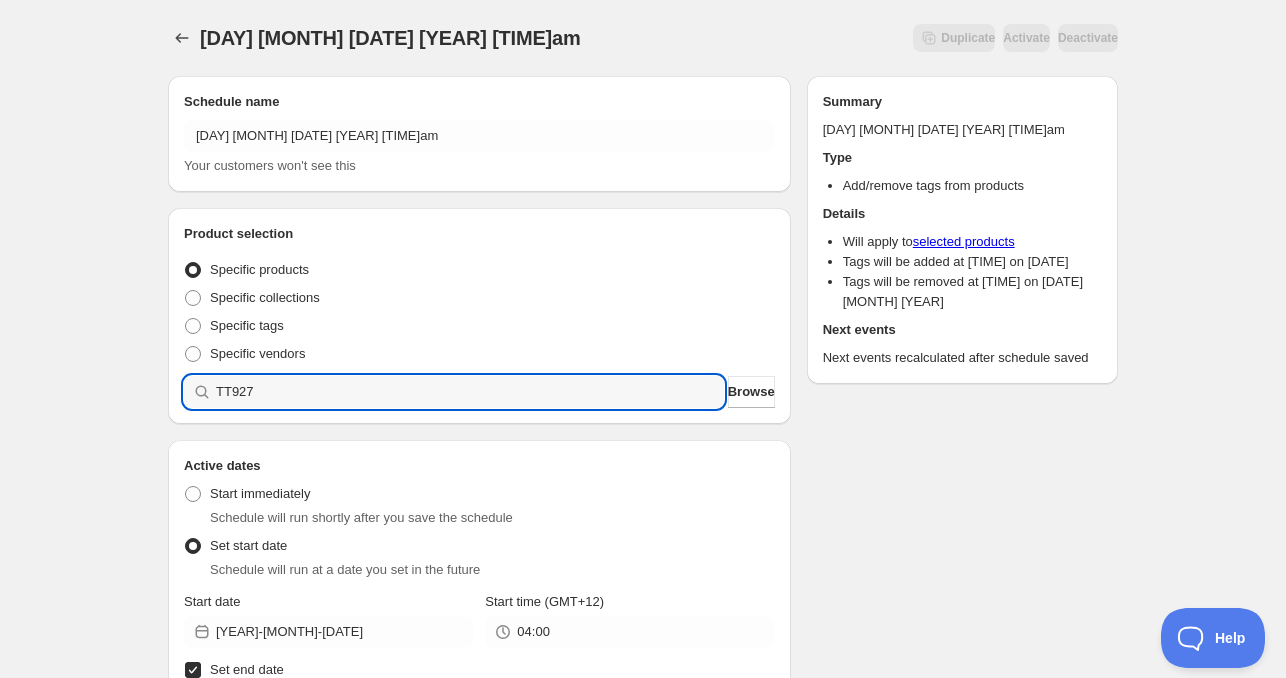 type 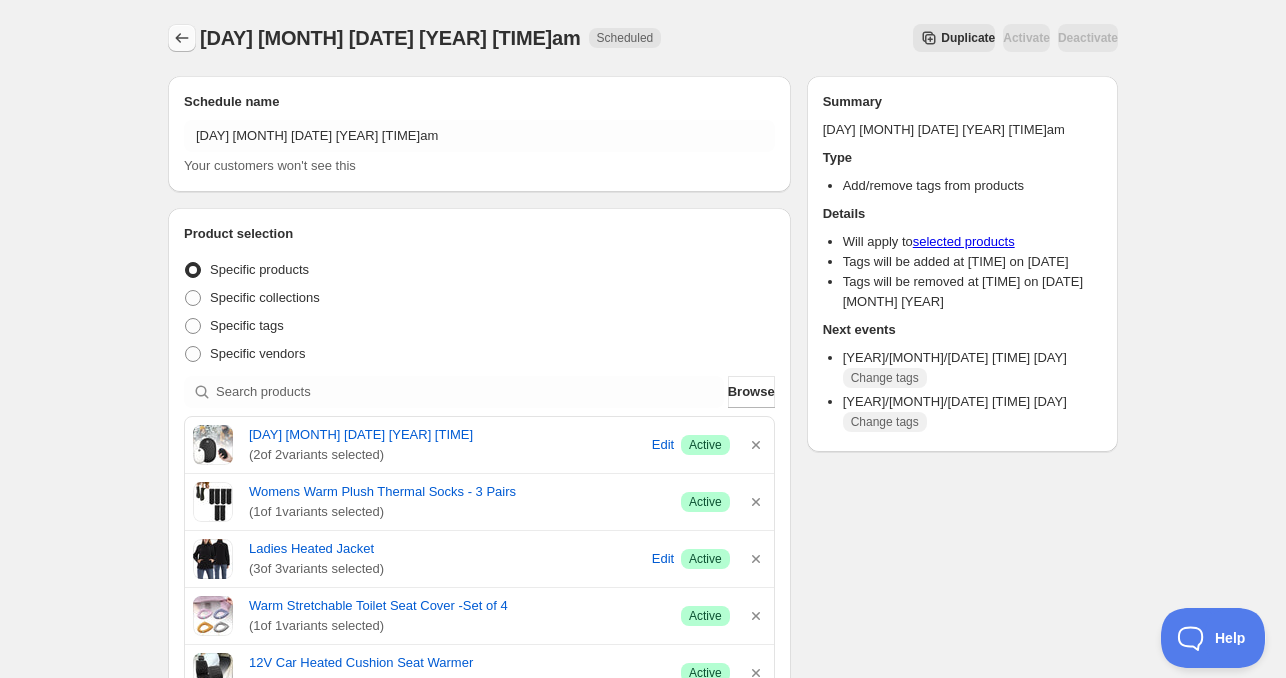 click 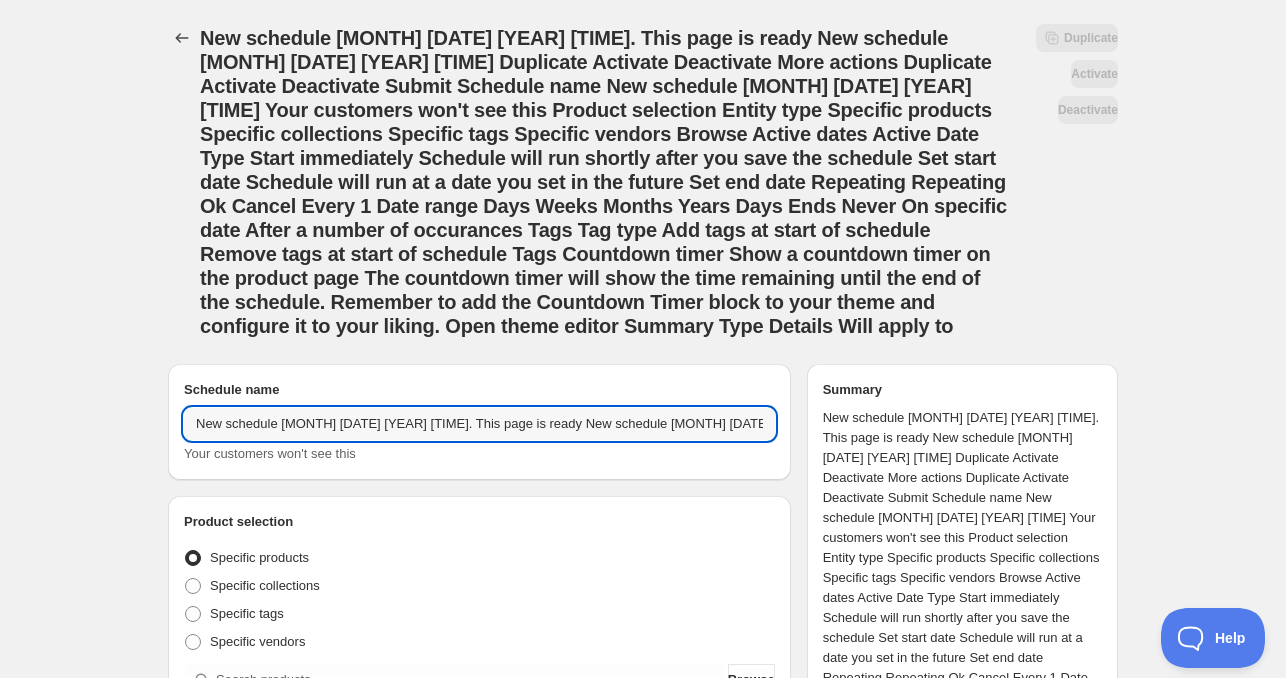 drag, startPoint x: 277, startPoint y: 139, endPoint x: 132, endPoint y: 148, distance: 145.27904 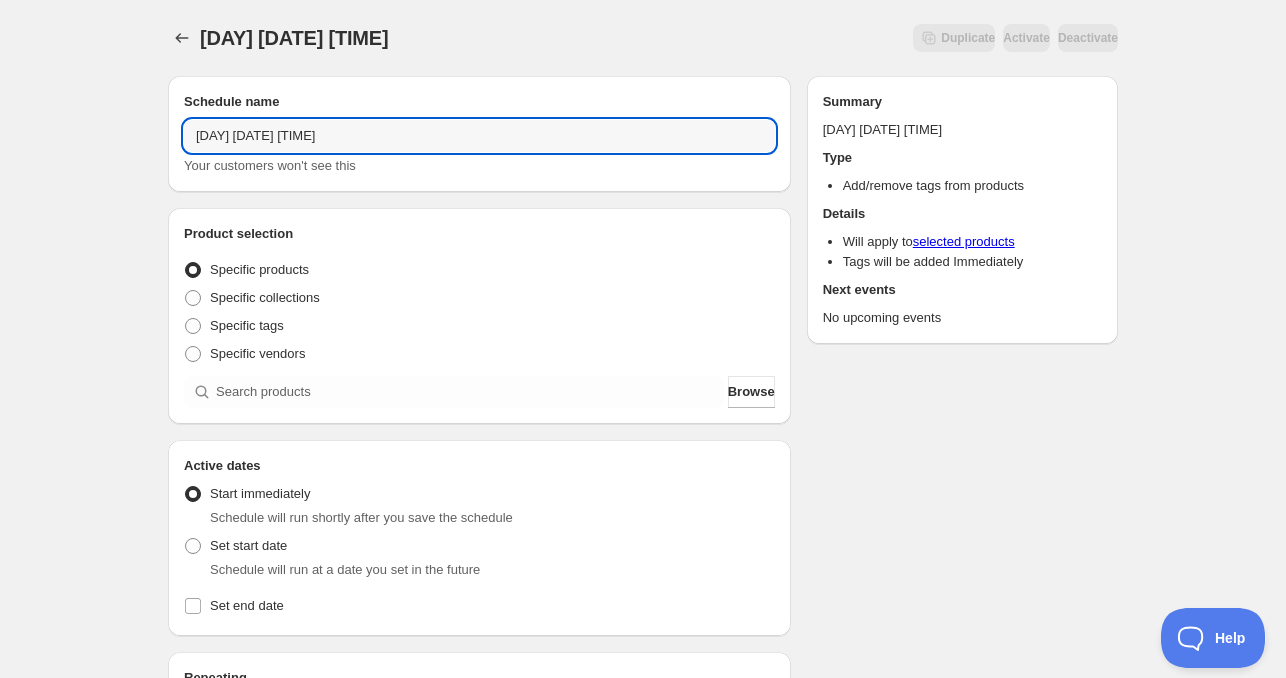 drag, startPoint x: 252, startPoint y: 141, endPoint x: 260, endPoint y: 158, distance: 18.788294 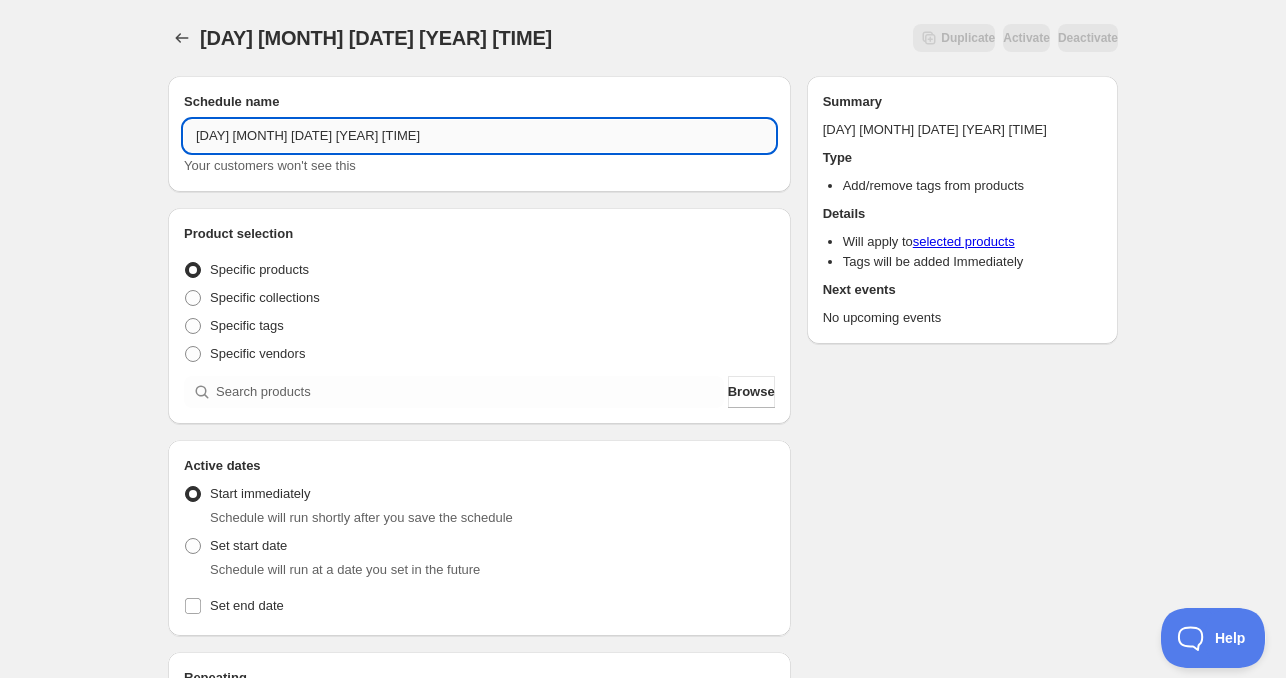 drag, startPoint x: 296, startPoint y: 131, endPoint x: 517, endPoint y: 146, distance: 221.50847 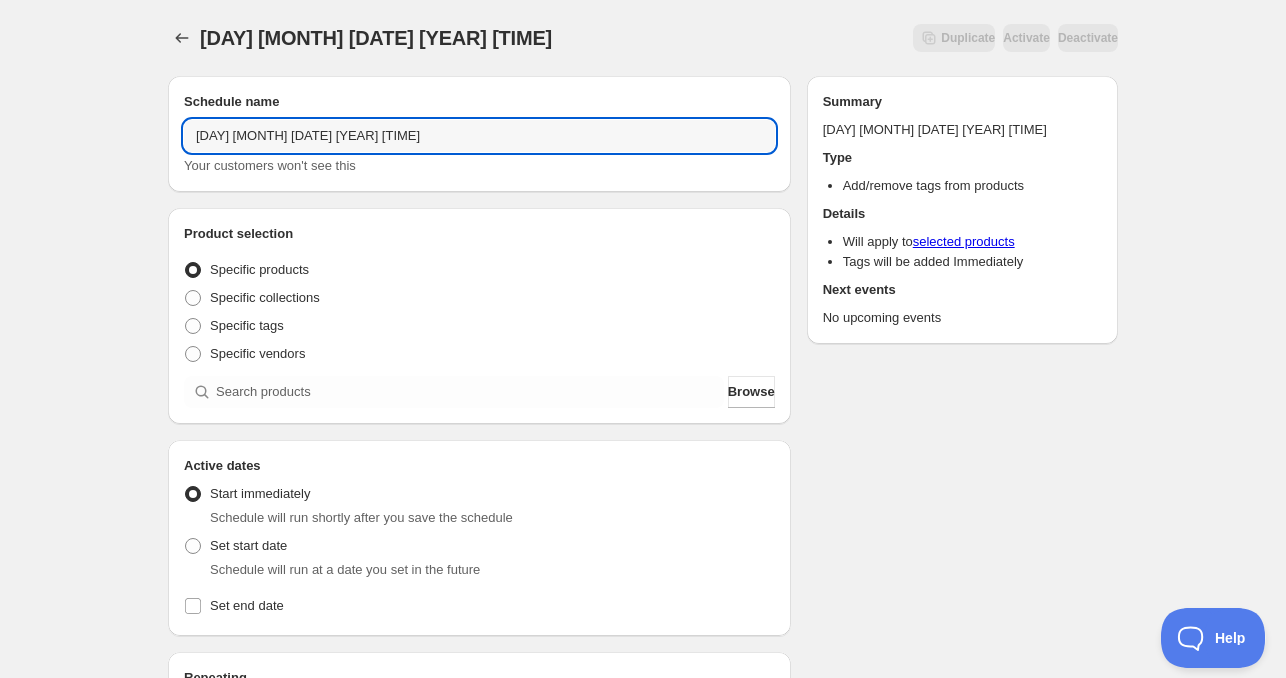 type on "[DAY] [MONTH] [DATE] [YEAR] [TIME]" 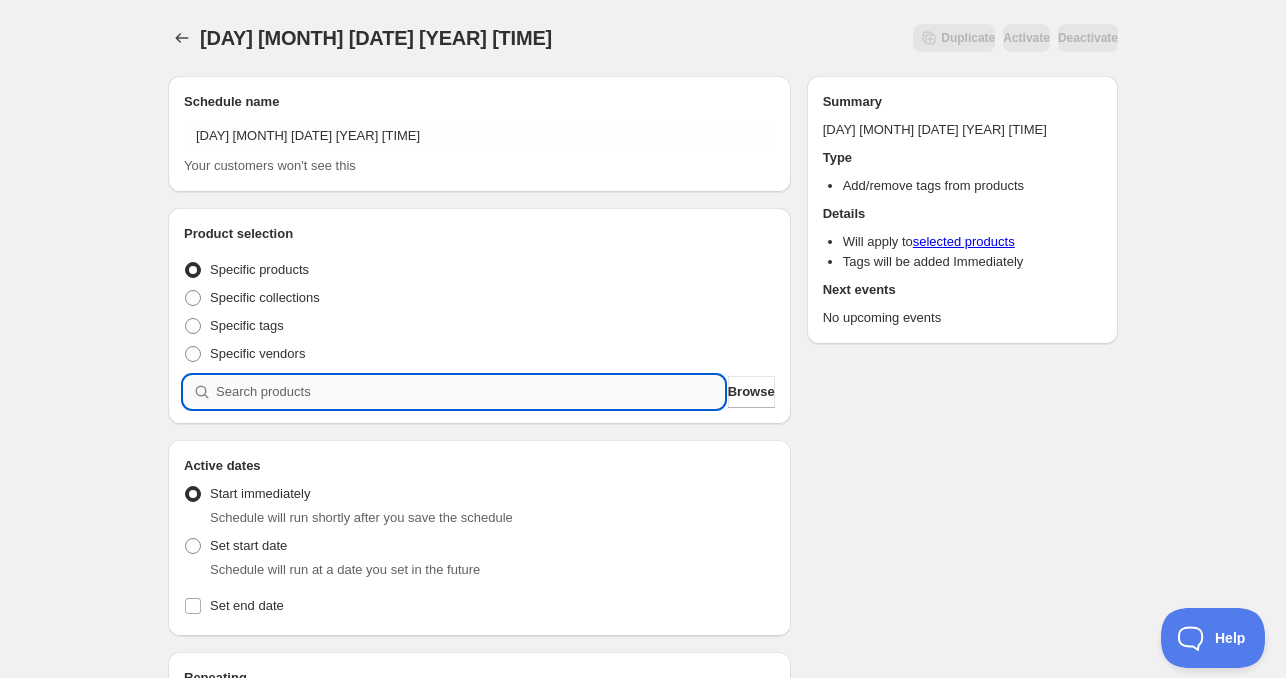 click at bounding box center (470, 392) 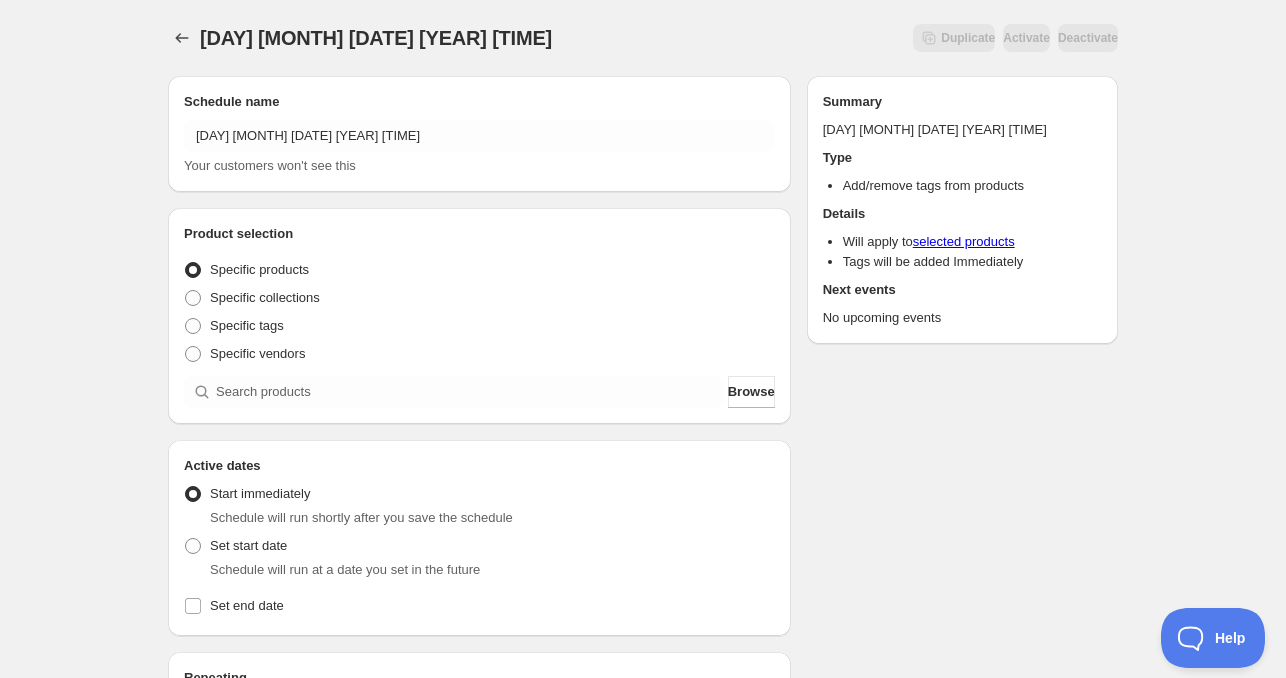 click on "Product selection Entity type Specific products Specific collections Specific tags Specific vendors Browse" at bounding box center [479, 316] 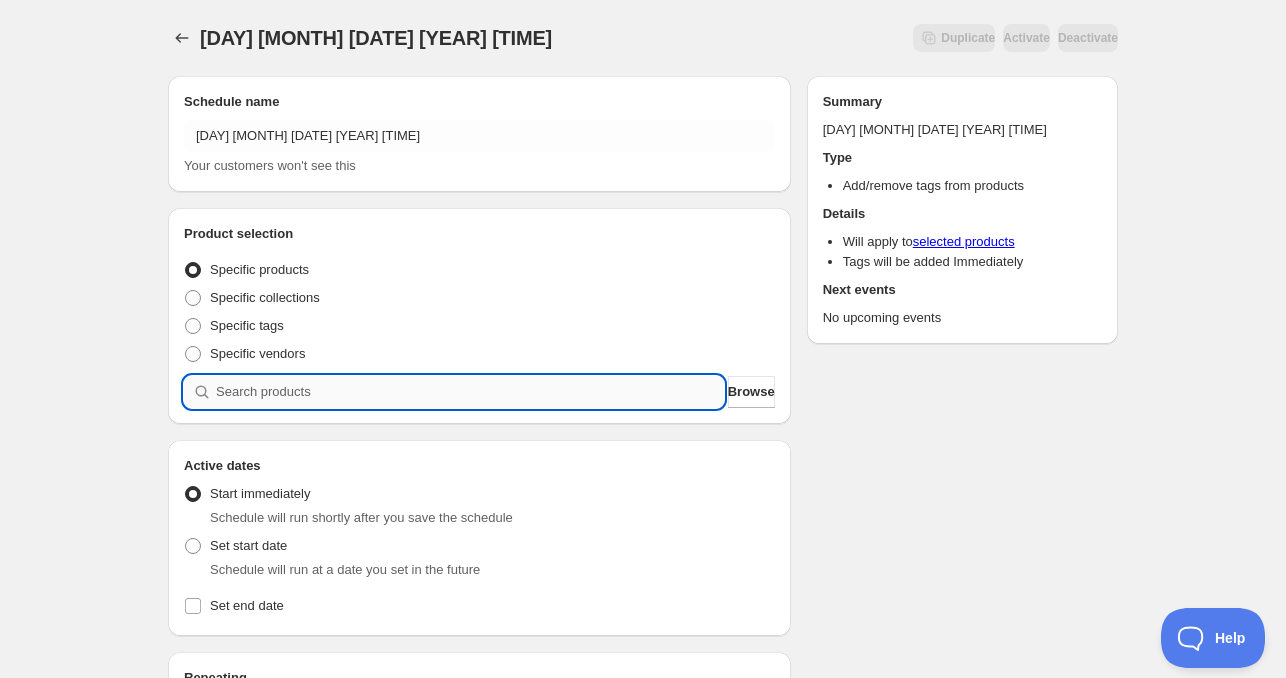 click at bounding box center [470, 392] 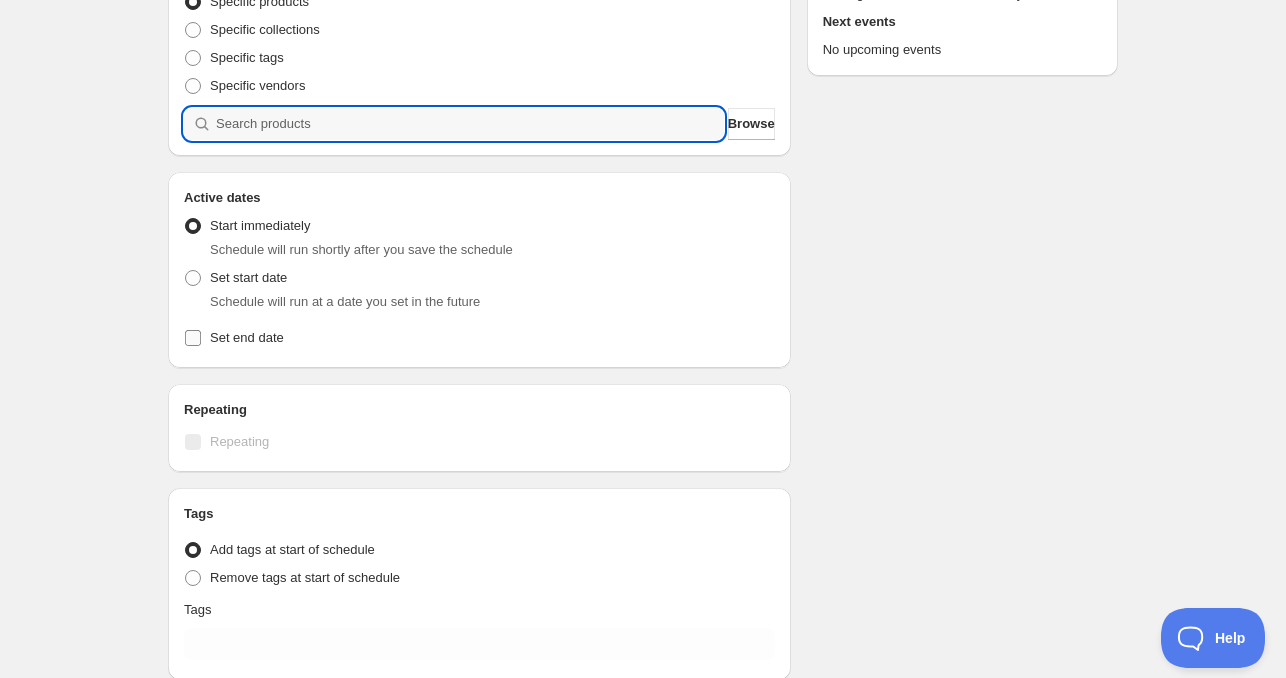 scroll, scrollTop: 300, scrollLeft: 0, axis: vertical 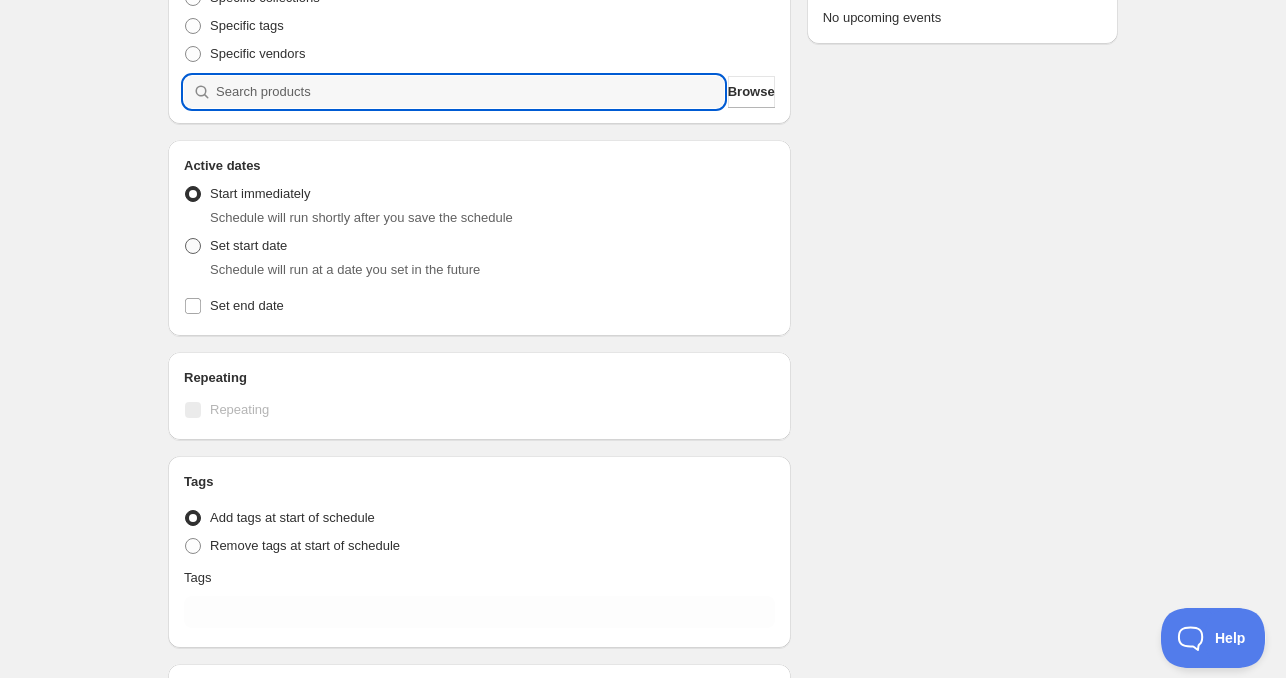 click on "Set start date" at bounding box center (248, 245) 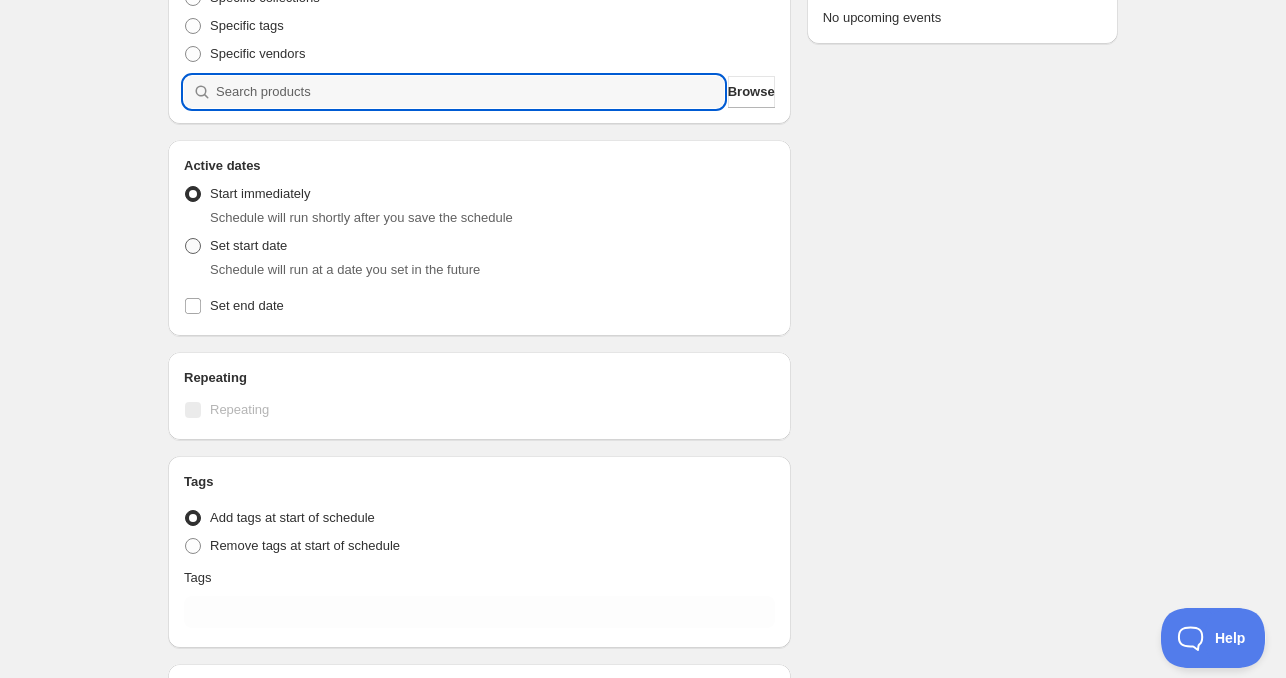 radio on "true" 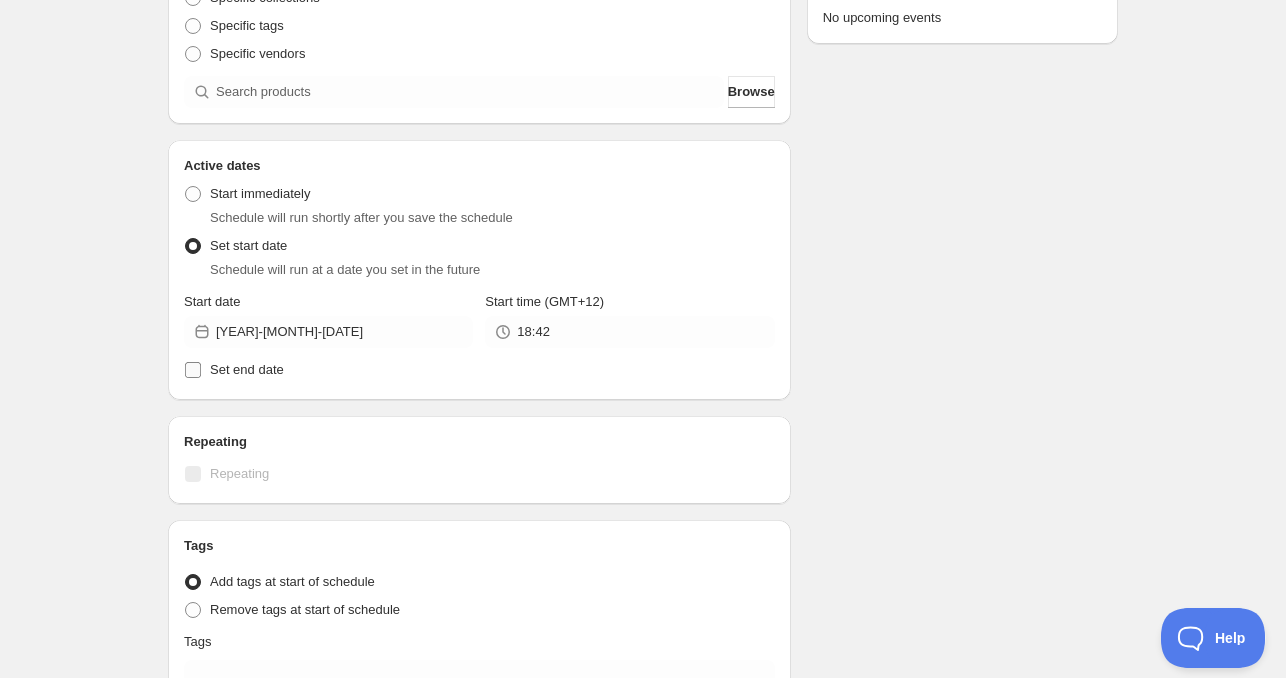 click on "Set end date" at bounding box center [479, 370] 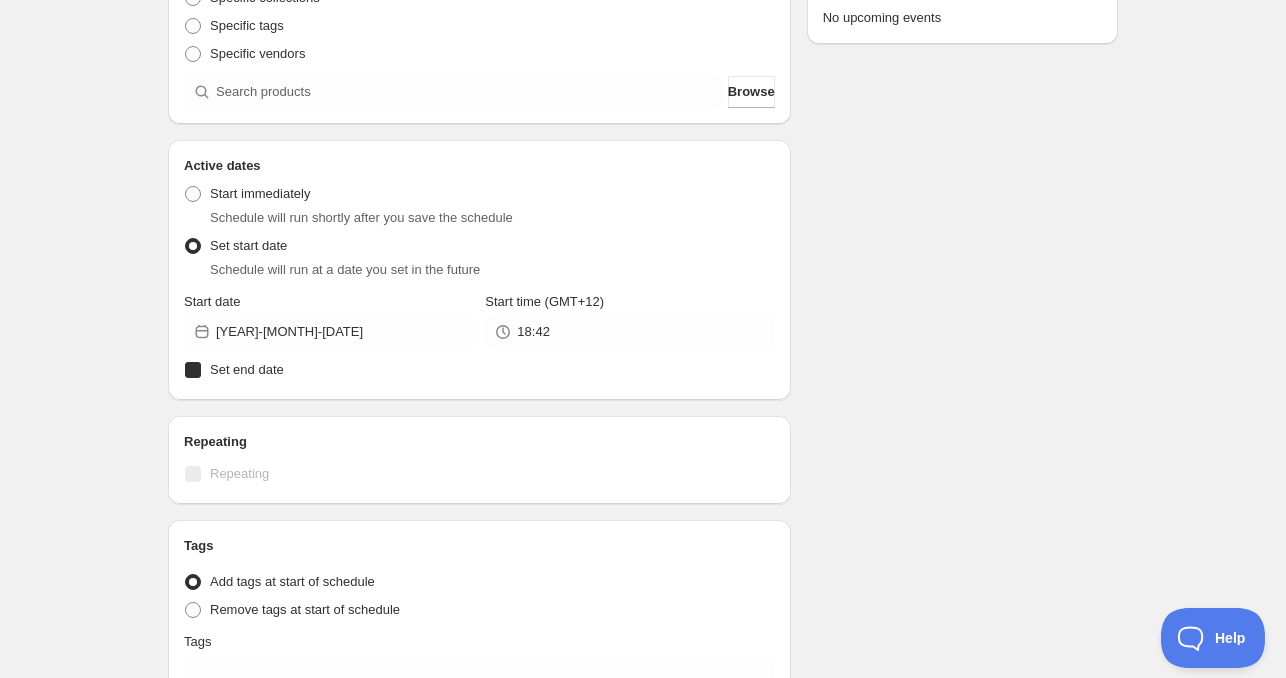 checkbox on "true" 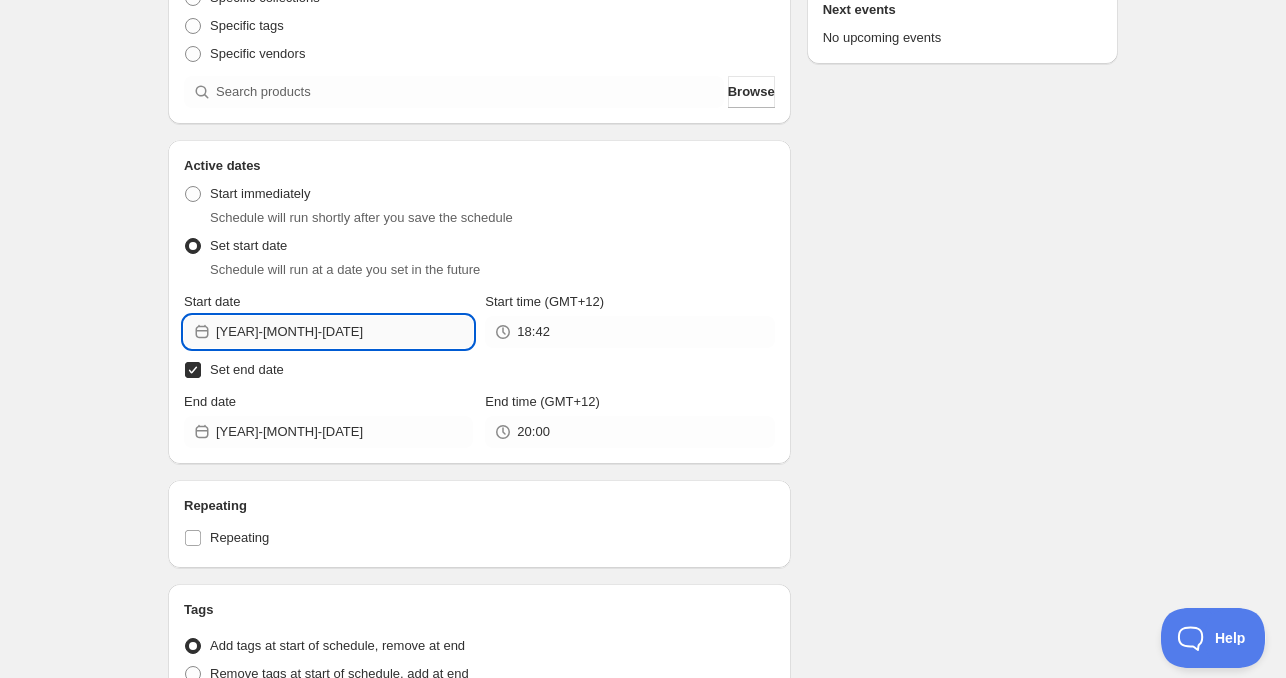 click on "[YEAR]-[MONTH]-[DATE]" at bounding box center (344, 332) 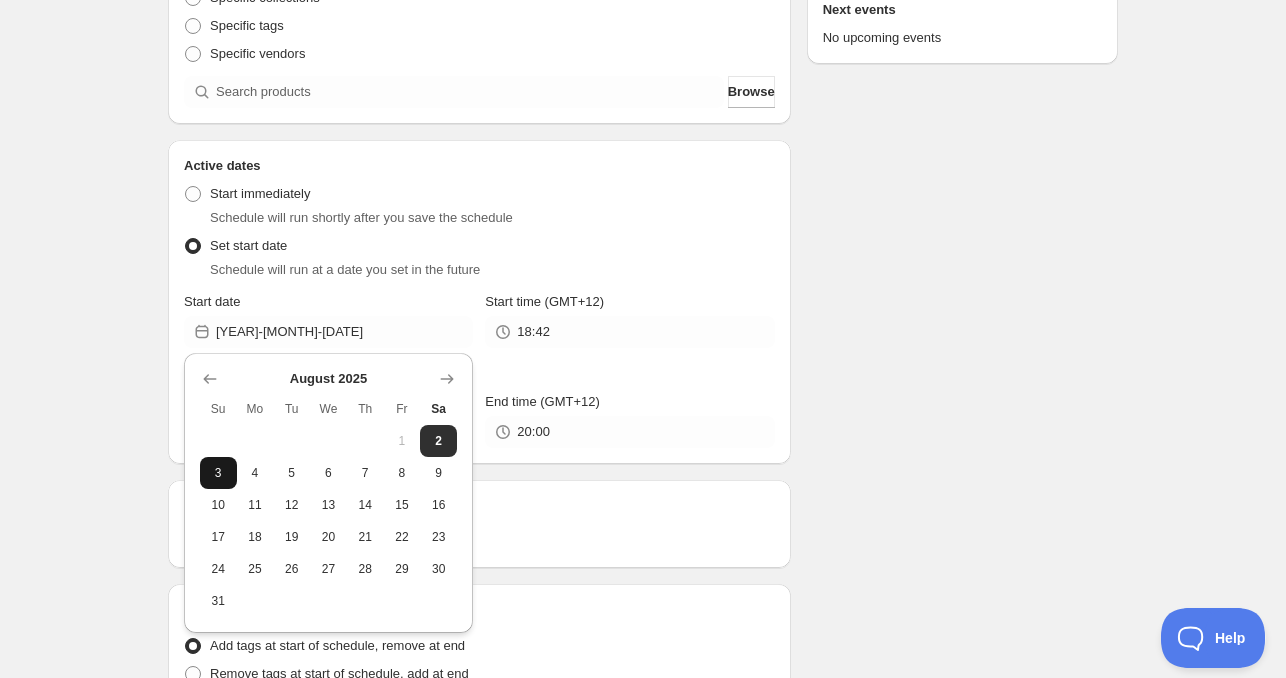 click on "3" at bounding box center [218, 473] 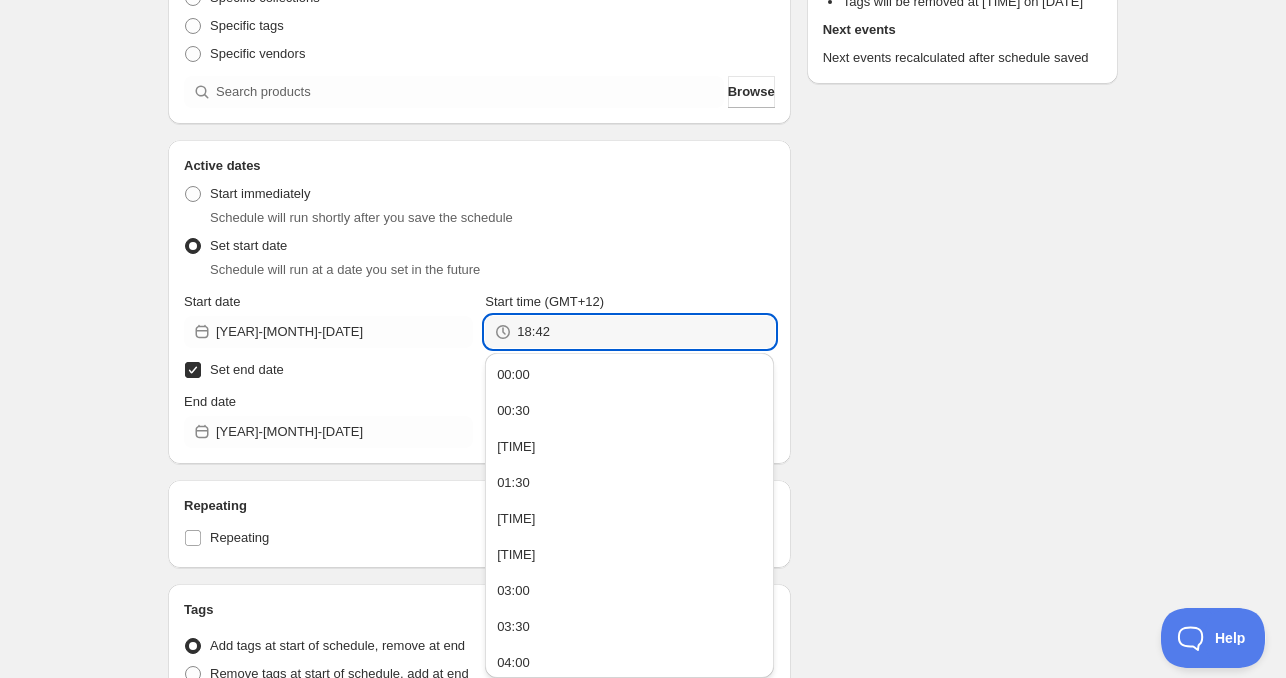 drag, startPoint x: 541, startPoint y: 328, endPoint x: 484, endPoint y: 330, distance: 57.035076 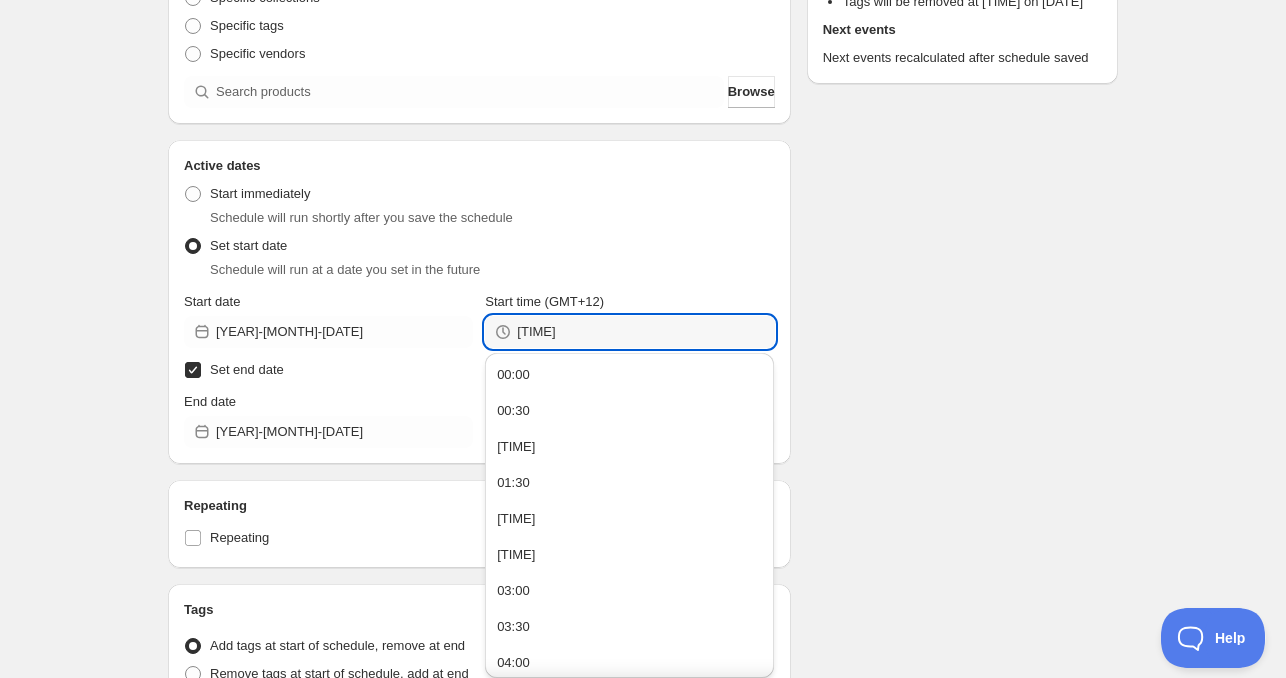 type on "[TIME]" 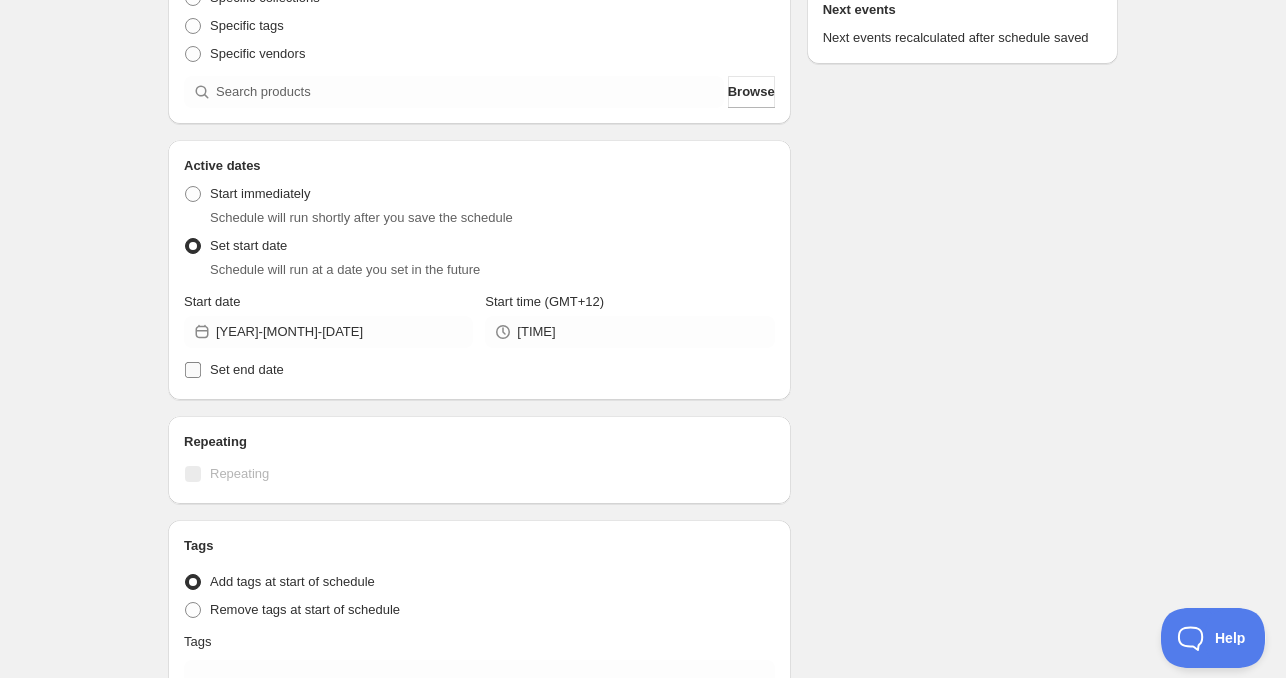 click on "Set end date" at bounding box center [247, 369] 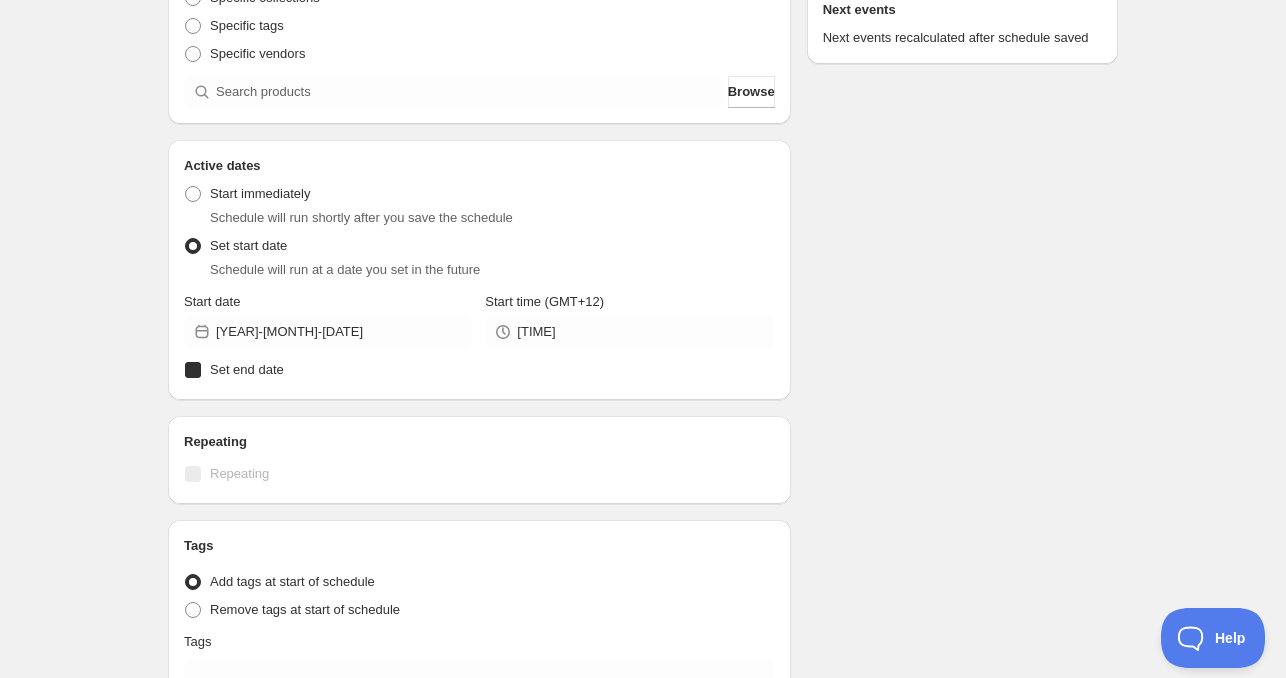 checkbox on "true" 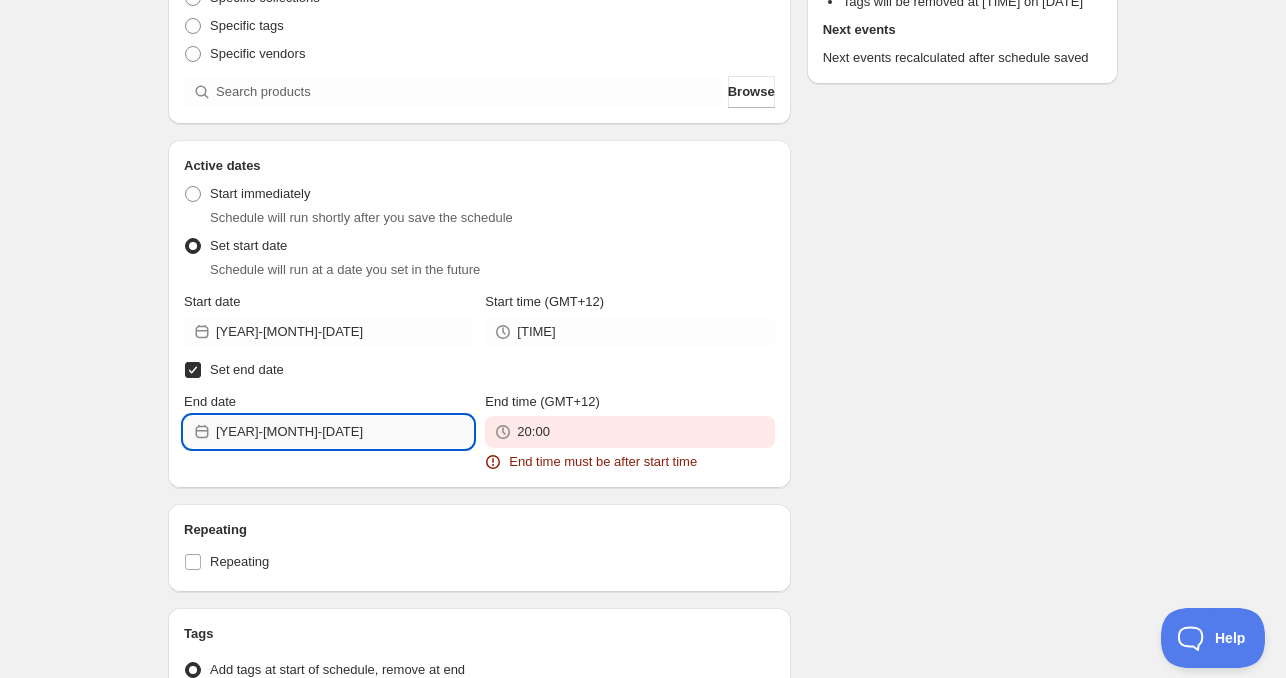 click on "[YEAR]-[MONTH]-[DATE]" at bounding box center (344, 432) 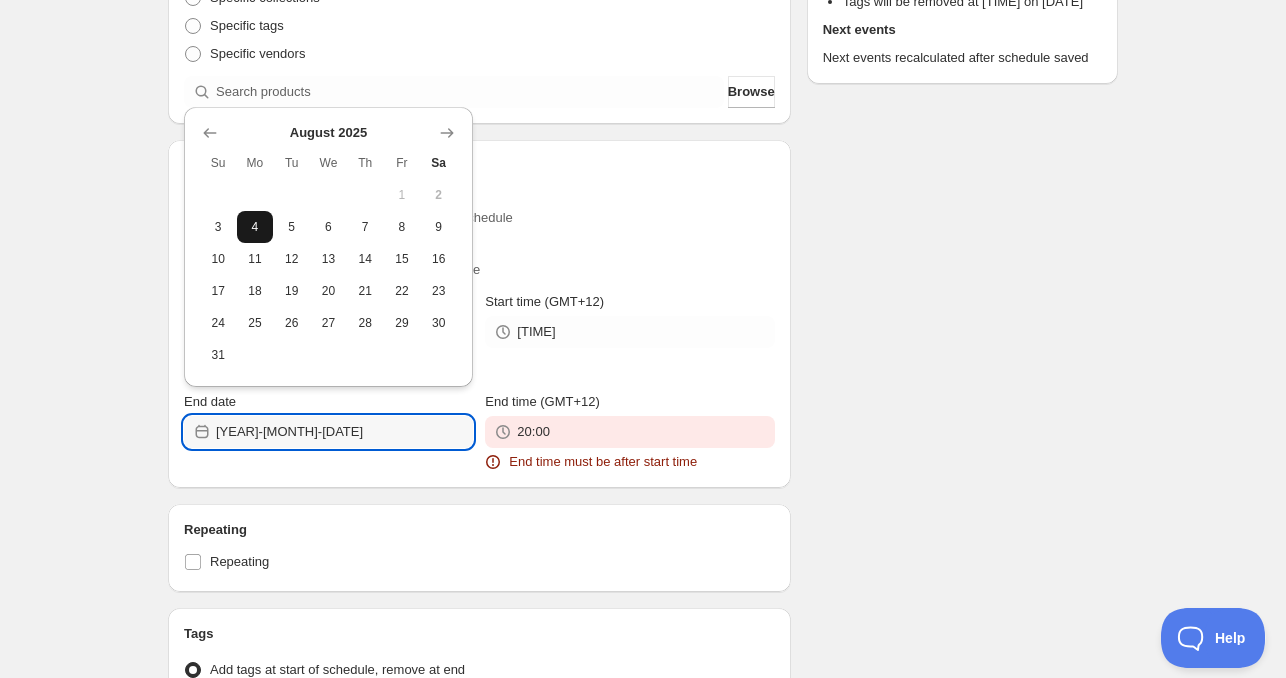 click on "4" at bounding box center [255, 227] 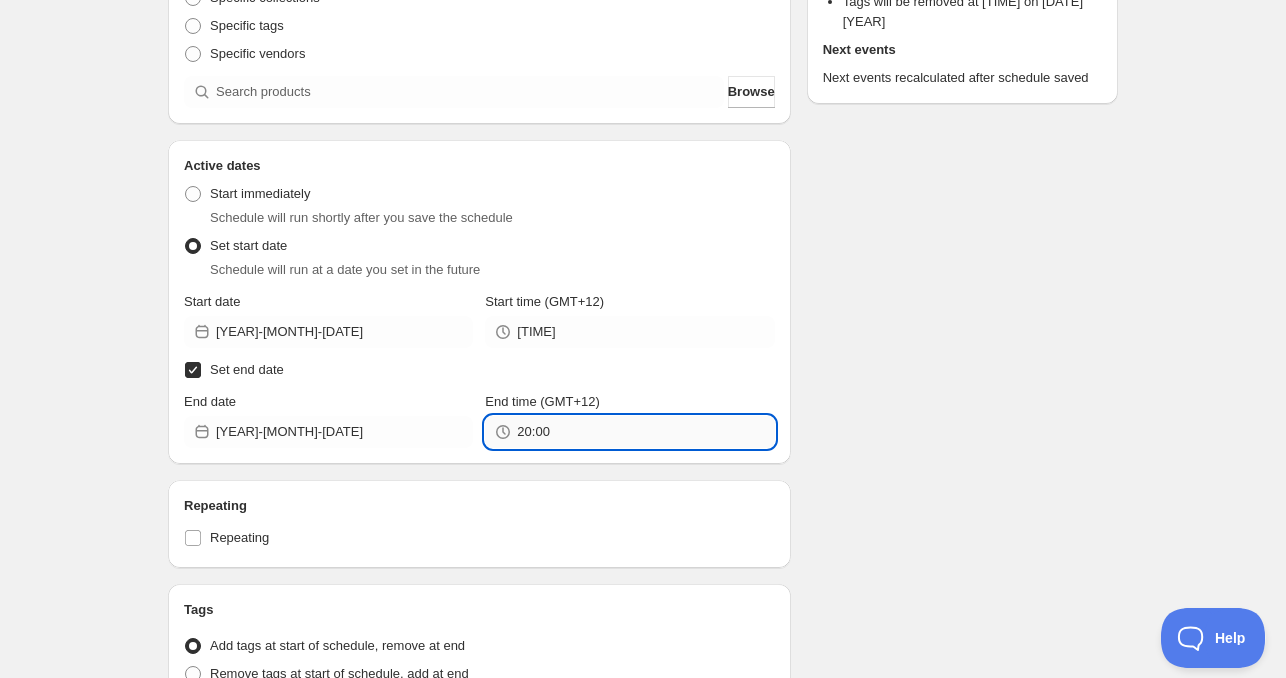 click on "20:00" at bounding box center [645, 432] 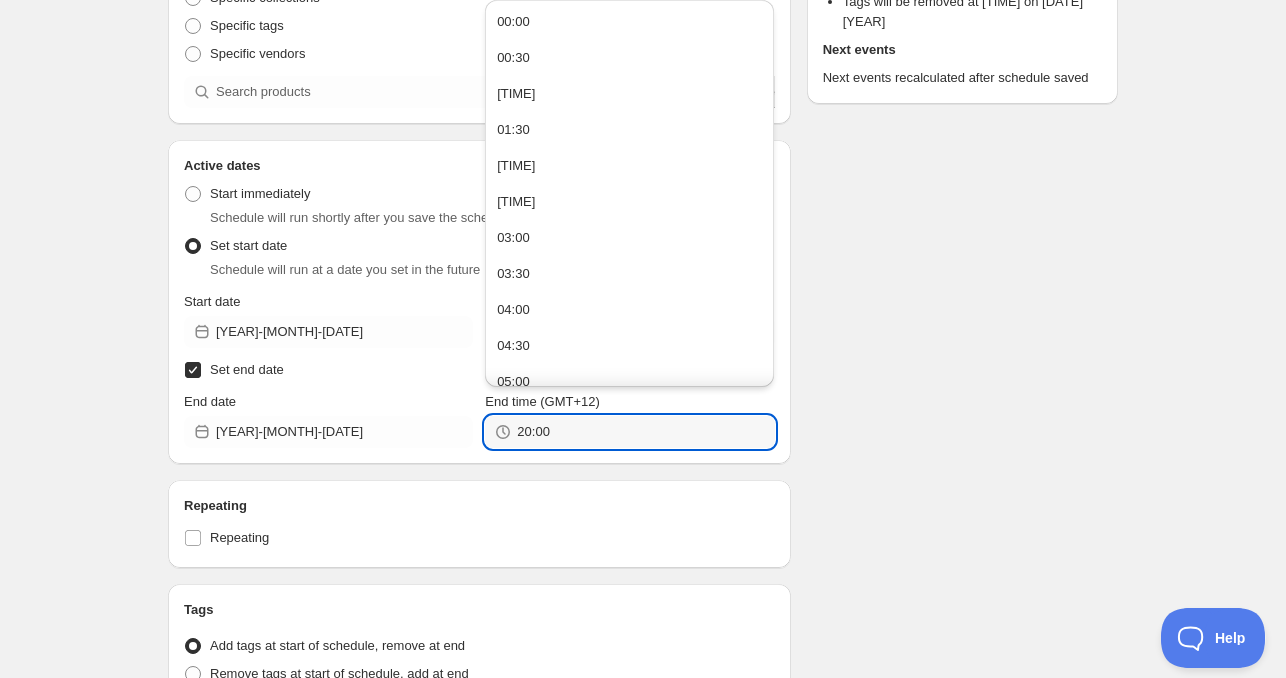 paste on "11" 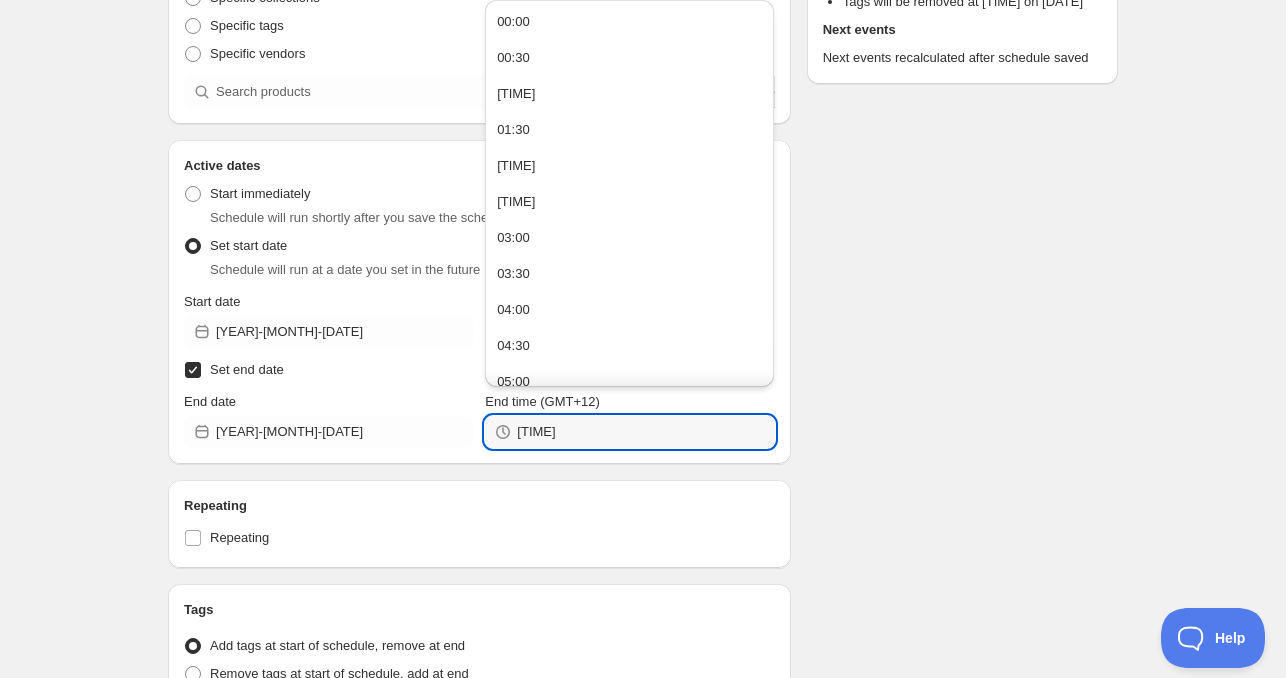 type on "[TIME]" 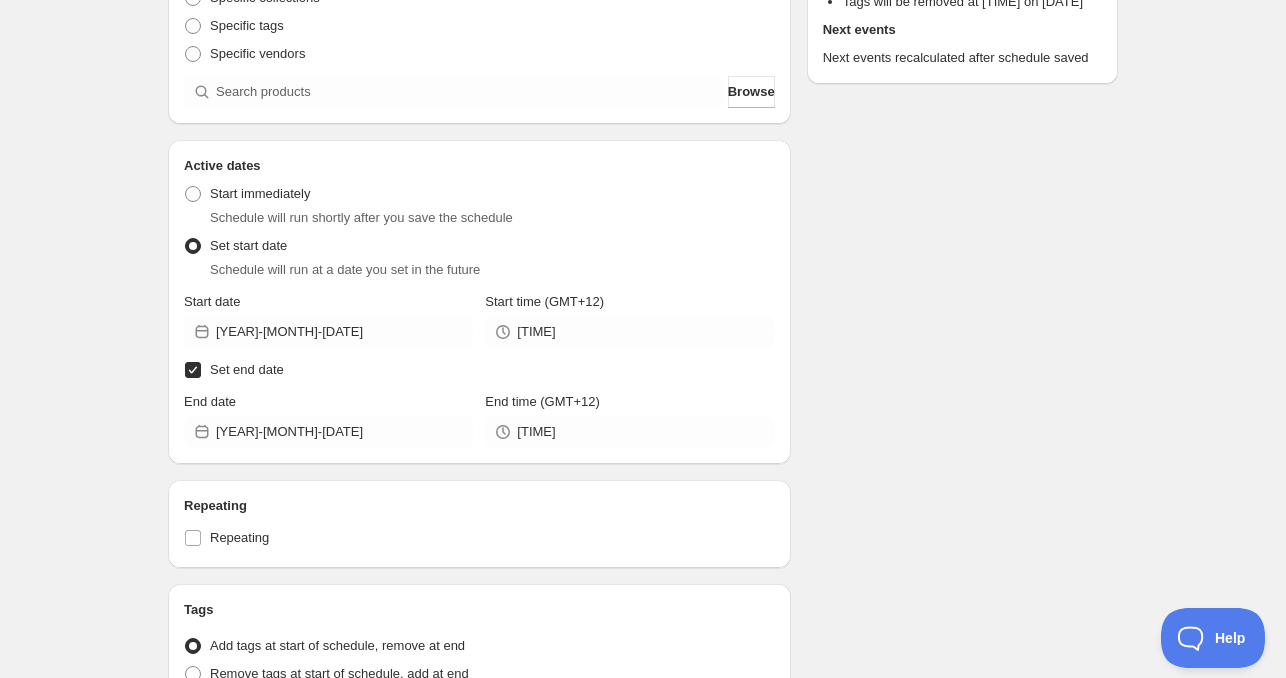 scroll, scrollTop: 600, scrollLeft: 0, axis: vertical 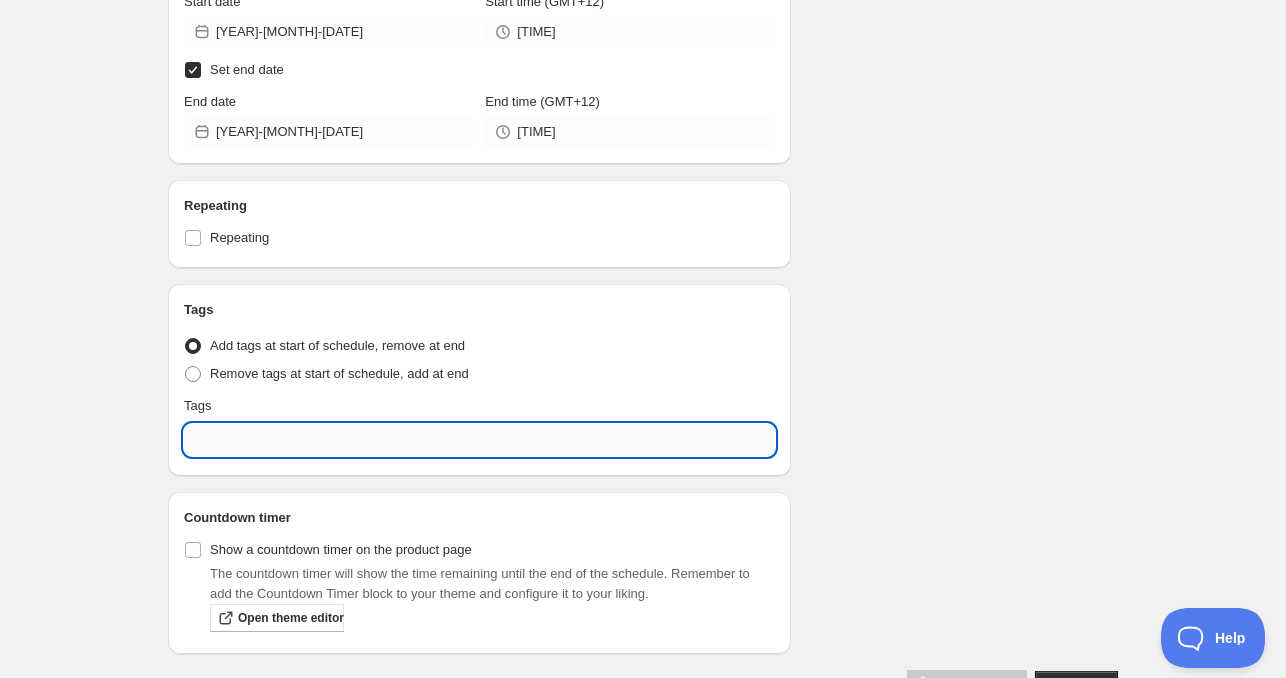 click at bounding box center [479, 440] 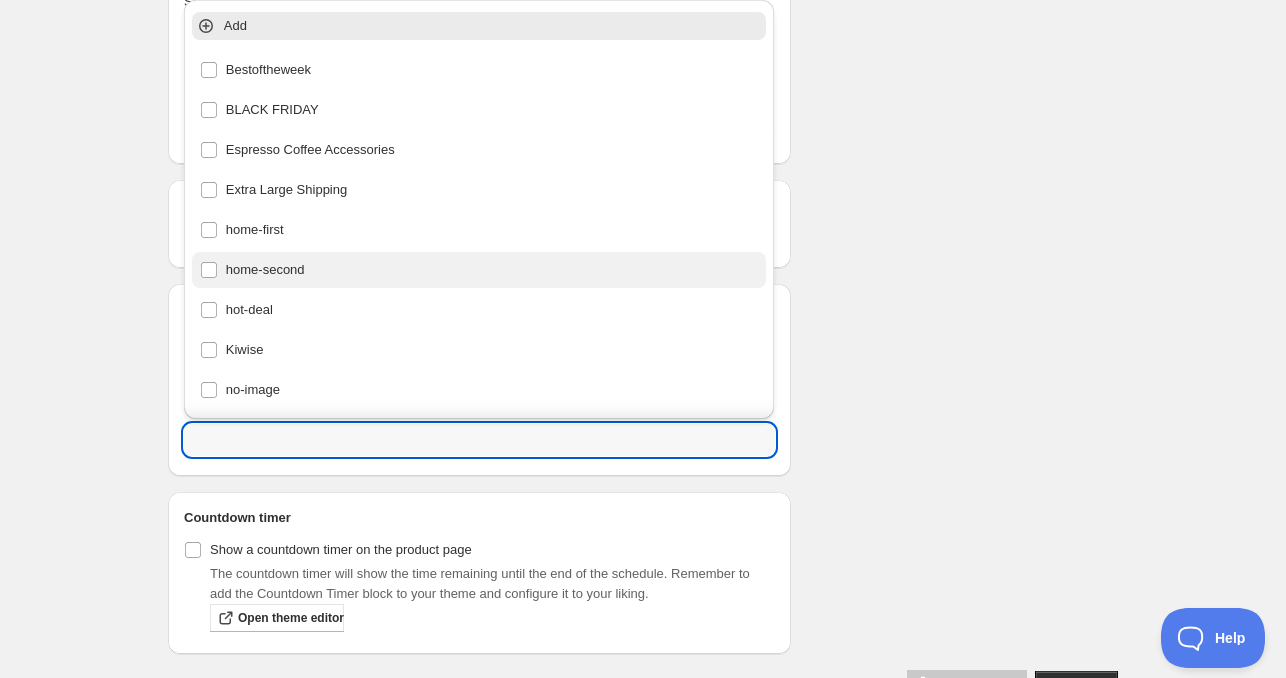 click on "home-second" at bounding box center (479, 270) 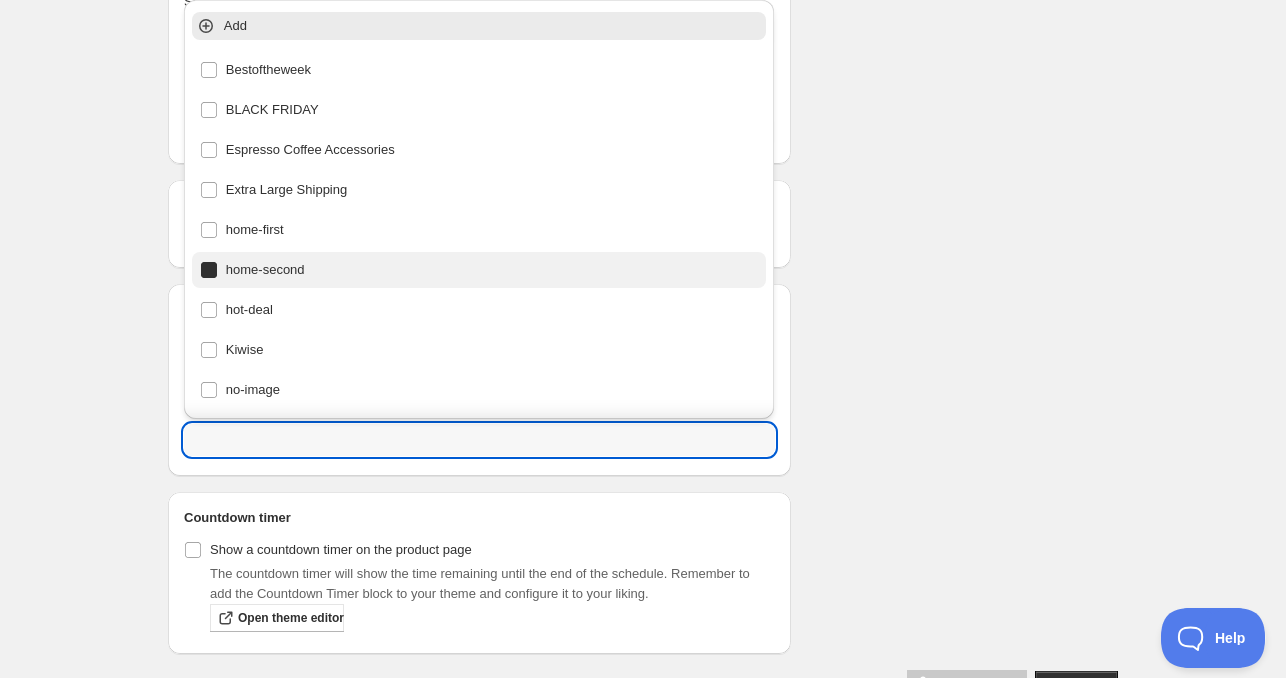 type on "home-second" 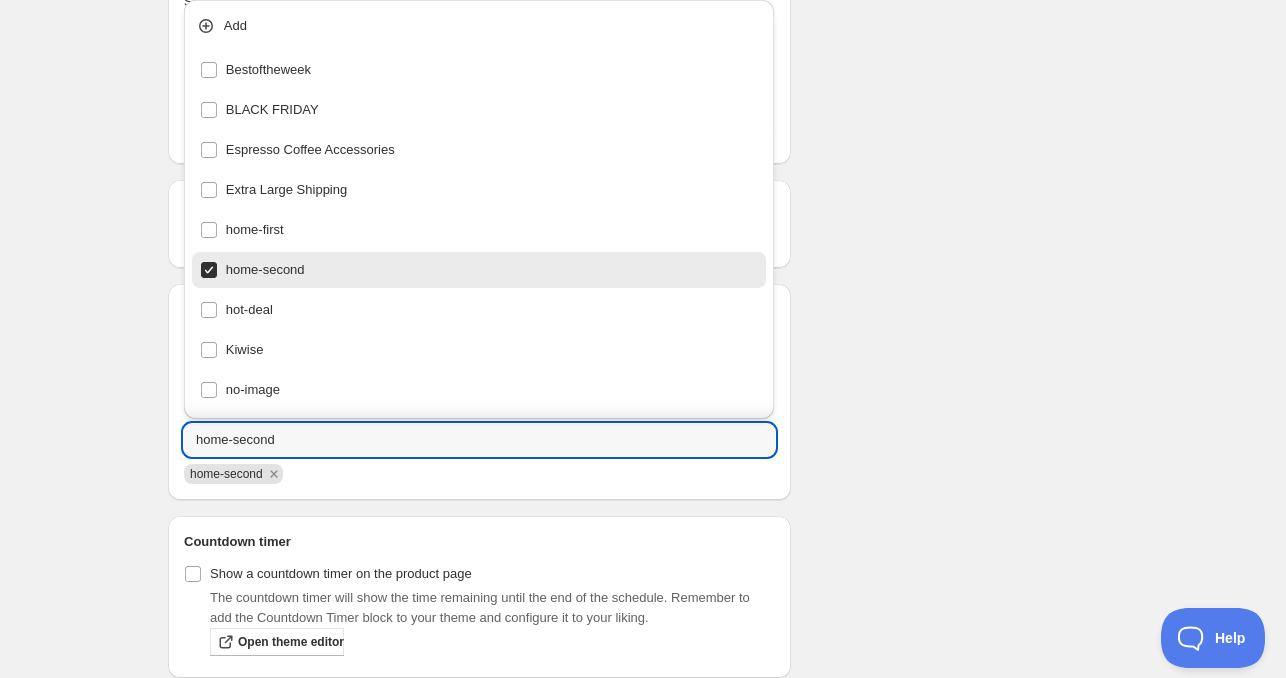 click on "Schedule name [DAY] [MONTH] [DATE] [YEAR] [TIME]am Your customers won't see this Product selection Entity type Specific products Specific collections Specific tags Specific vendors Browse Active dates Active Date Type Start immediately Schedule will run shortly after you save the schedule Set start date Schedule will run at a date you set in the future Start date [YEAR]-[MONTH]-[DATE] Start time (GMT+[ZONE]) [TIME] Set end date End date [YEAR]-[MONTH]-[DATE] End time (GMT+[ZONE]) [TIME] Repeating Repeating Ok Cancel Every 1 Date range Days Weeks Months Years Days Ends Never On specific date After a number of occurances Tags Tag type Add tags at start of schedule, remove at end Remove tags at start of schedule, add at end Tags home-second home-second Countdown timer Show a countdown timer on the product page The countdown timer will show the time remaining until the end of the schedule. Remember to add the Countdown Timer block to your theme and configure it to your liking. Open theme editor Summary [DAY] [MONTH] [DATE] [YEAR] [TIME]am Type Add/remove tags from products" at bounding box center [635, 92] 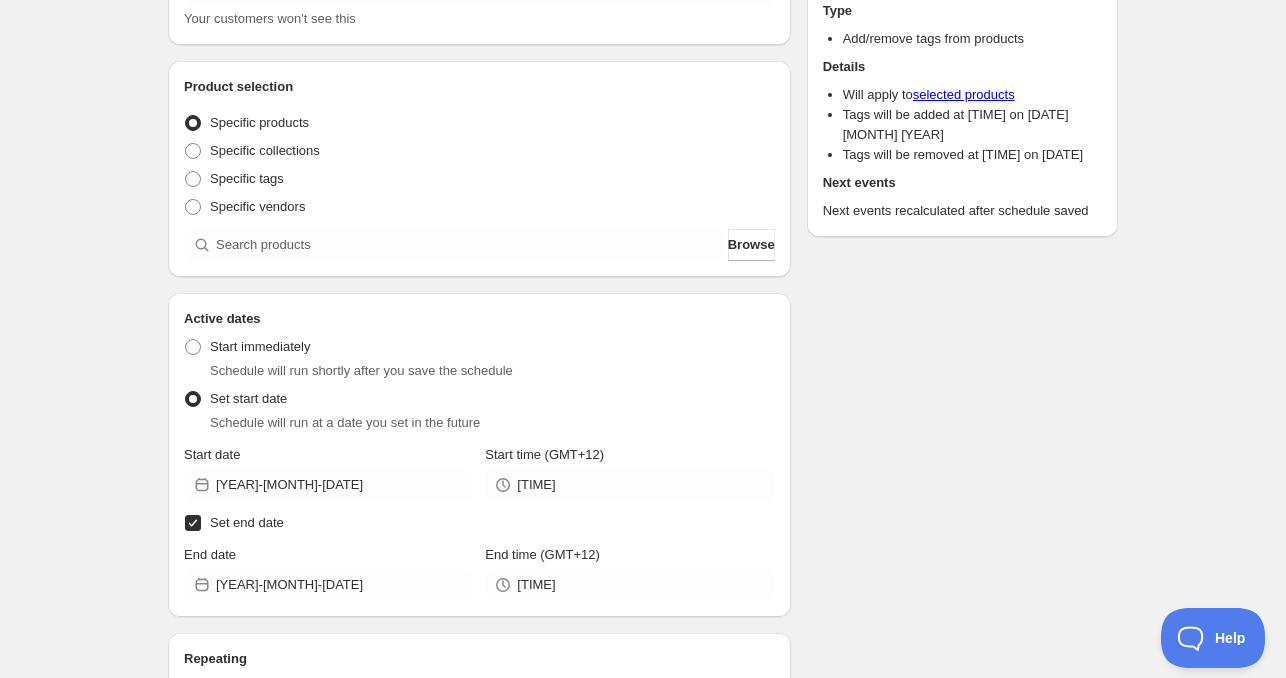 scroll, scrollTop: 100, scrollLeft: 0, axis: vertical 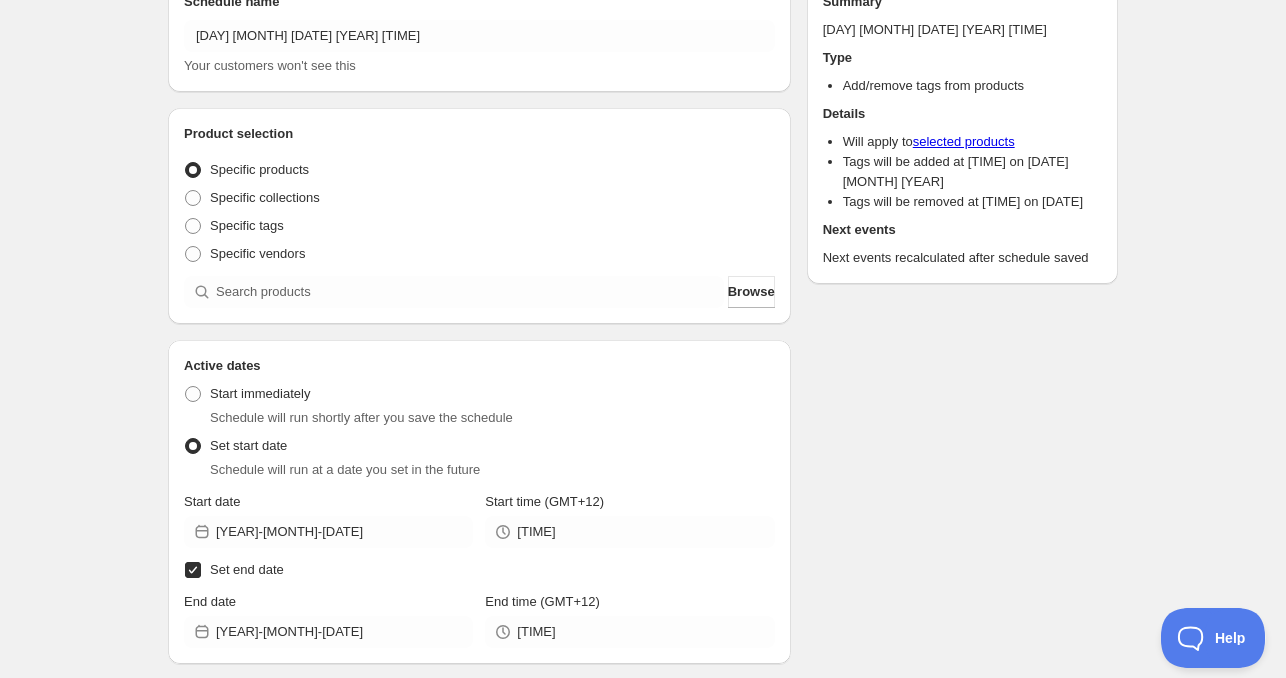 drag, startPoint x: 1017, startPoint y: 301, endPoint x: 765, endPoint y: 186, distance: 277 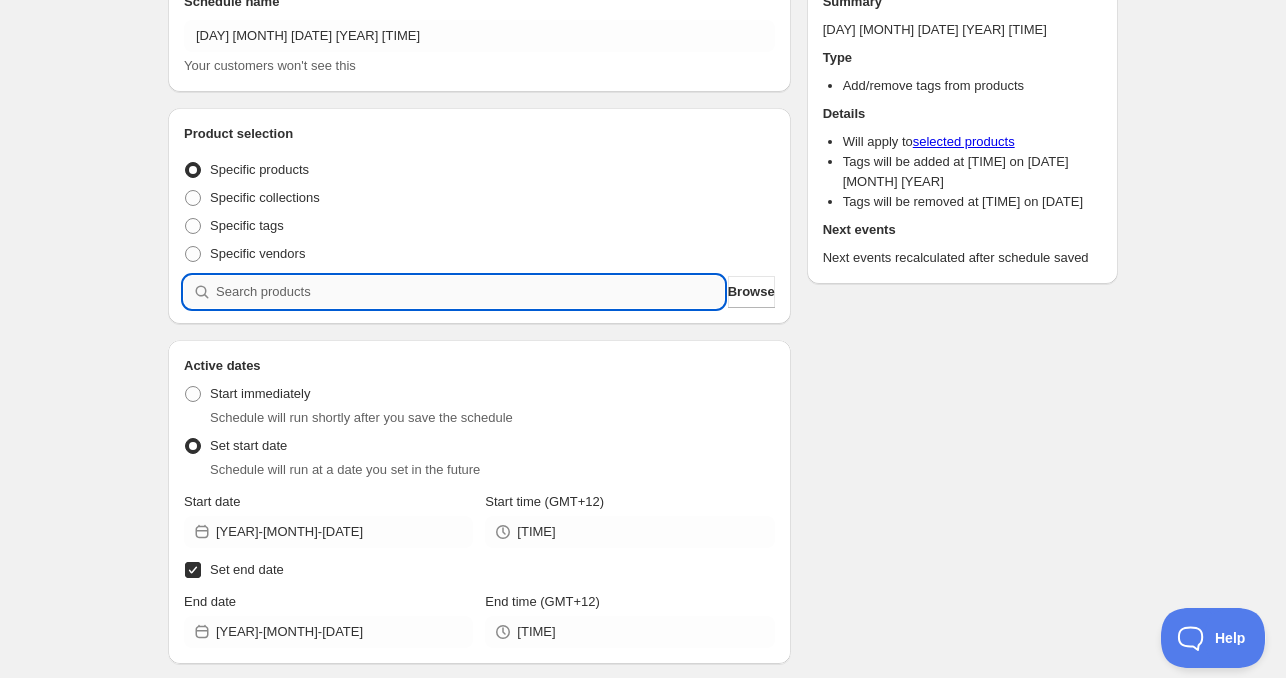 drag, startPoint x: 604, startPoint y: 291, endPoint x: 630, endPoint y: 307, distance: 30.528675 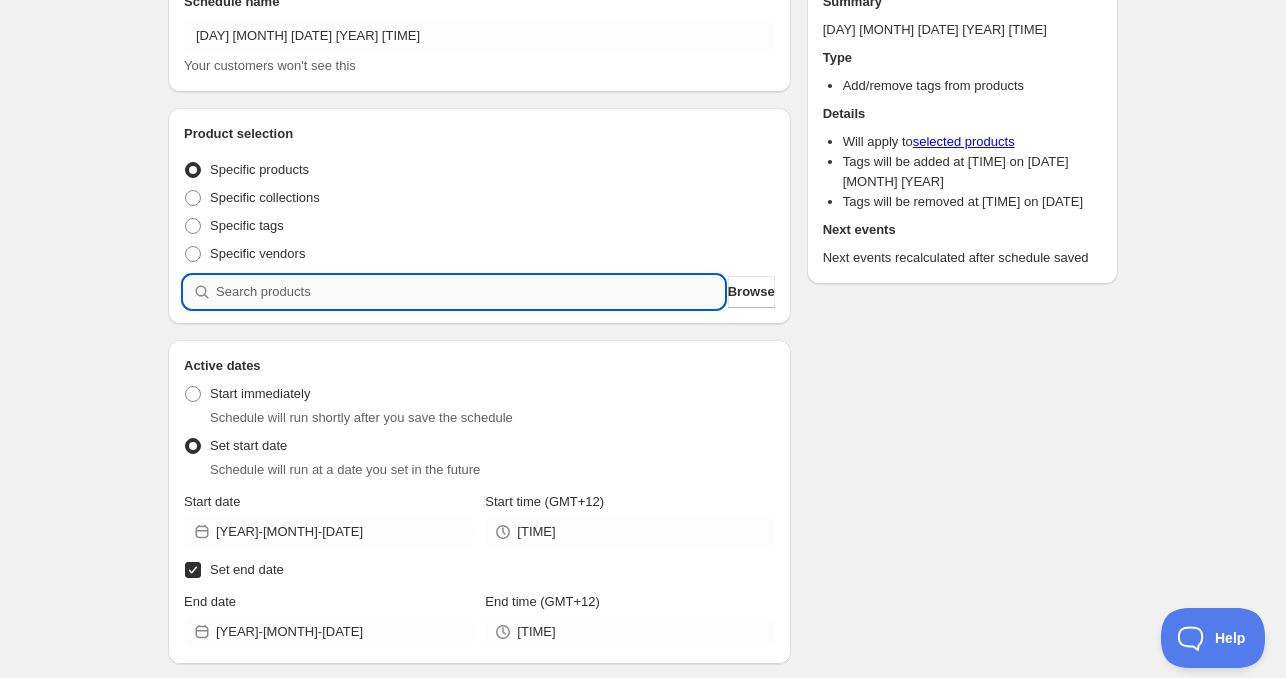 paste 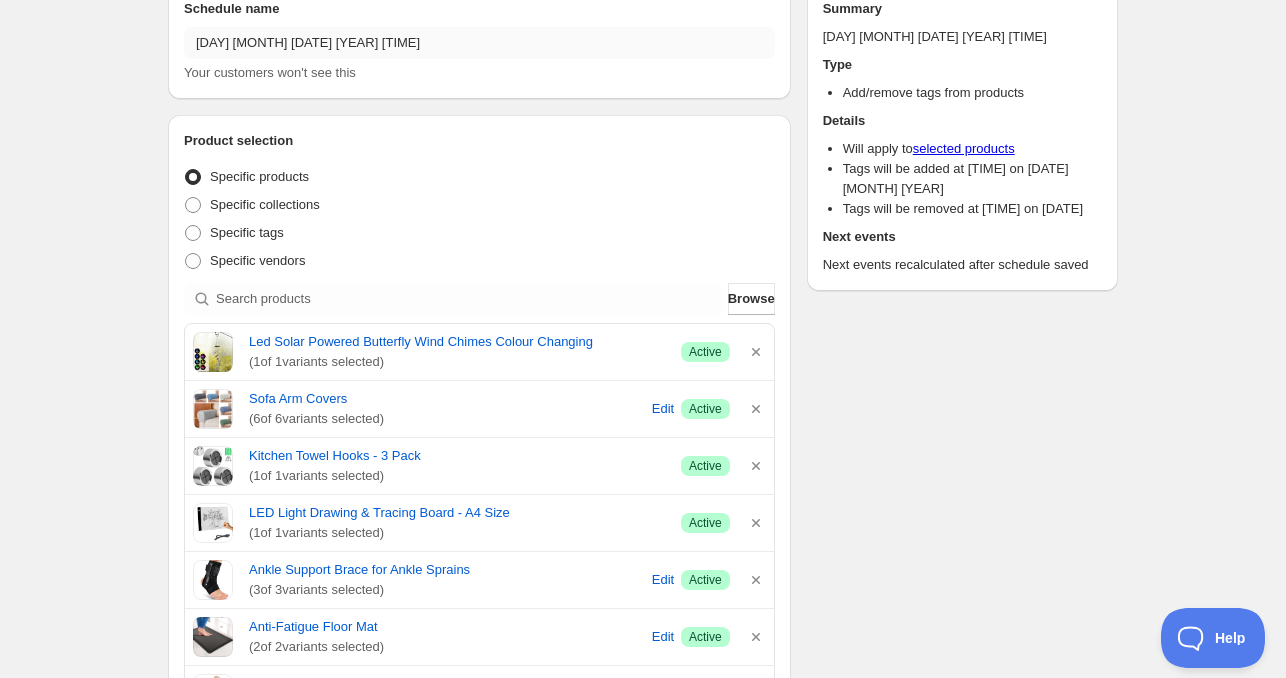 scroll, scrollTop: 0, scrollLeft: 0, axis: both 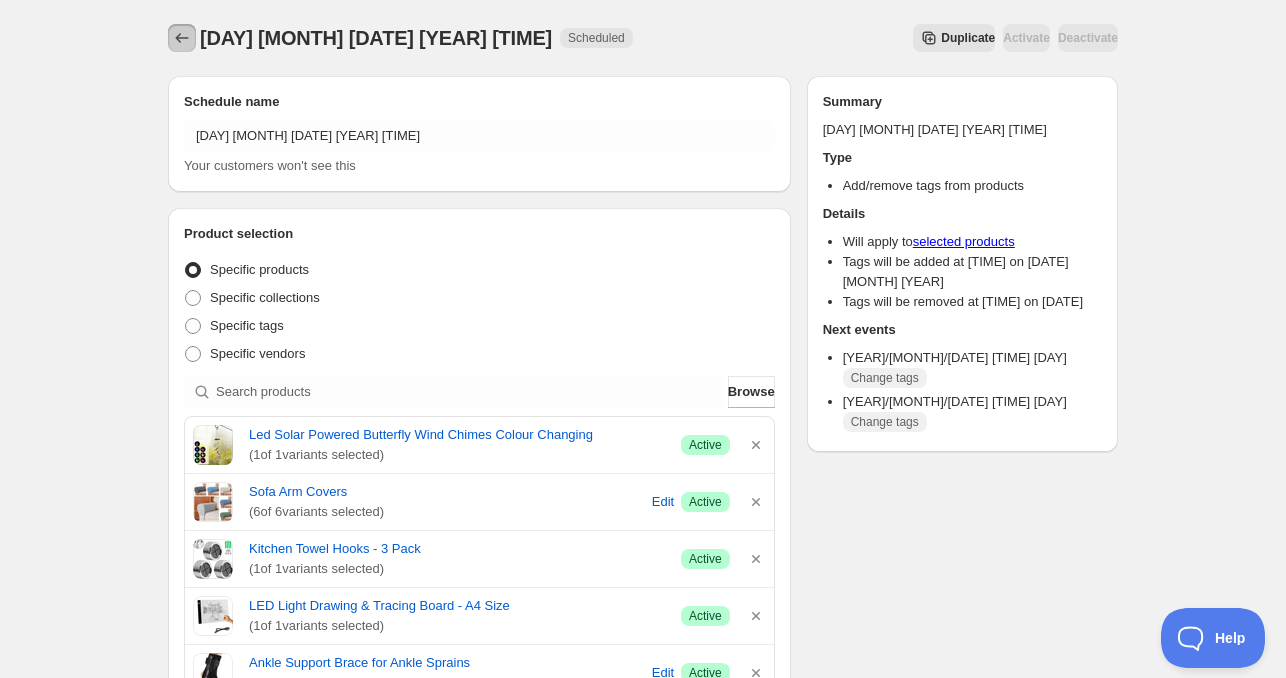 click 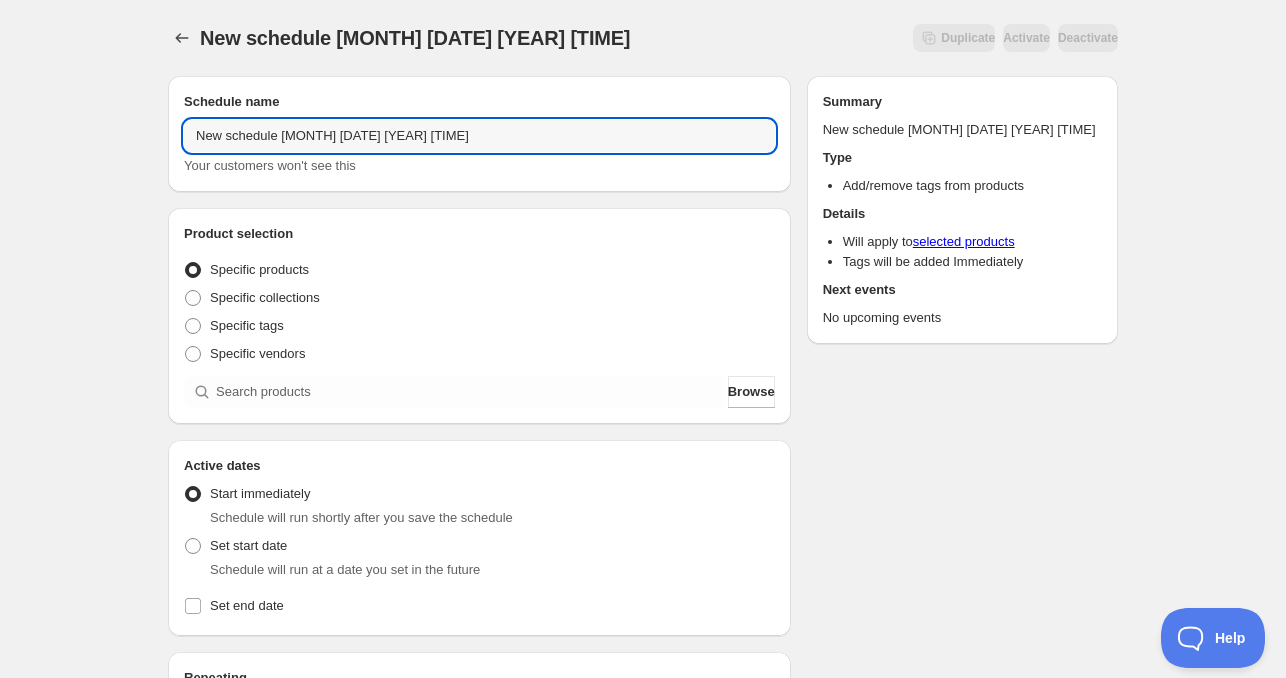 drag, startPoint x: 280, startPoint y: 135, endPoint x: 162, endPoint y: 155, distance: 119.682915 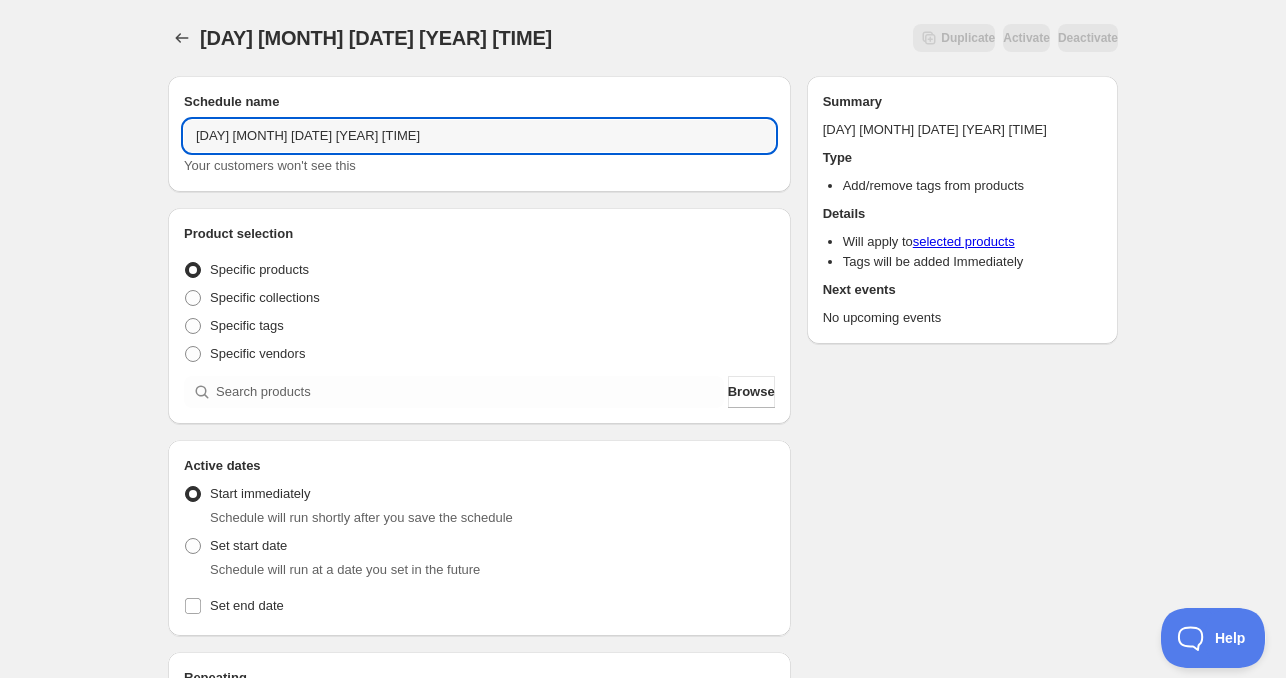 drag, startPoint x: 264, startPoint y: 133, endPoint x: 287, endPoint y: 166, distance: 40.22437 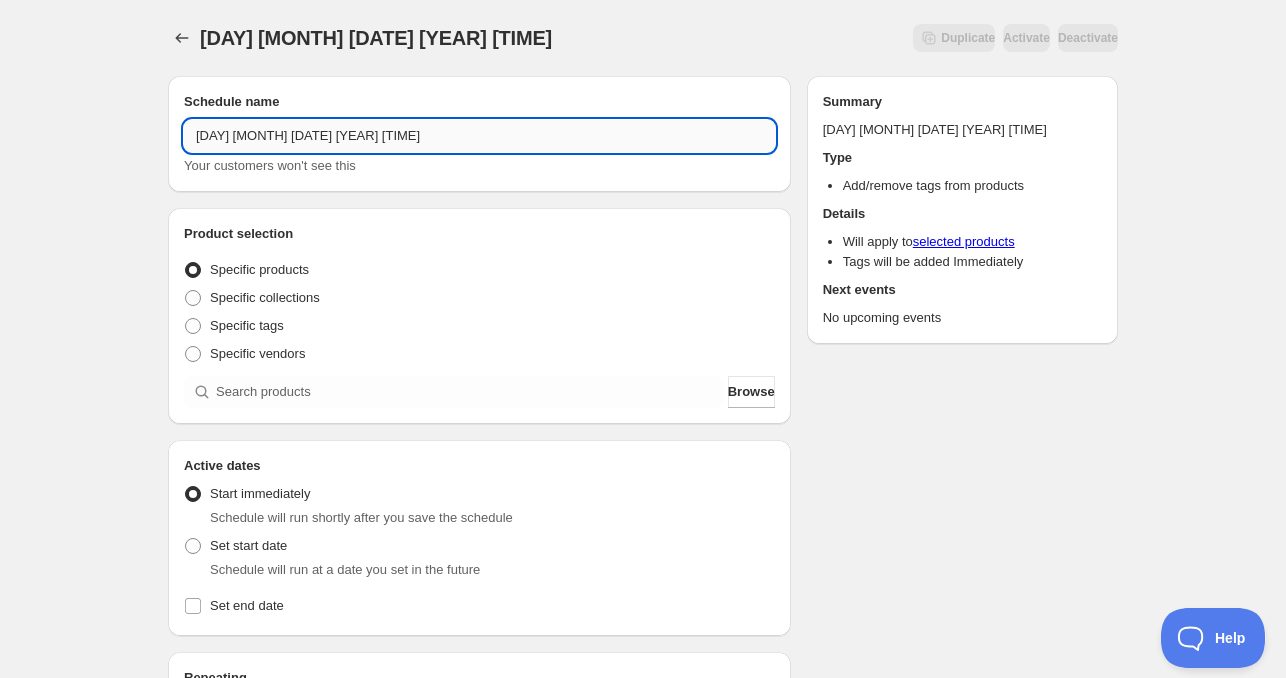 click on "[DAY] [MONTH] [DATE] [YEAR] [TIME]" at bounding box center [479, 136] 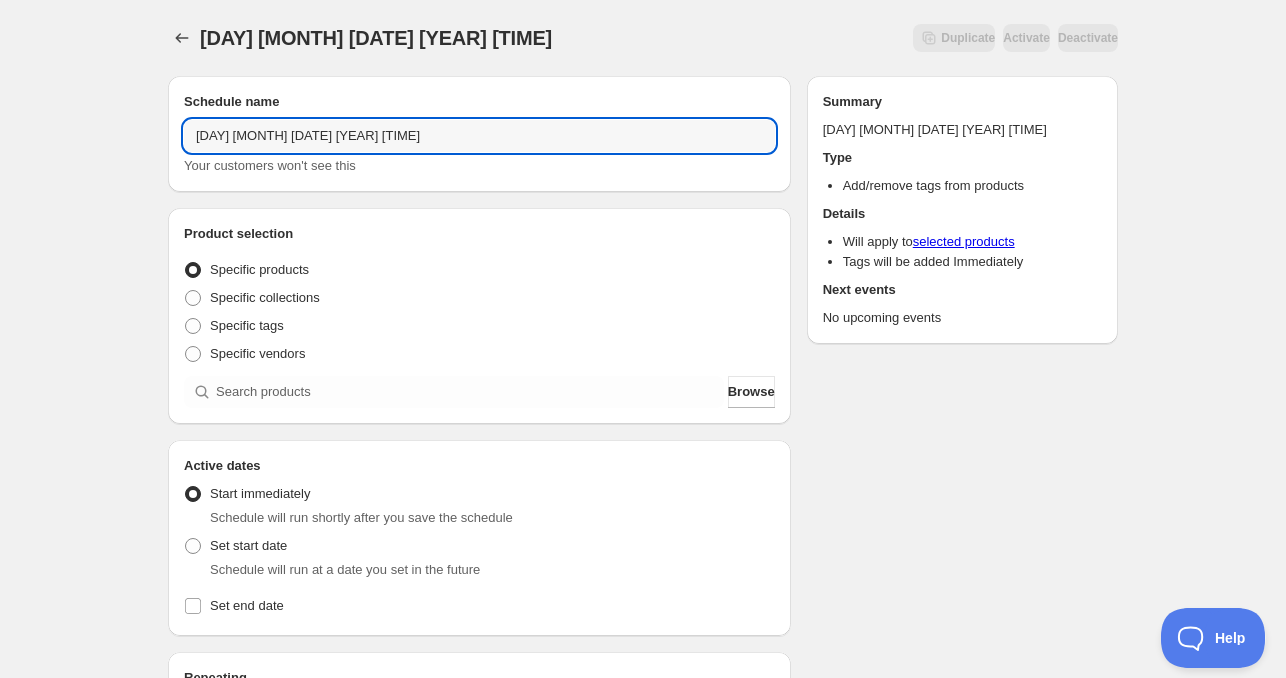 drag, startPoint x: 305, startPoint y: 127, endPoint x: 498, endPoint y: 158, distance: 195.47379 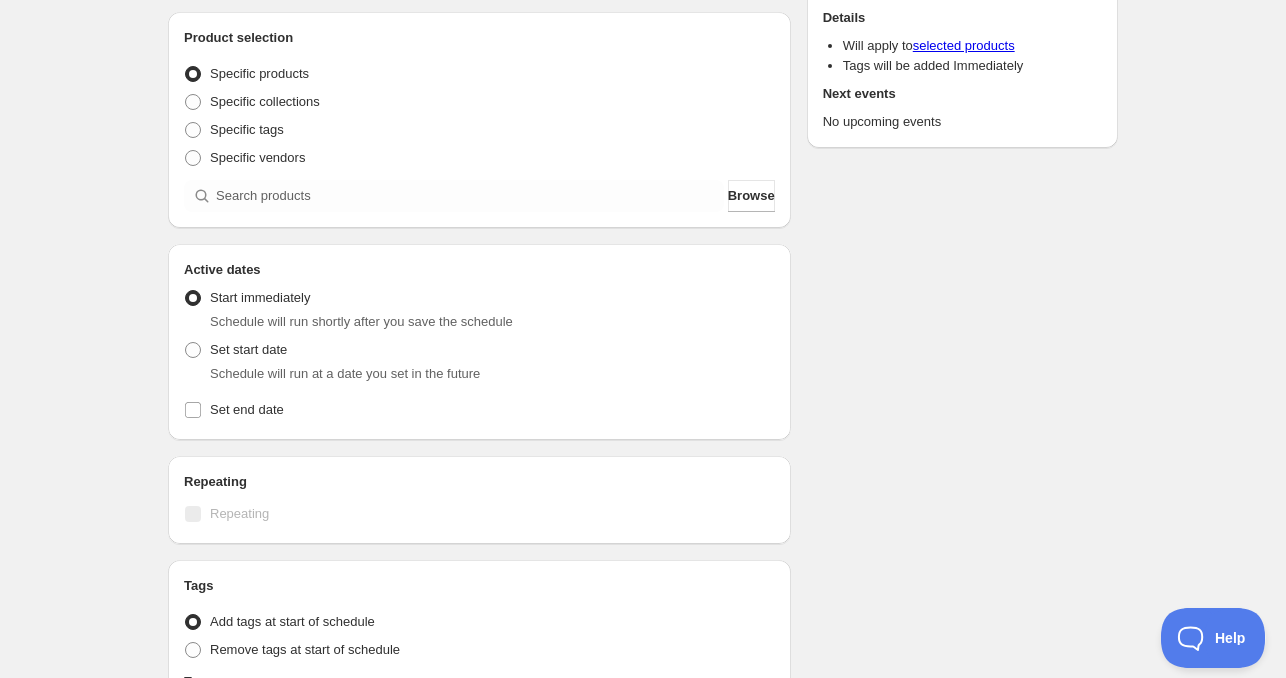 scroll, scrollTop: 200, scrollLeft: 0, axis: vertical 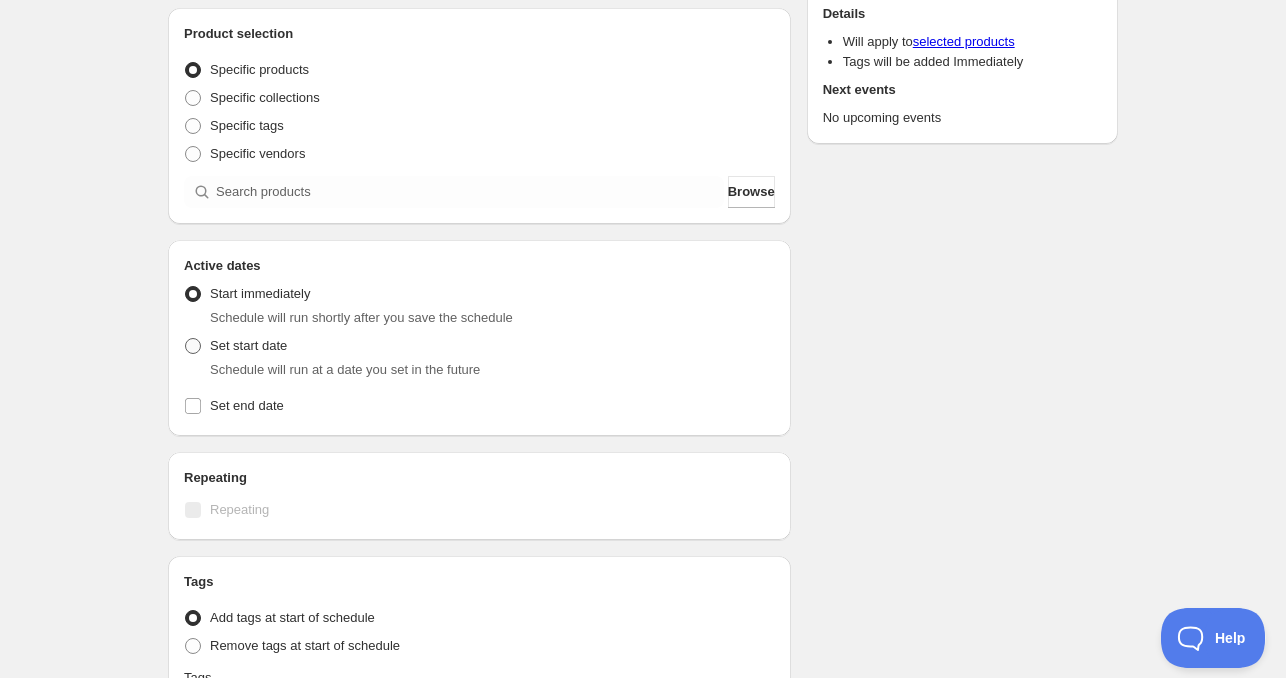 type on "[DAY] [DATE] [TIME]" 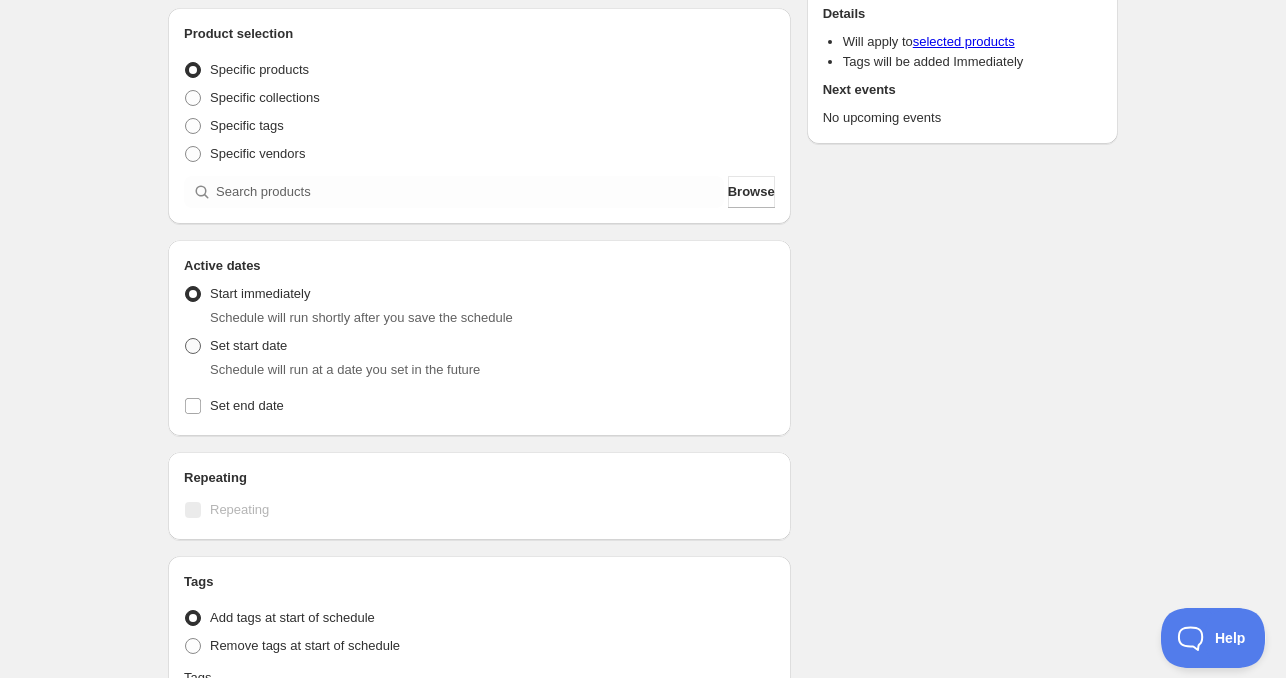 radio on "true" 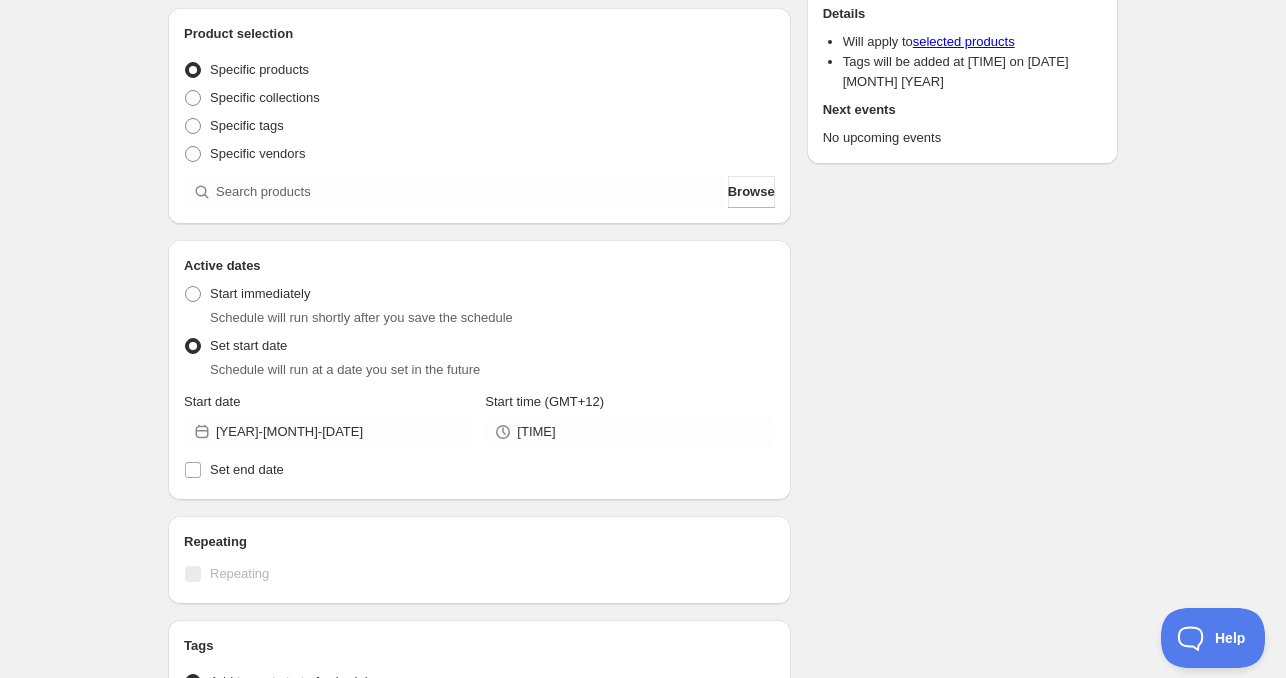 click on "Start date [YEAR]-[MONTH]-[DATE]" at bounding box center (328, 420) 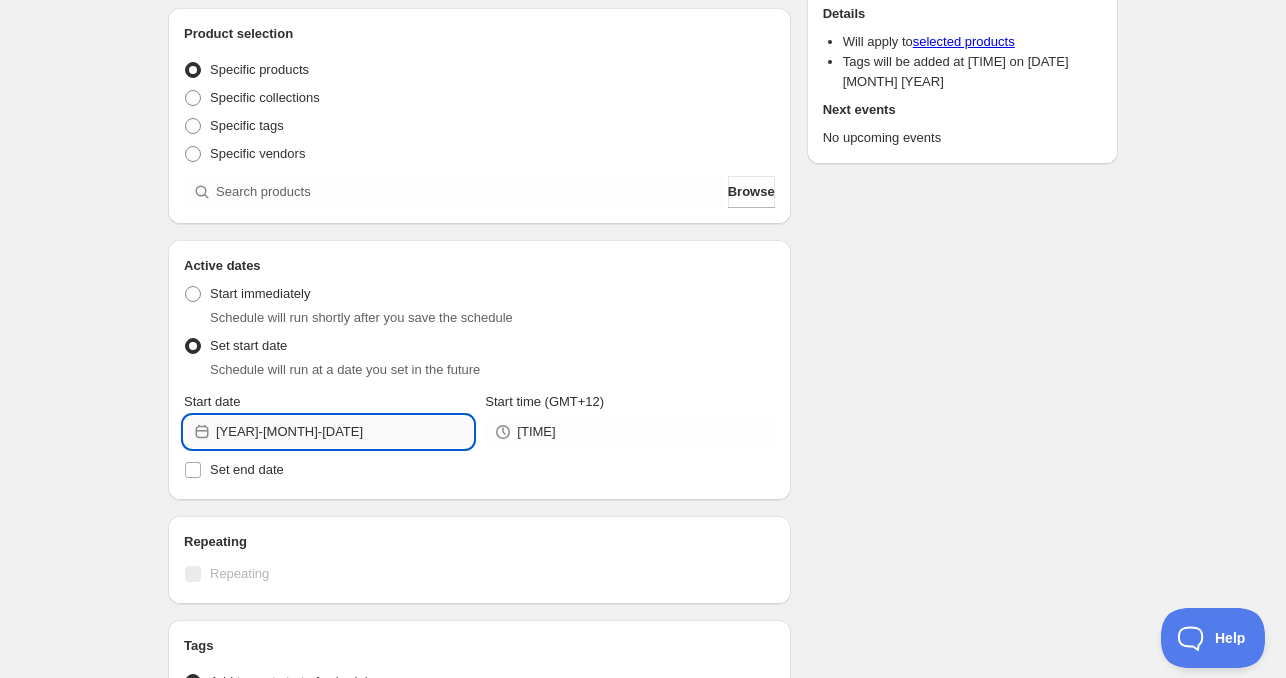 click on "[YEAR]-[MONTH]-[DATE]" at bounding box center (344, 432) 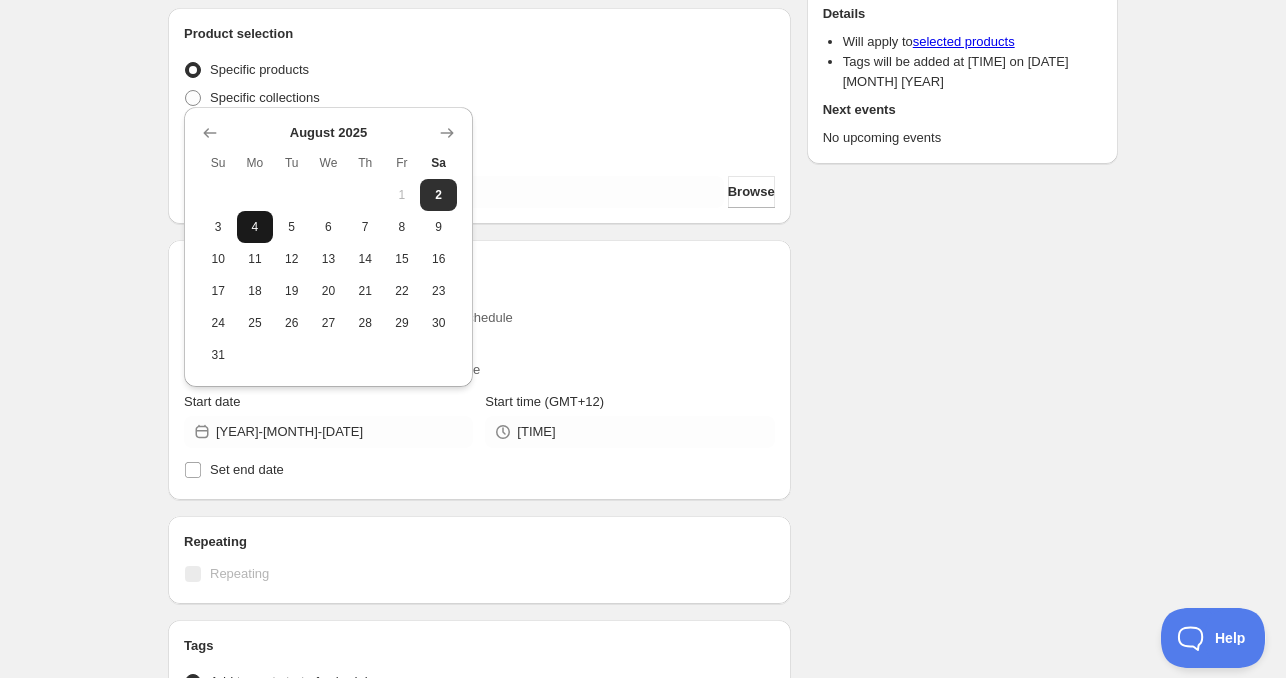 click on "4" at bounding box center (255, 227) 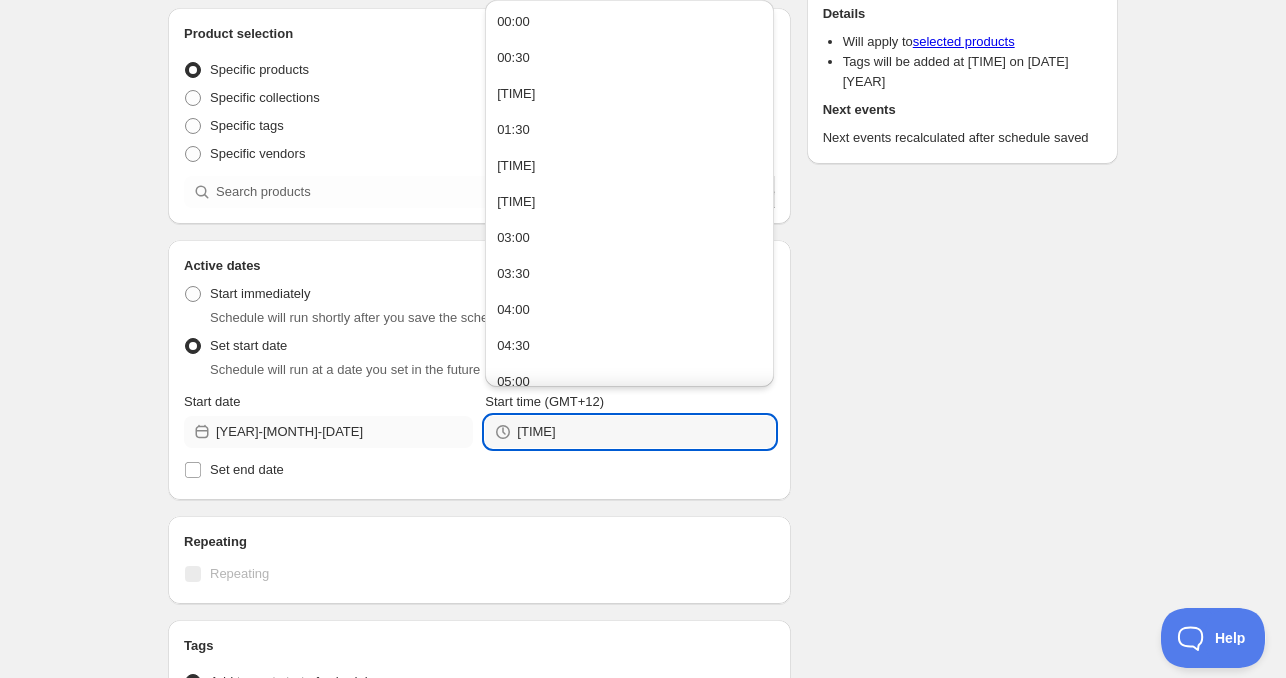 drag, startPoint x: 550, startPoint y: 435, endPoint x: 425, endPoint y: 431, distance: 125.06398 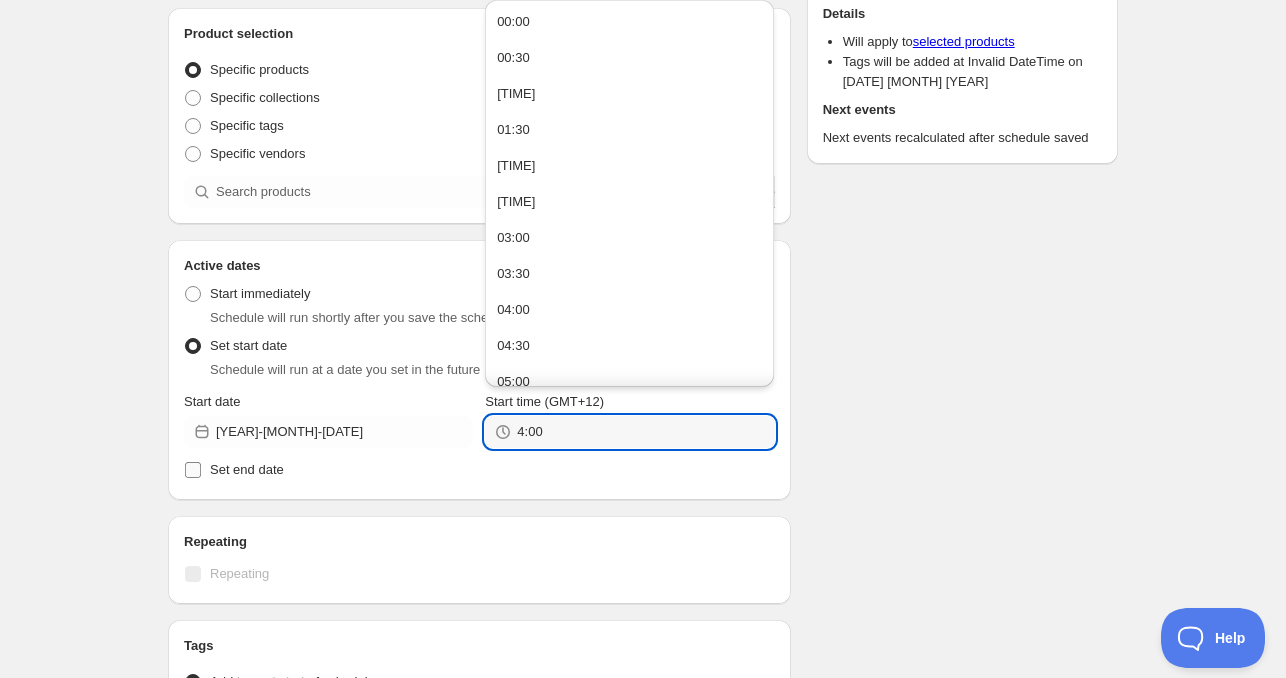 type on "4:00" 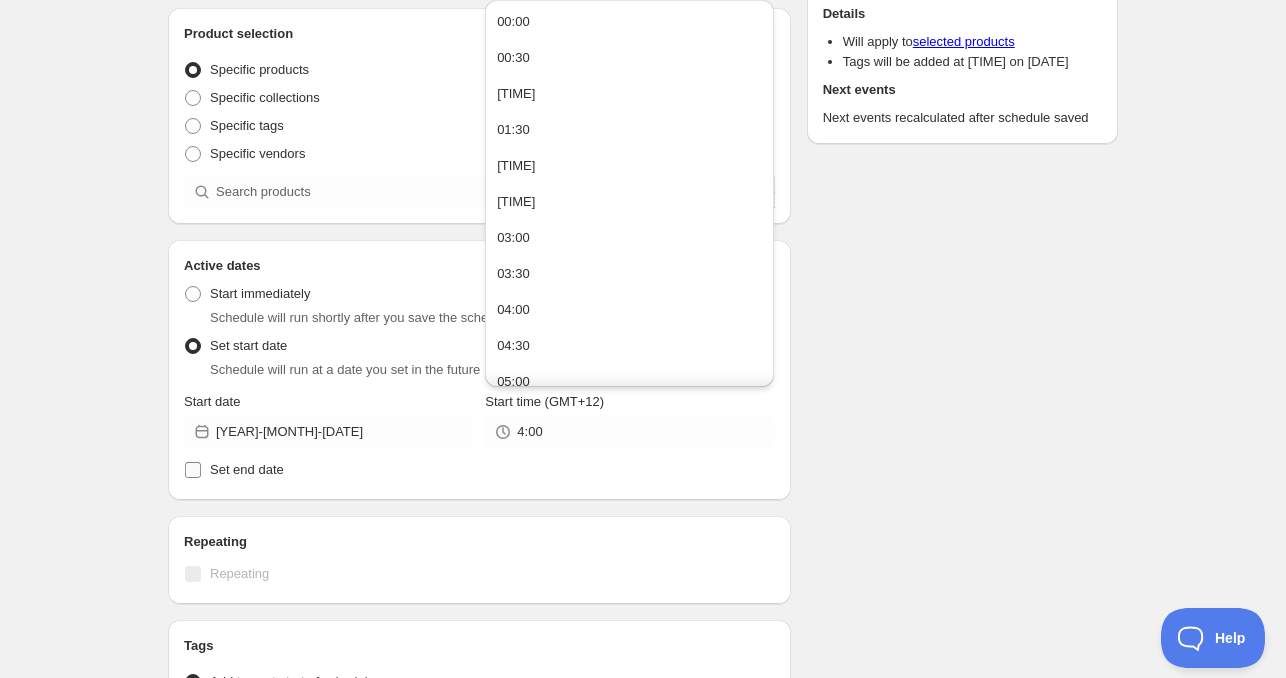 click on "Set end date" at bounding box center (247, 469) 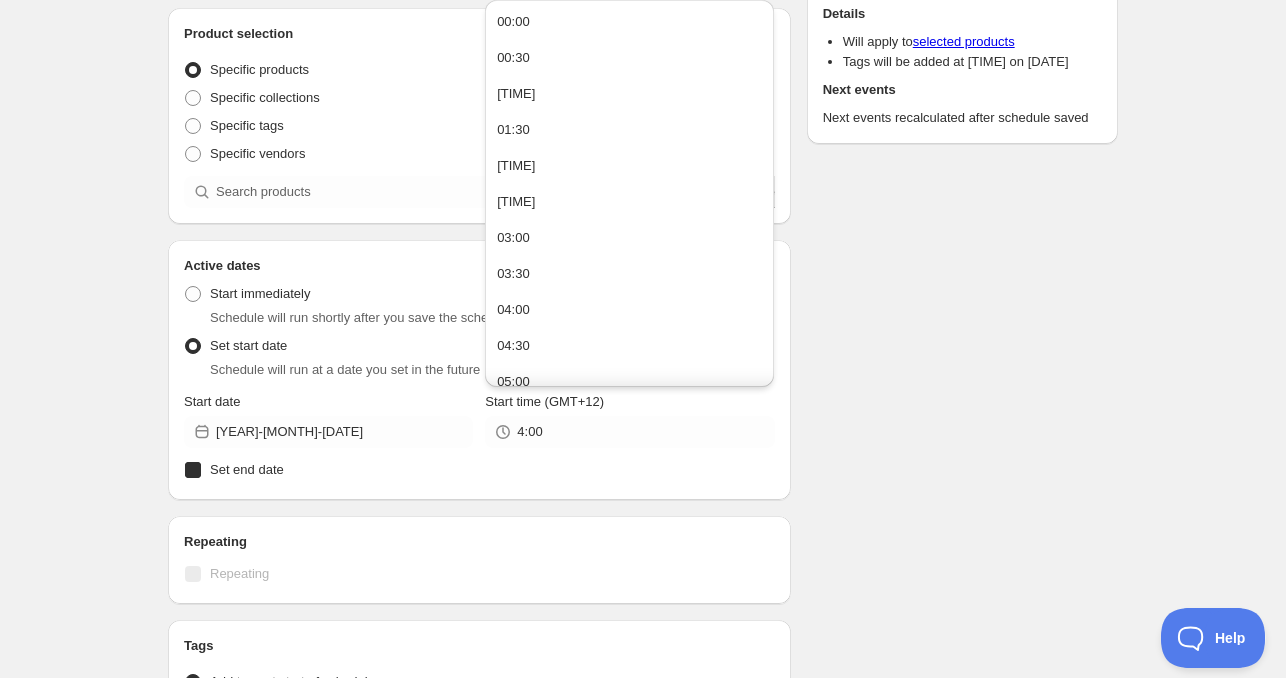 checkbox on "true" 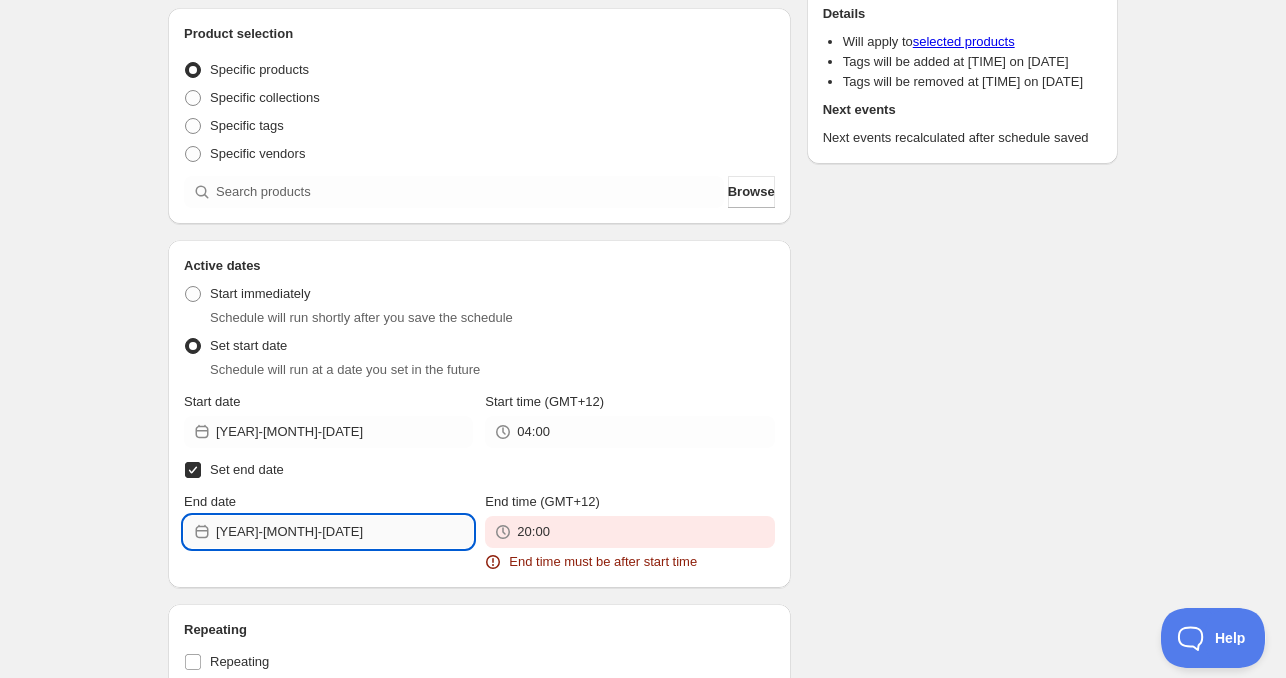 click on "[YEAR]-[MONTH]-[DATE]" at bounding box center (344, 532) 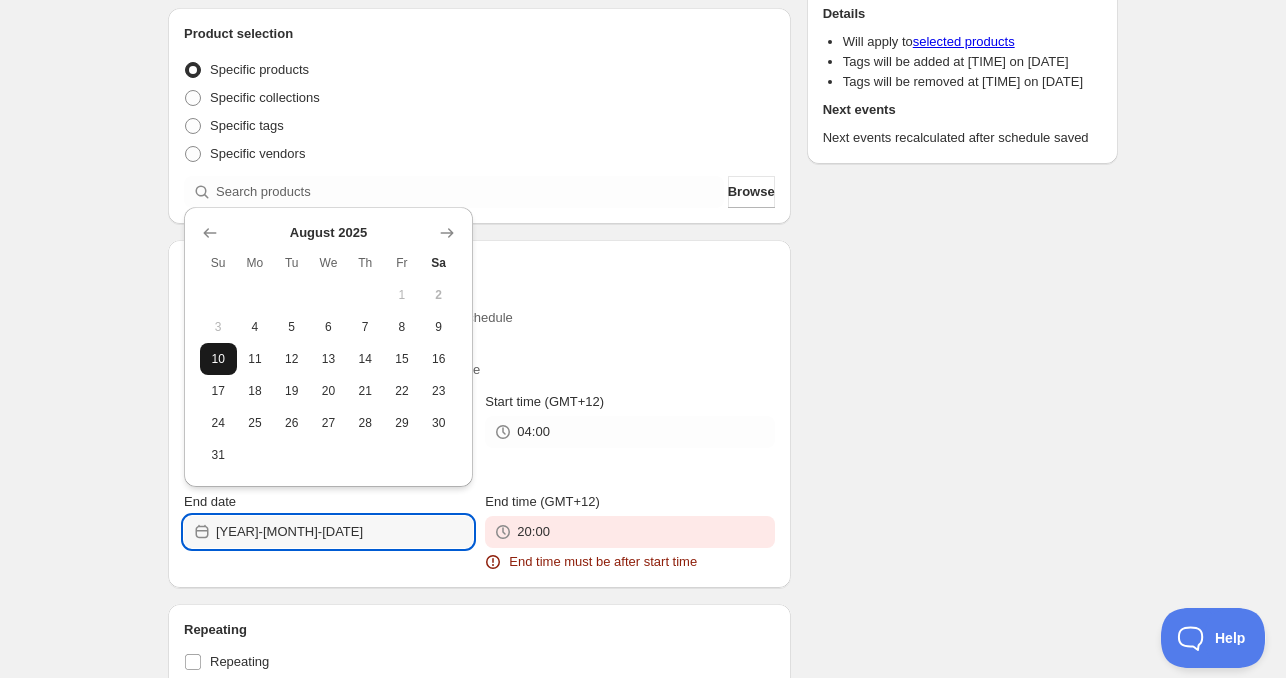 click on "10" at bounding box center [218, 359] 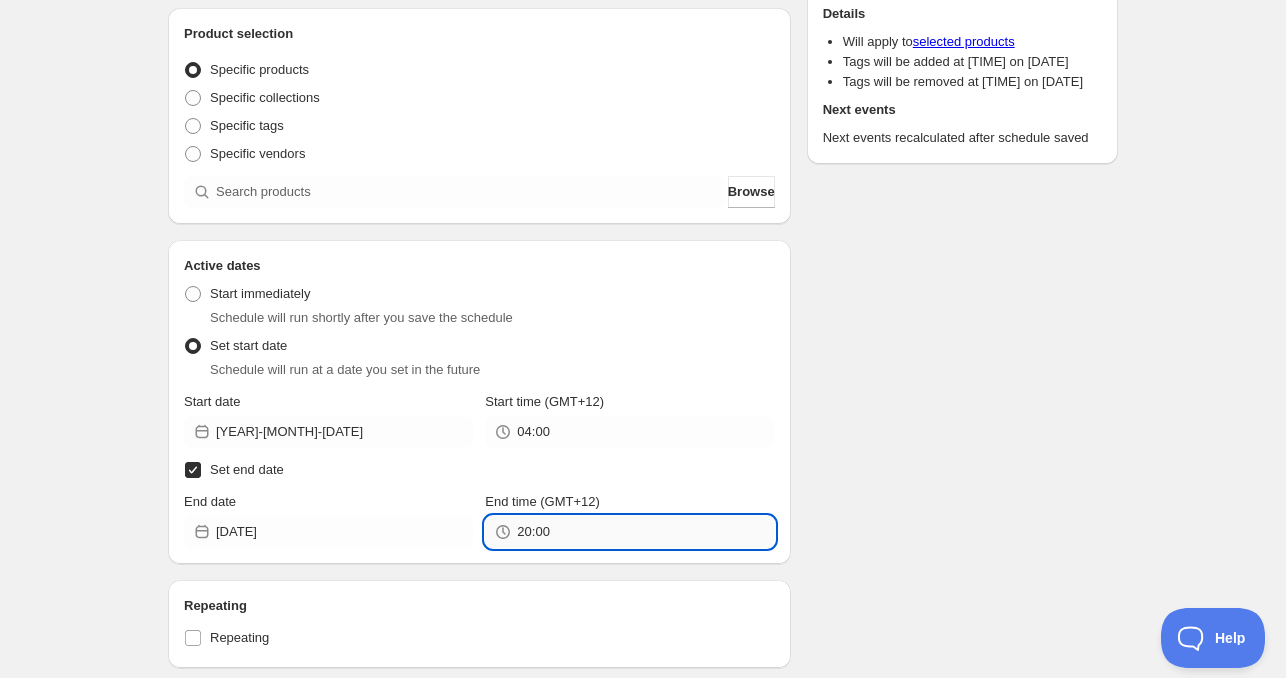 click on "20:00" at bounding box center [645, 532] 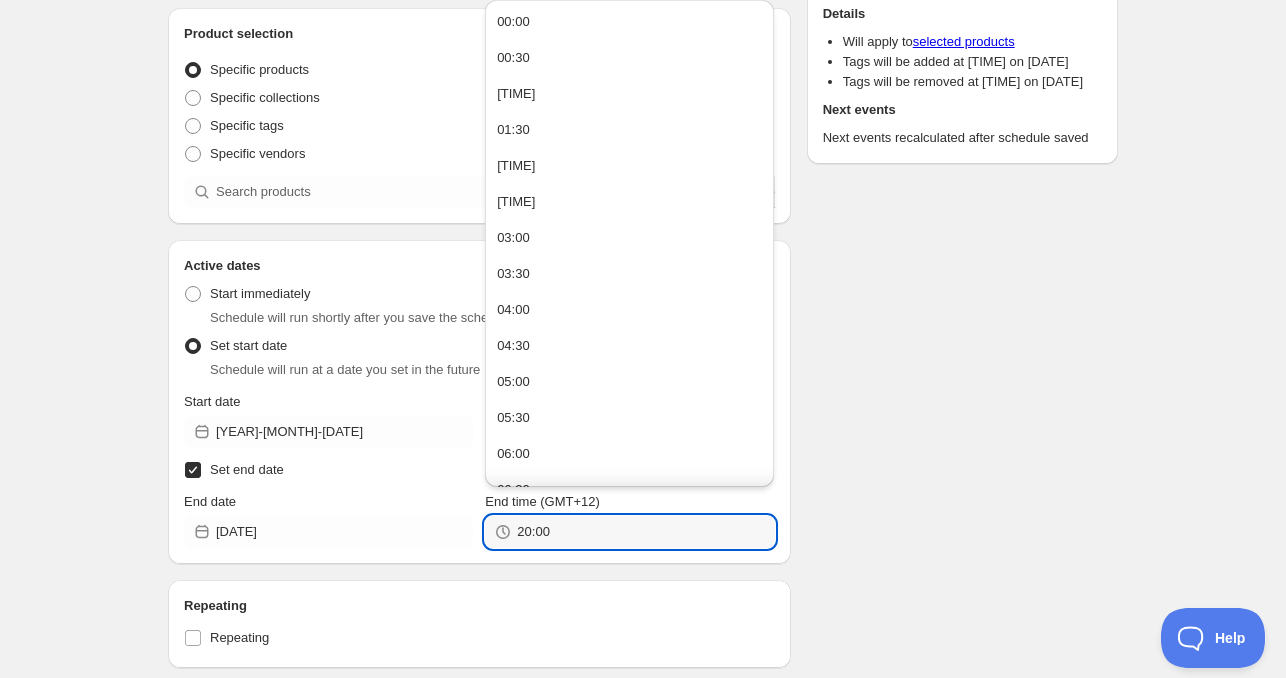 paste on "4" 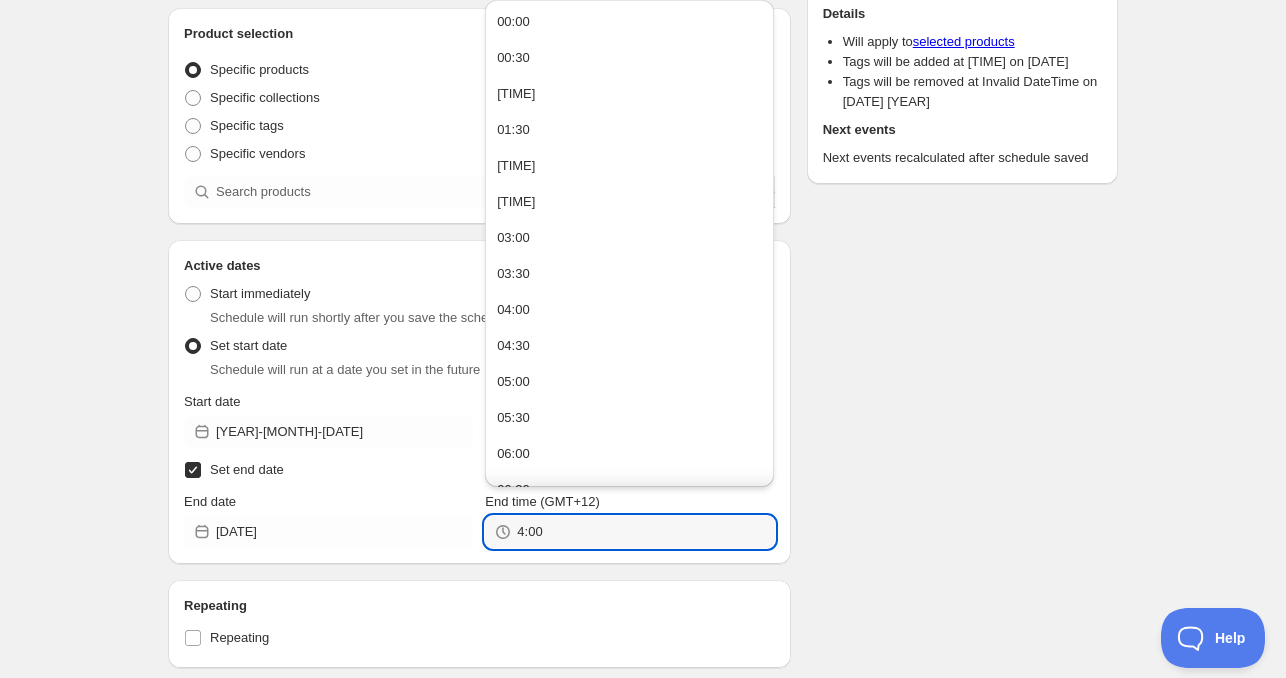 type on "04:00" 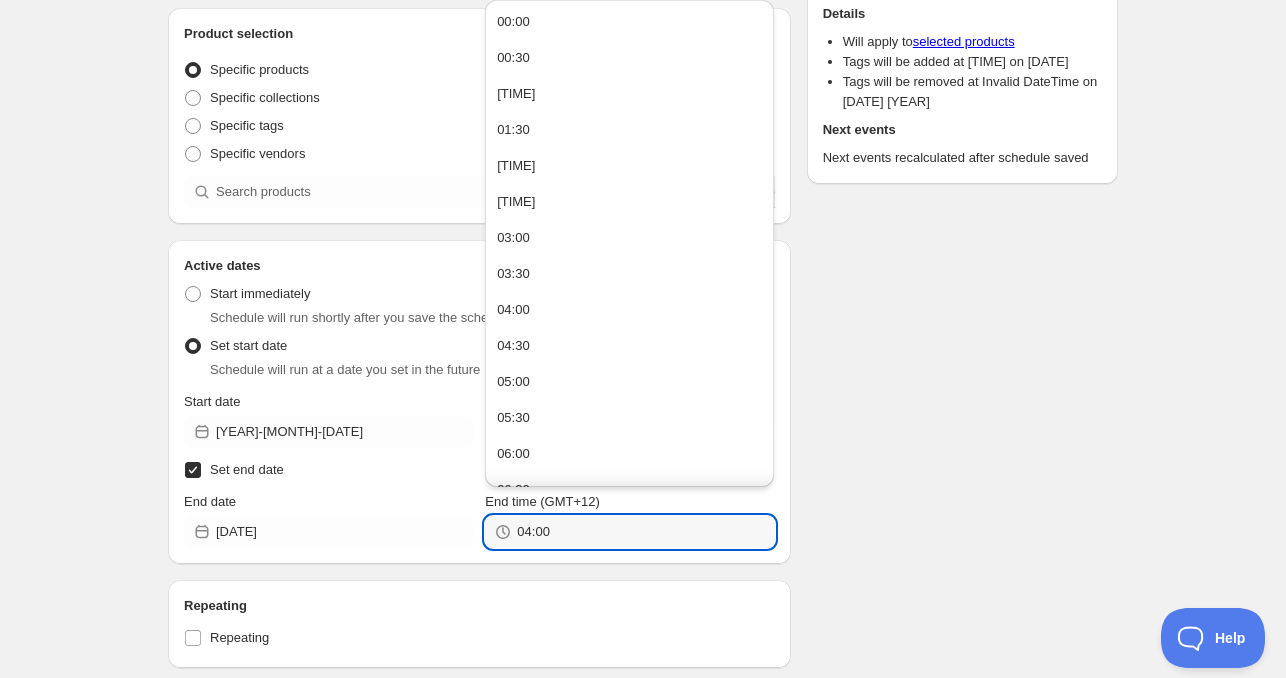 drag, startPoint x: 931, startPoint y: 431, endPoint x: 735, endPoint y: 354, distance: 210.58252 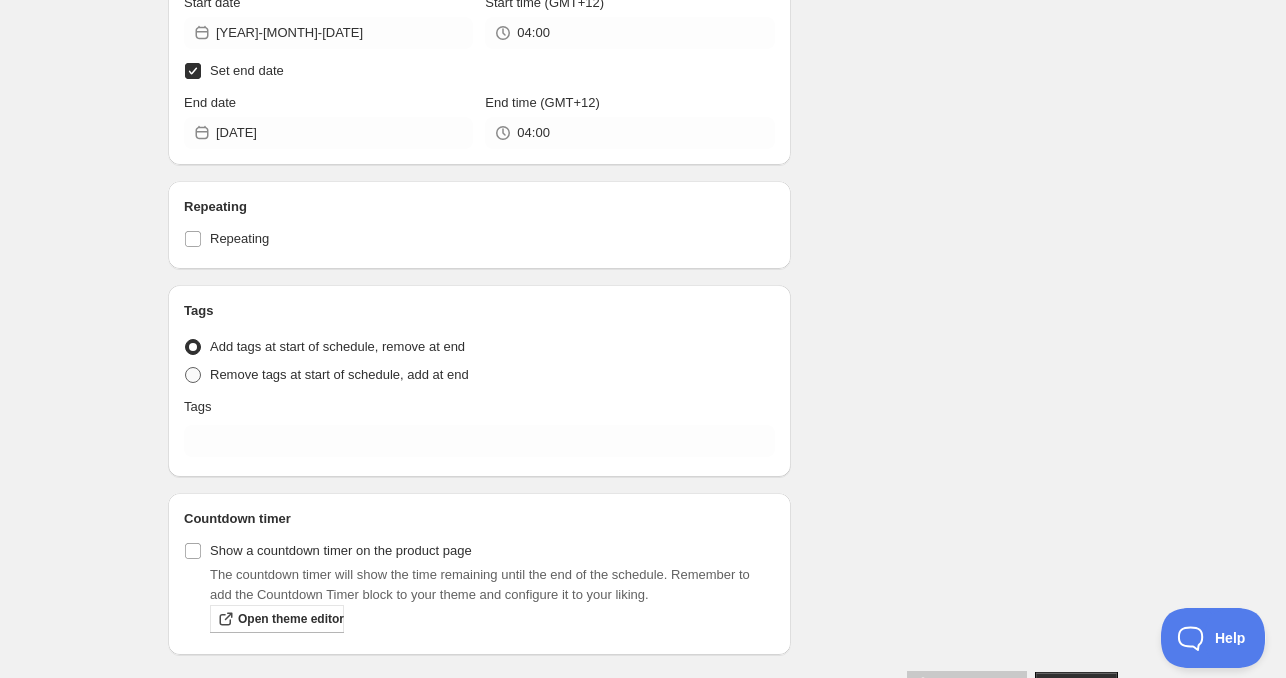 scroll, scrollTop: 600, scrollLeft: 0, axis: vertical 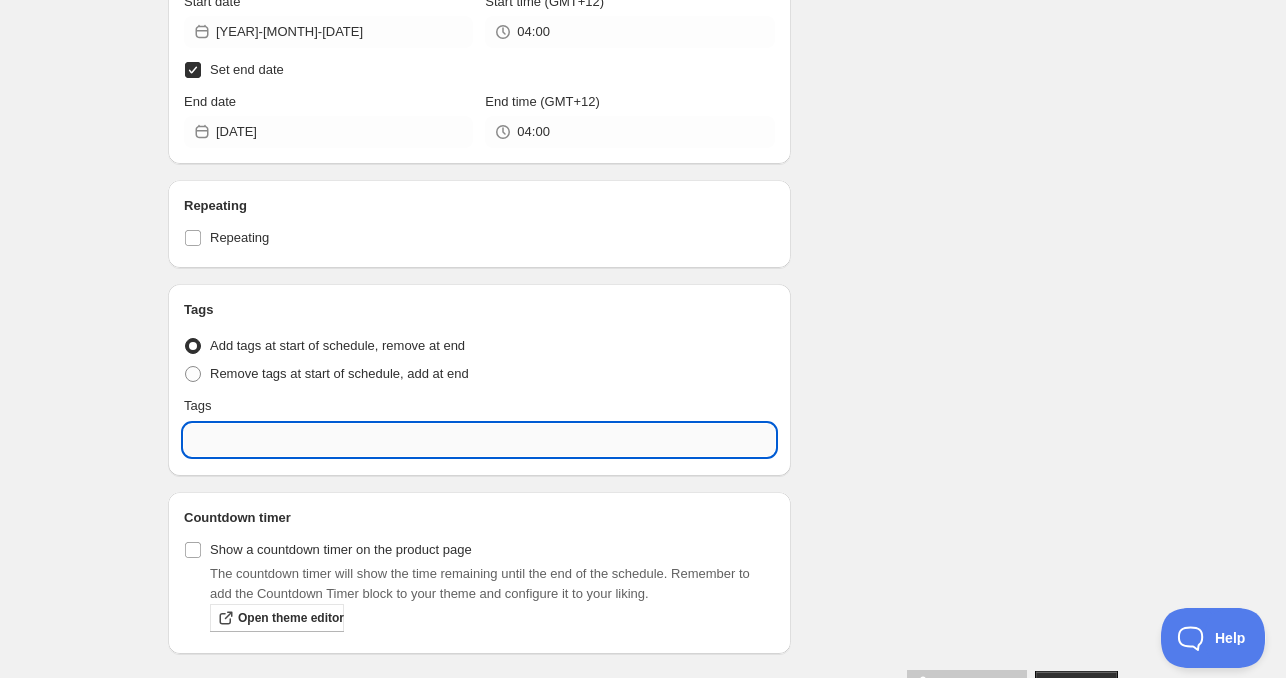 click at bounding box center (479, 440) 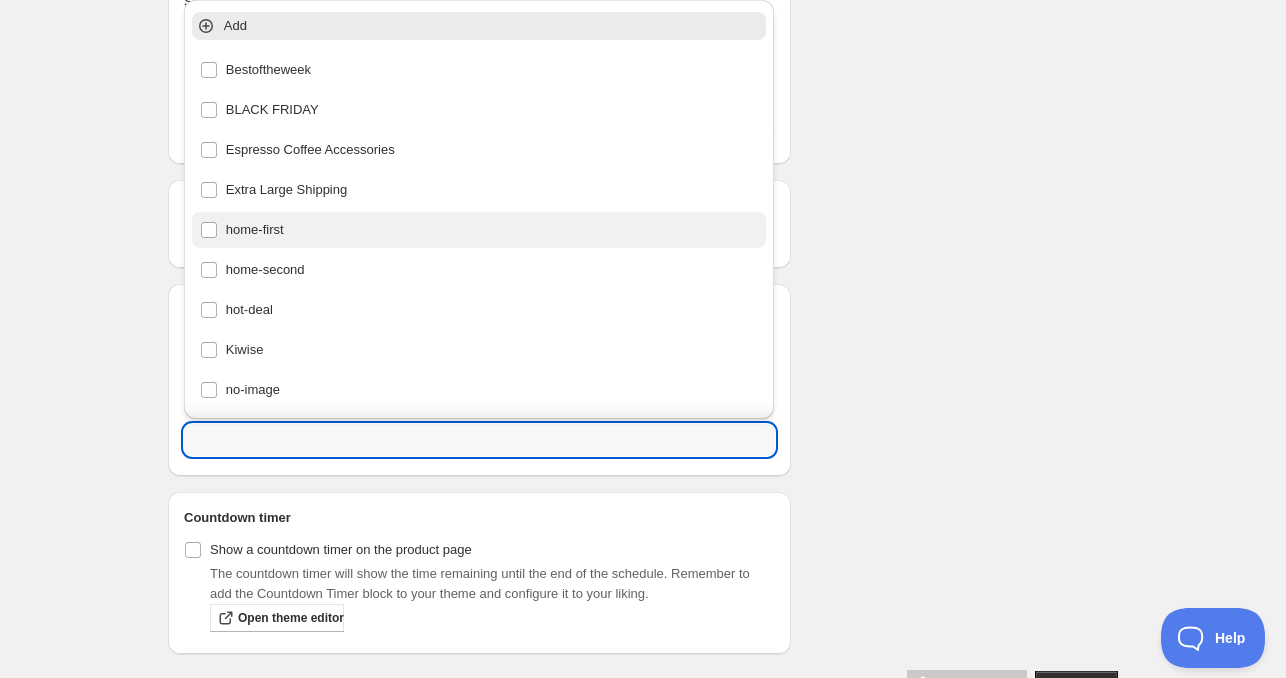 click on "home-first" at bounding box center (479, 230) 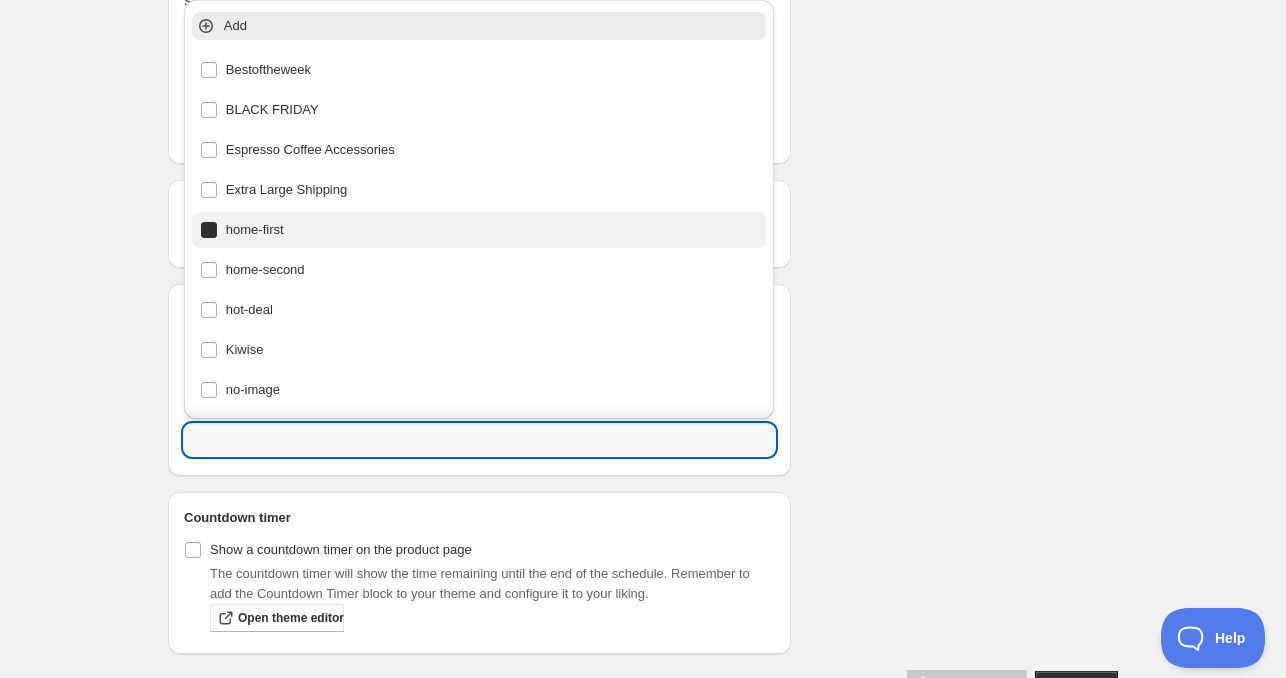 type on "home-first" 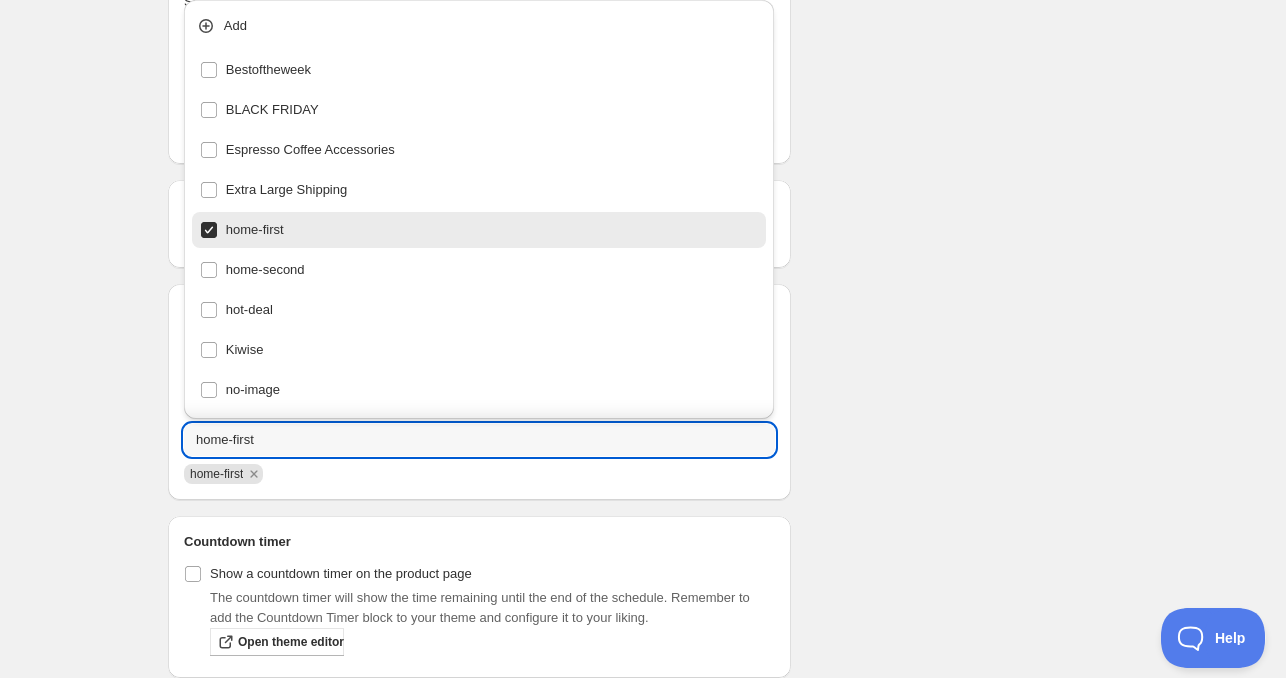 click on "Schedule name [DAY] [DATE] [TIME] Your customers won't see this Product selection Entity type Specific products Specific collections Specific tags Specific vendors Browse Active dates Active Date Type Start immediately Schedule will run shortly after you save the schedule Set start date Schedule will run at a date you set in the future Start date [DATE] Start time (GMT+12) [TIME] Set end date End date [DATE] End time (GMT+12) [TIME] Repeating Repeating Ok Cancel Every 1 Date range Days Weeks Months Years Days Ends Never On specific date After a number of occurances Tags Tag type Add tags at start of schedule, remove at end Remove tags at start of schedule, add at end Tags Countdown timer Show a countdown timer on the product page The countdown timer will show the time remaining until the end of the schedule. Remember to add the Countdown Timer block to your theme and configure it to your liking. Open theme editor Summary [DAY] [DATE] [TIME] Type Add/remove tags from products" at bounding box center [635, 92] 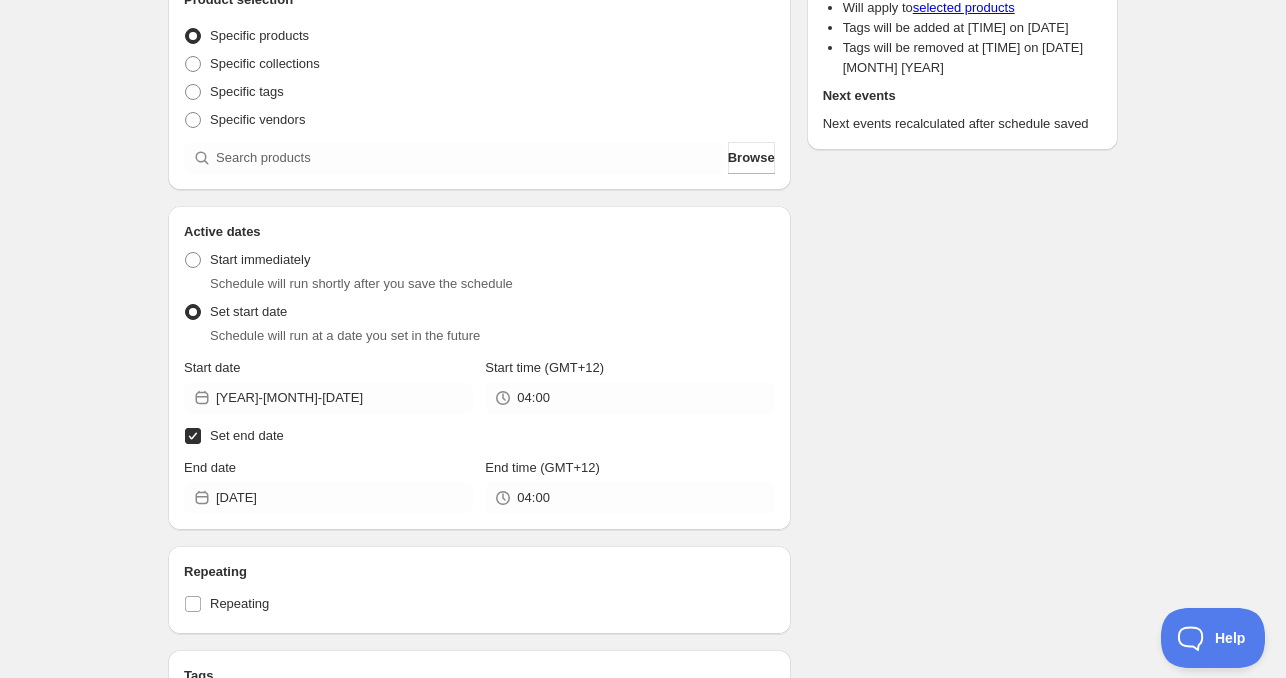 scroll, scrollTop: 200, scrollLeft: 0, axis: vertical 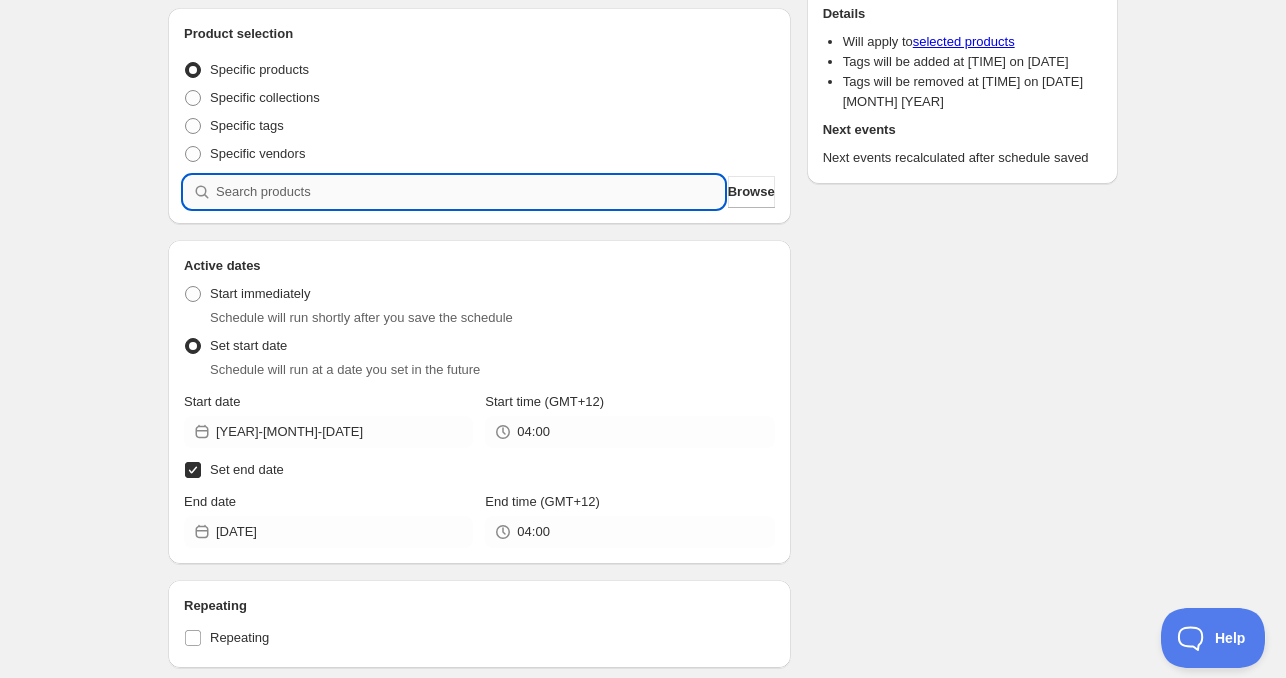 click at bounding box center (470, 192) 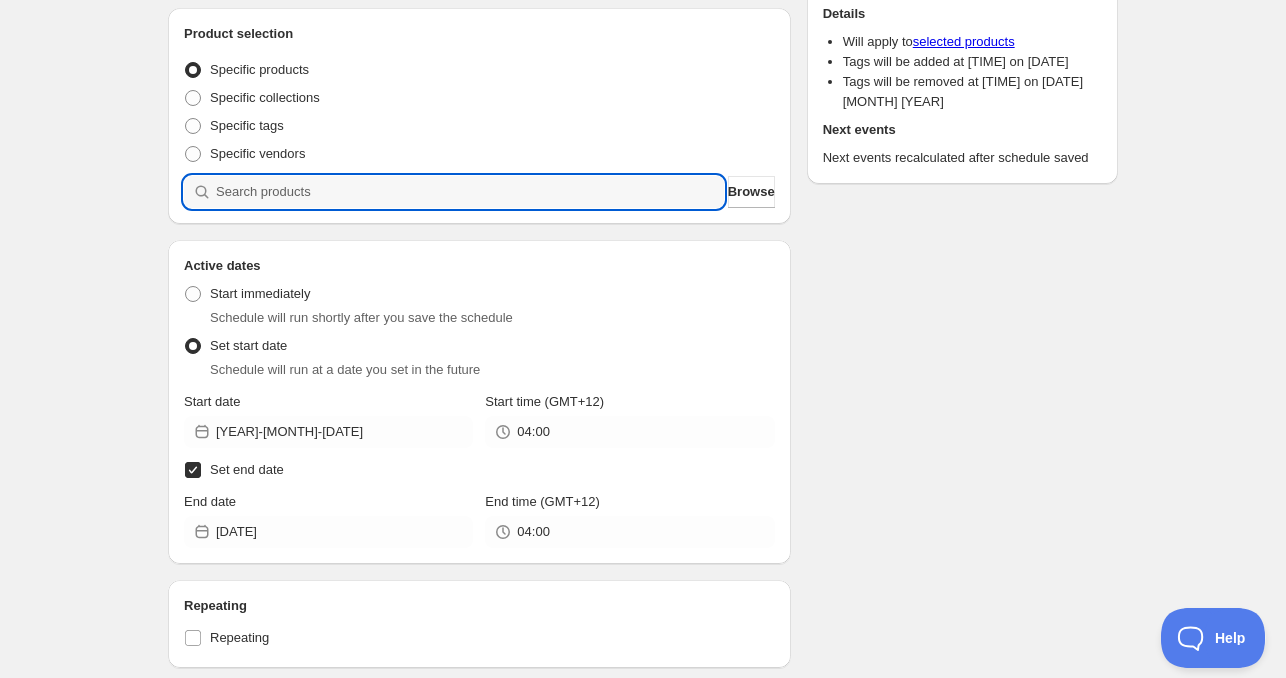 paste 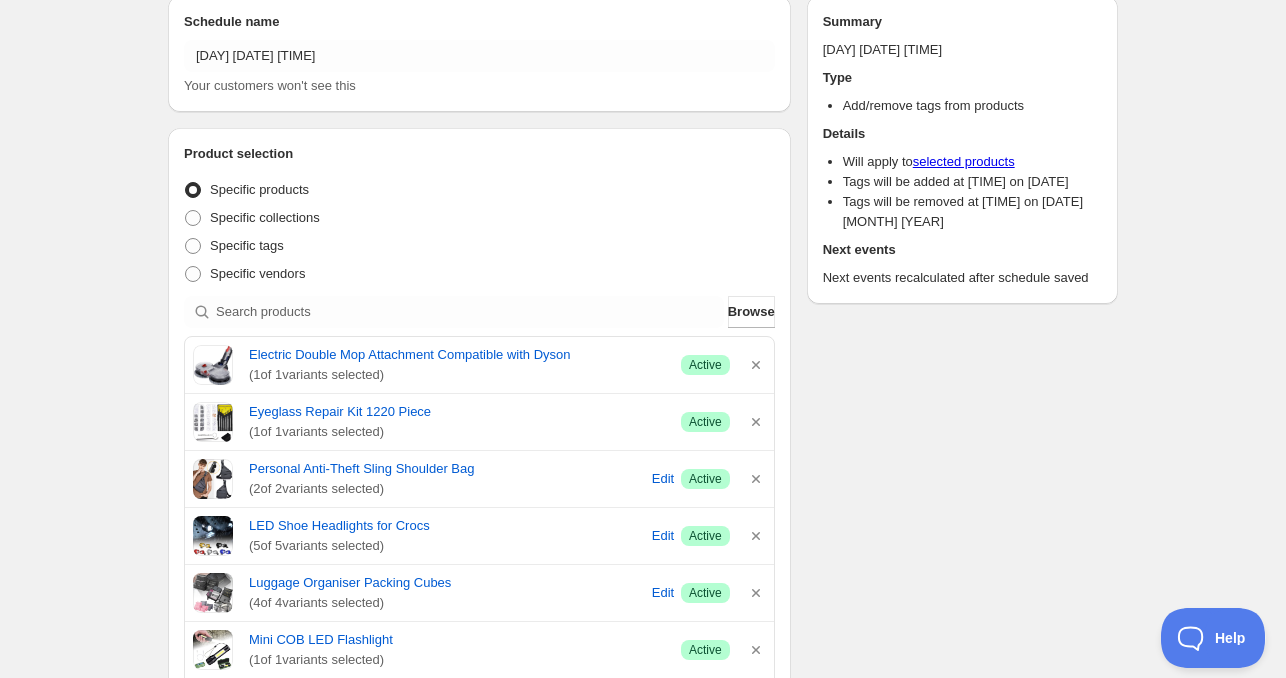 scroll, scrollTop: 0, scrollLeft: 0, axis: both 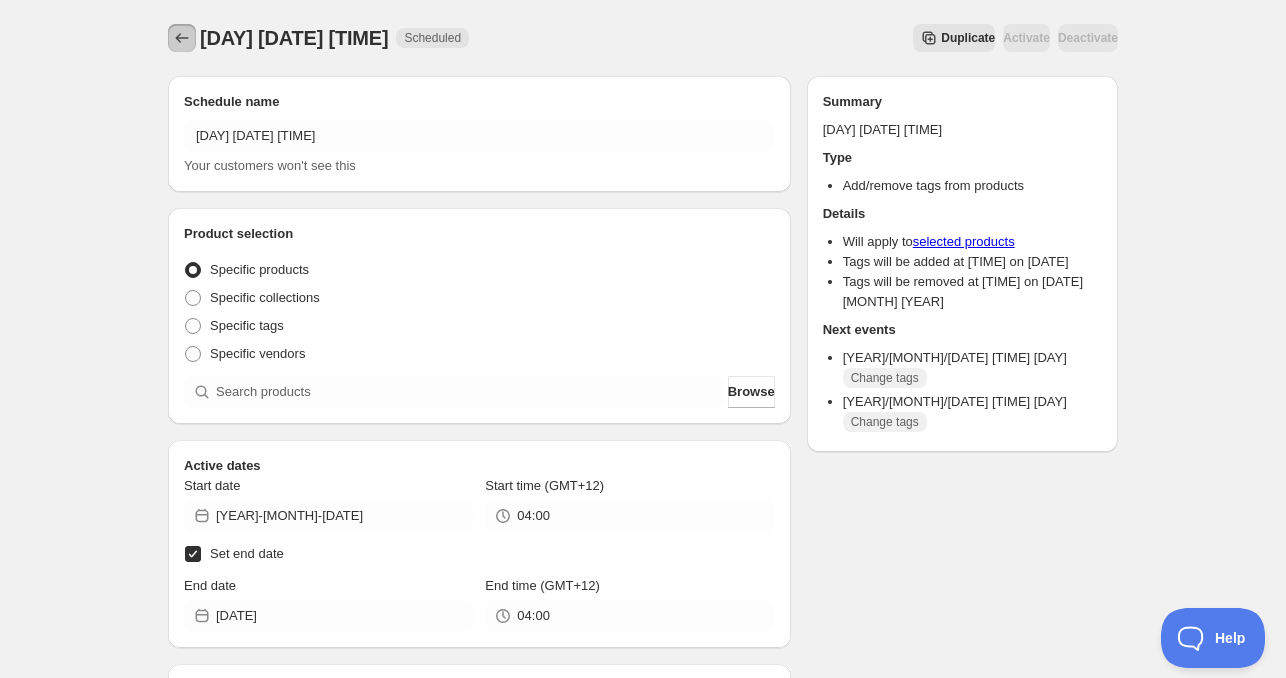 click 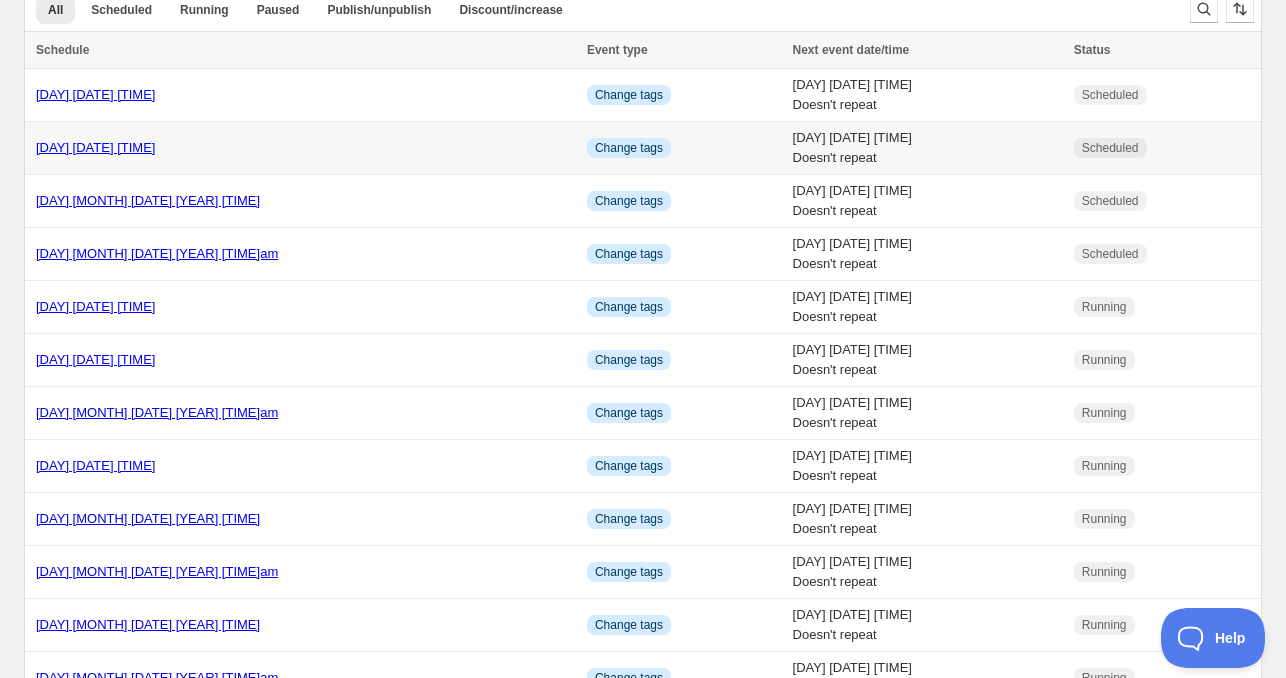 scroll, scrollTop: 0, scrollLeft: 0, axis: both 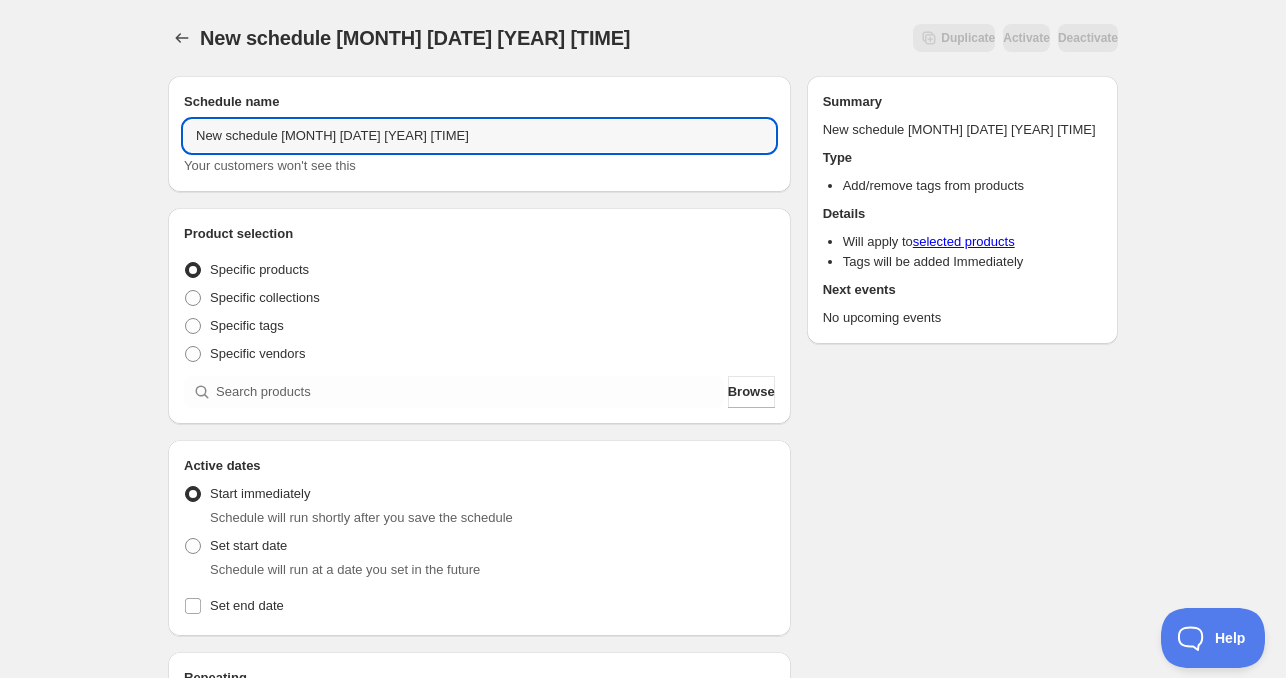 drag, startPoint x: 280, startPoint y: 139, endPoint x: -203, endPoint y: 82, distance: 486.3517 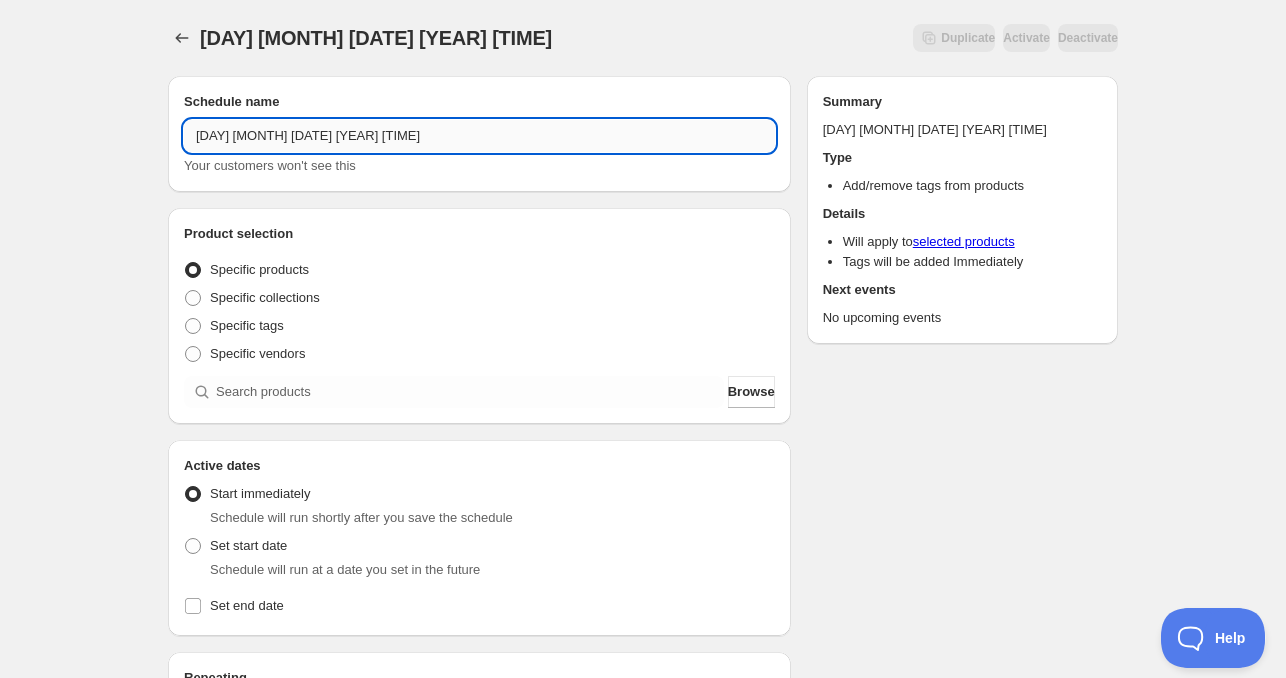 click on "[DAY] [MONTH] [DATE] [YEAR] [TIME]" at bounding box center (479, 136) 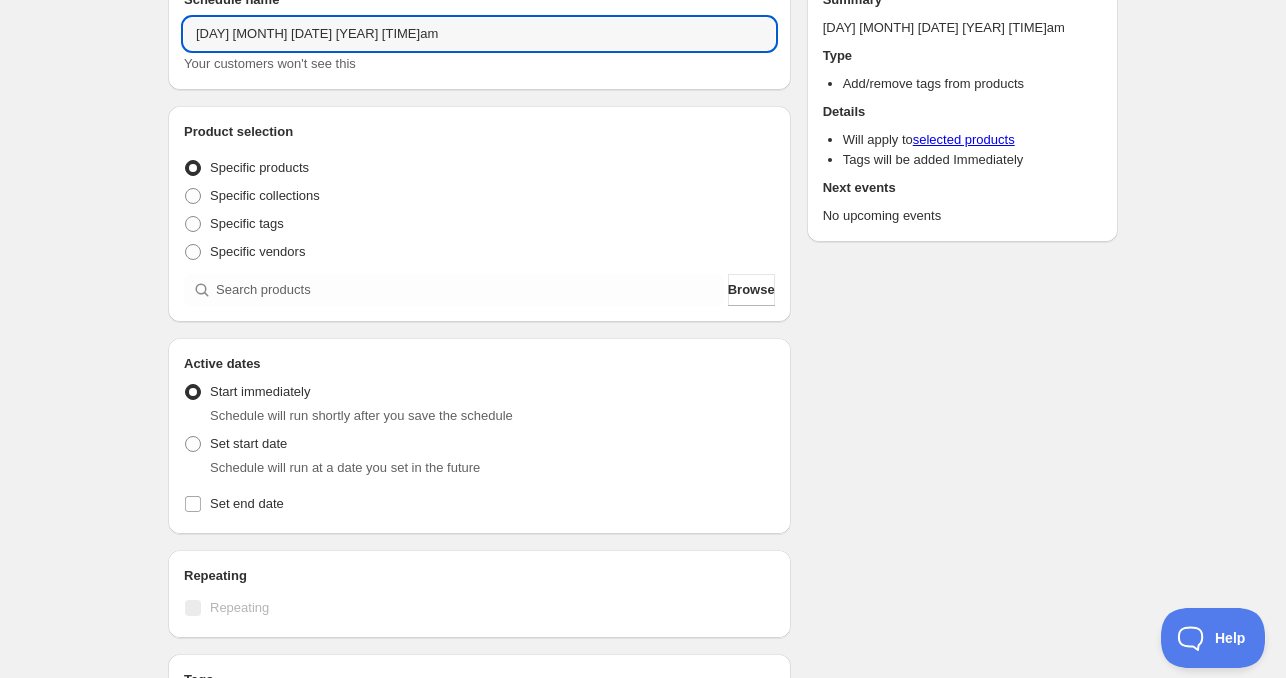 scroll, scrollTop: 200, scrollLeft: 0, axis: vertical 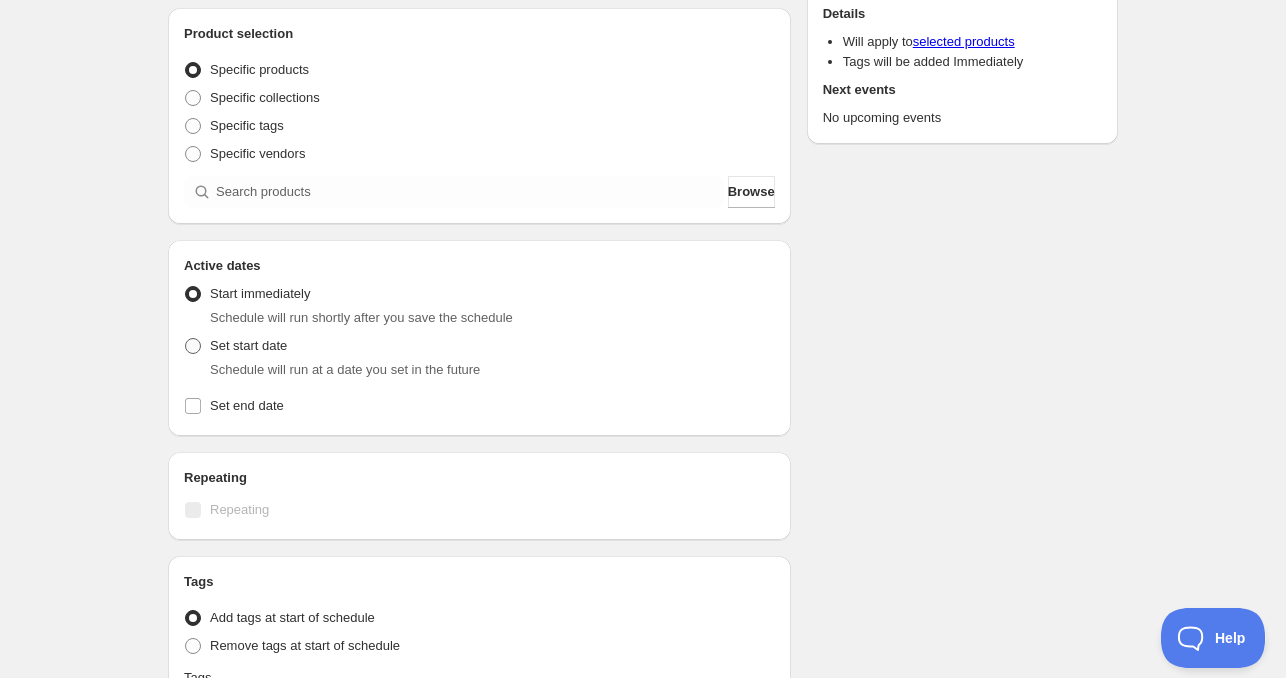 type on "[DAY] [MONTH] [DATE] [YEAR] [TIME]am" 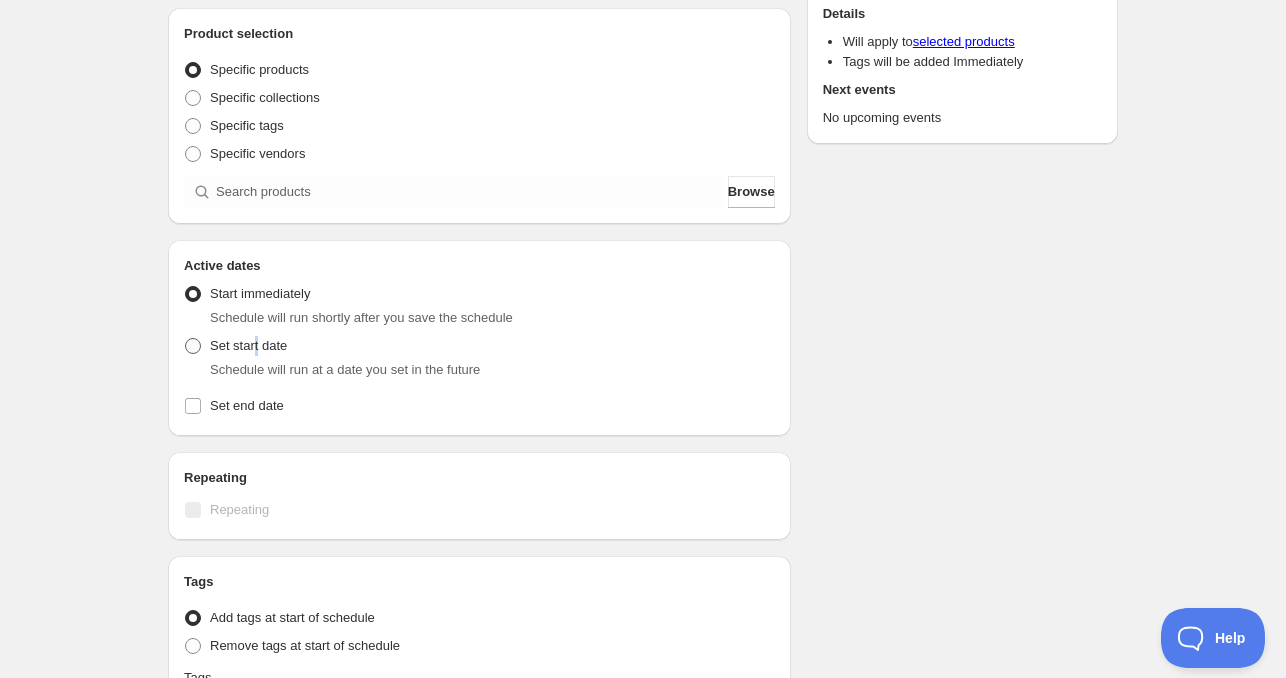 click on "Set start date" at bounding box center (248, 345) 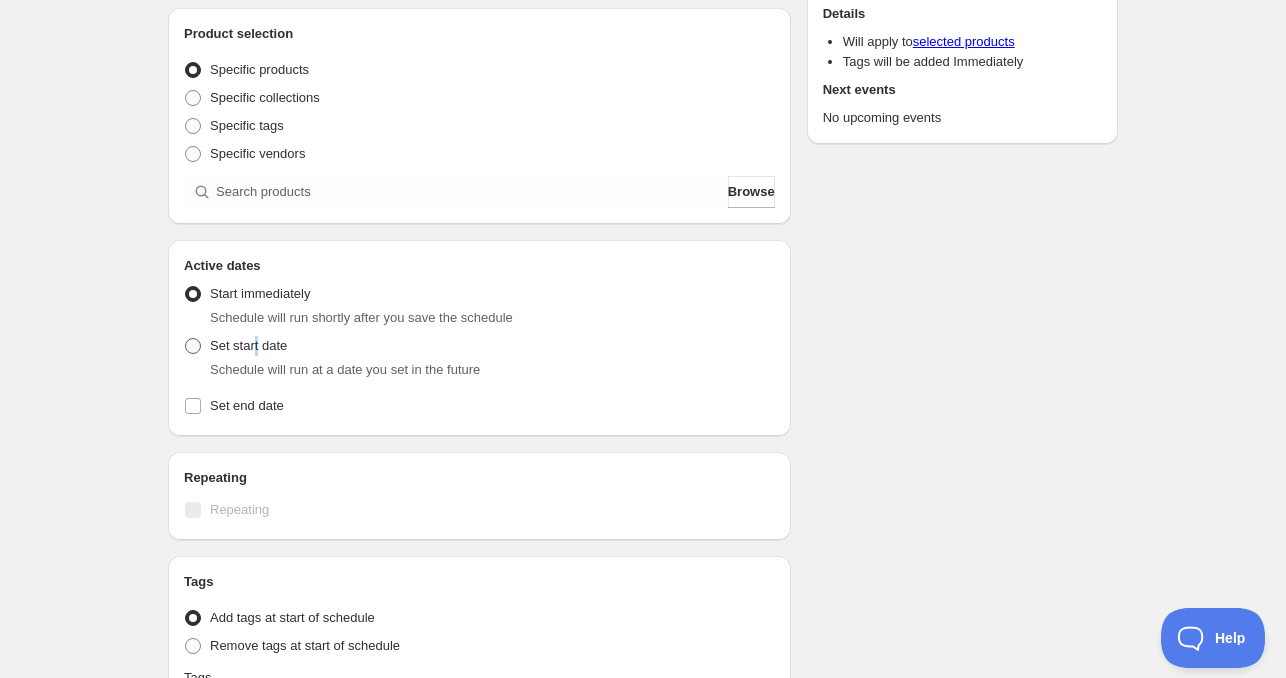 radio on "true" 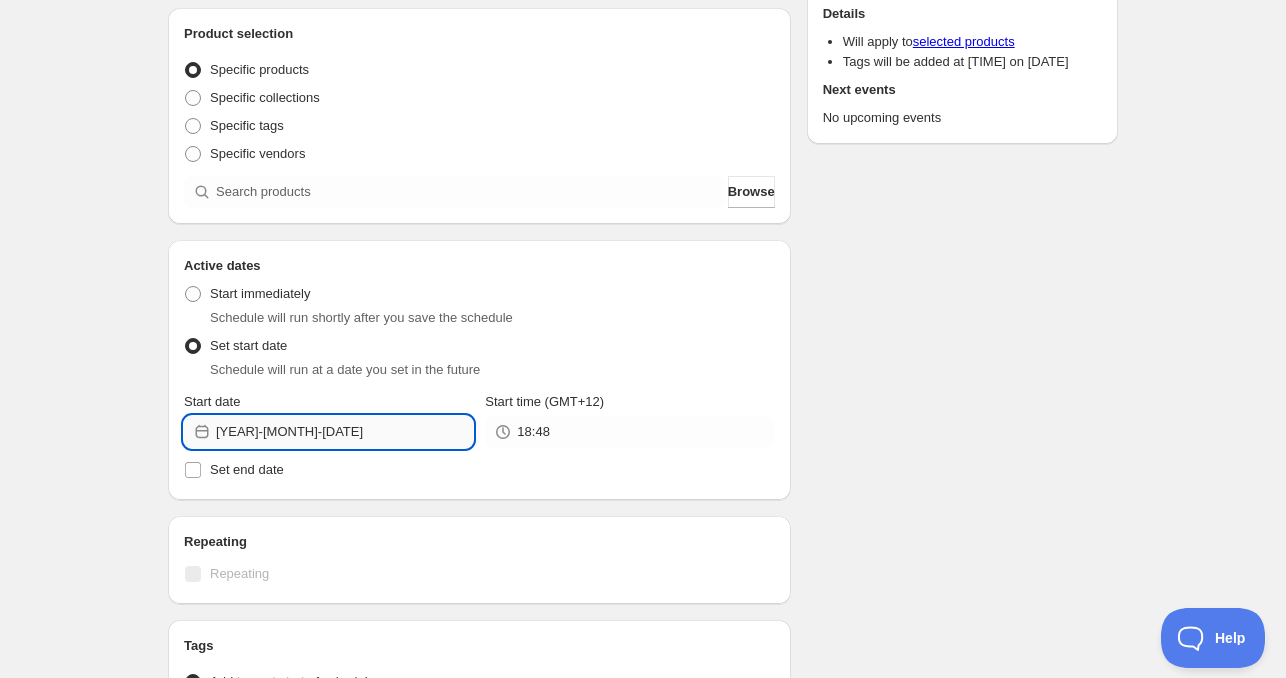 click on "[YEAR]-[MONTH]-[DATE]" at bounding box center [344, 432] 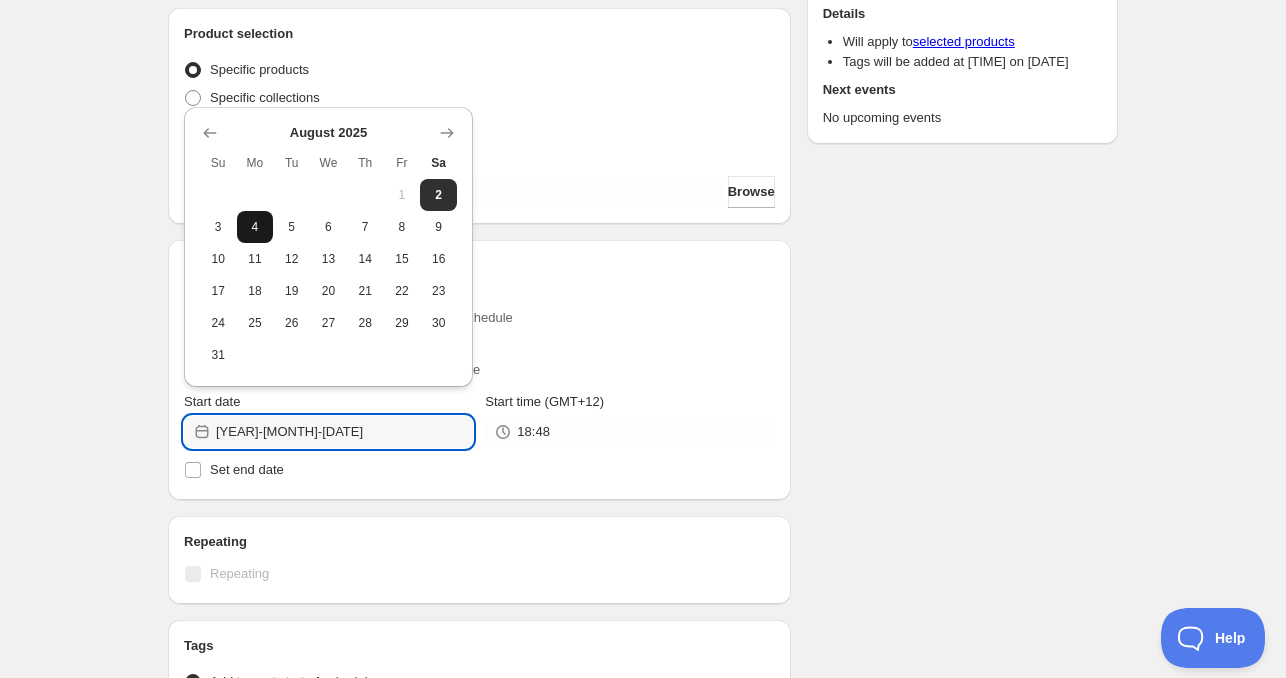click on "4" at bounding box center [255, 227] 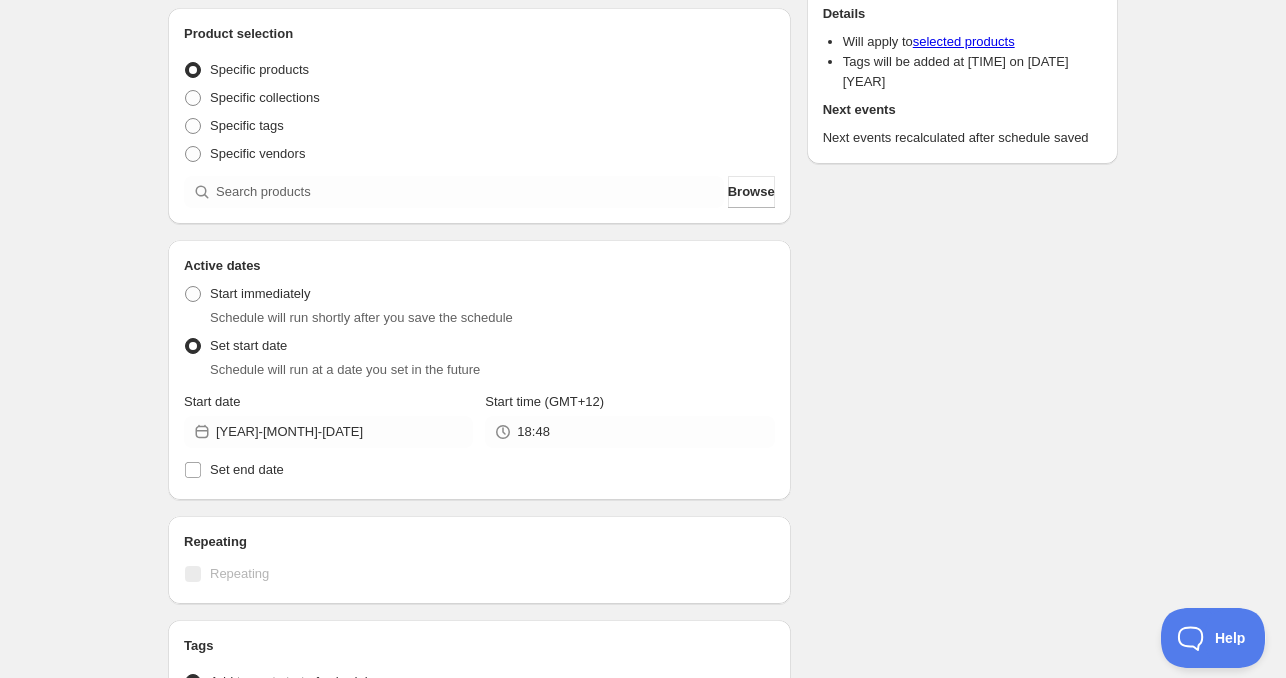 type on "[YEAR]-[MONTH]-[DATE]" 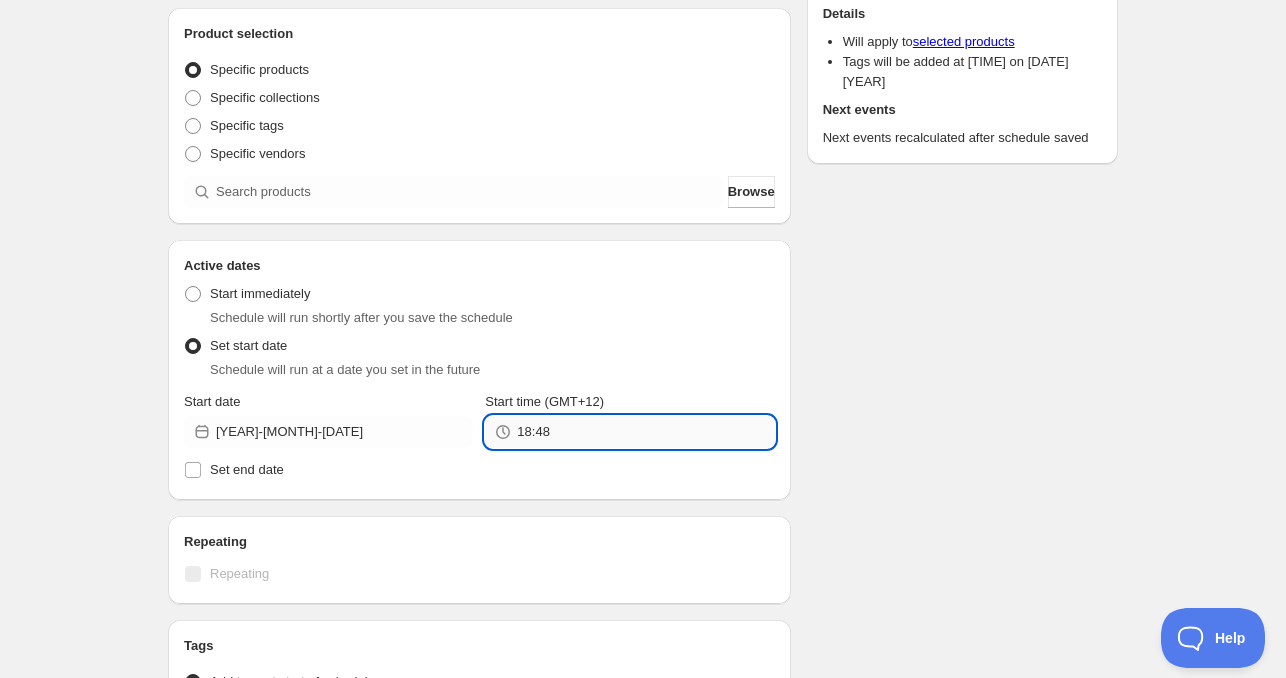 click on "18:48" at bounding box center [645, 432] 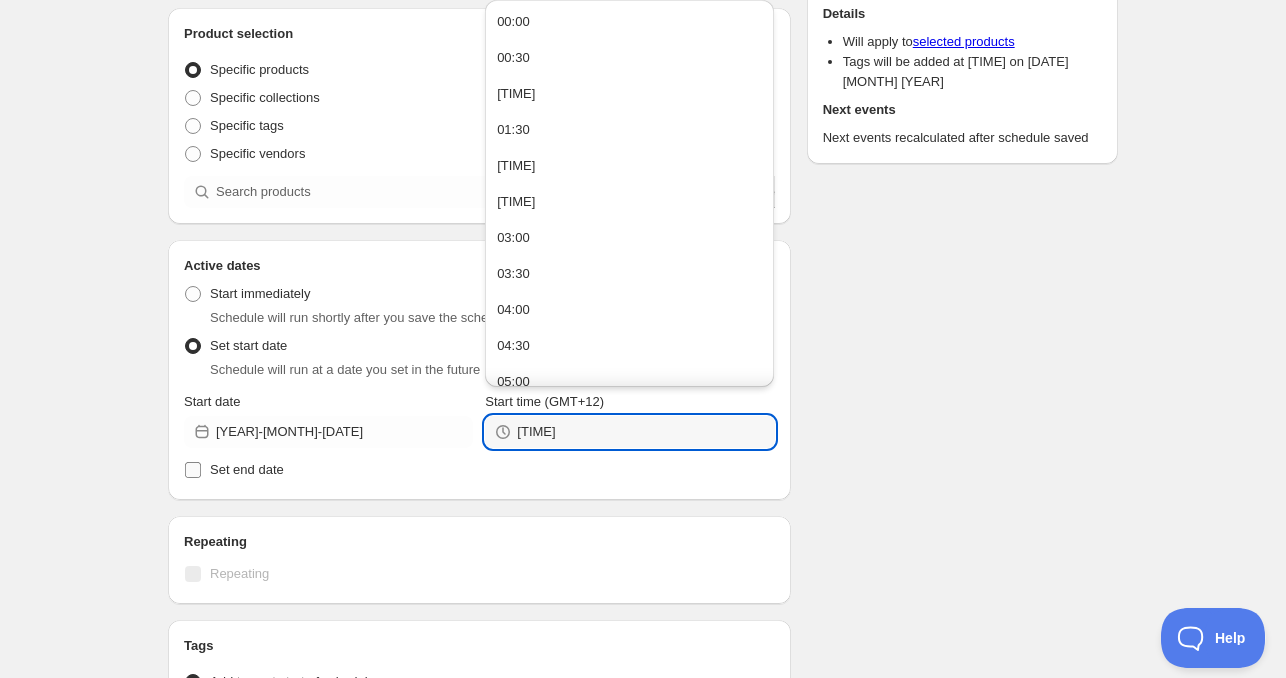 type on "[TIME]" 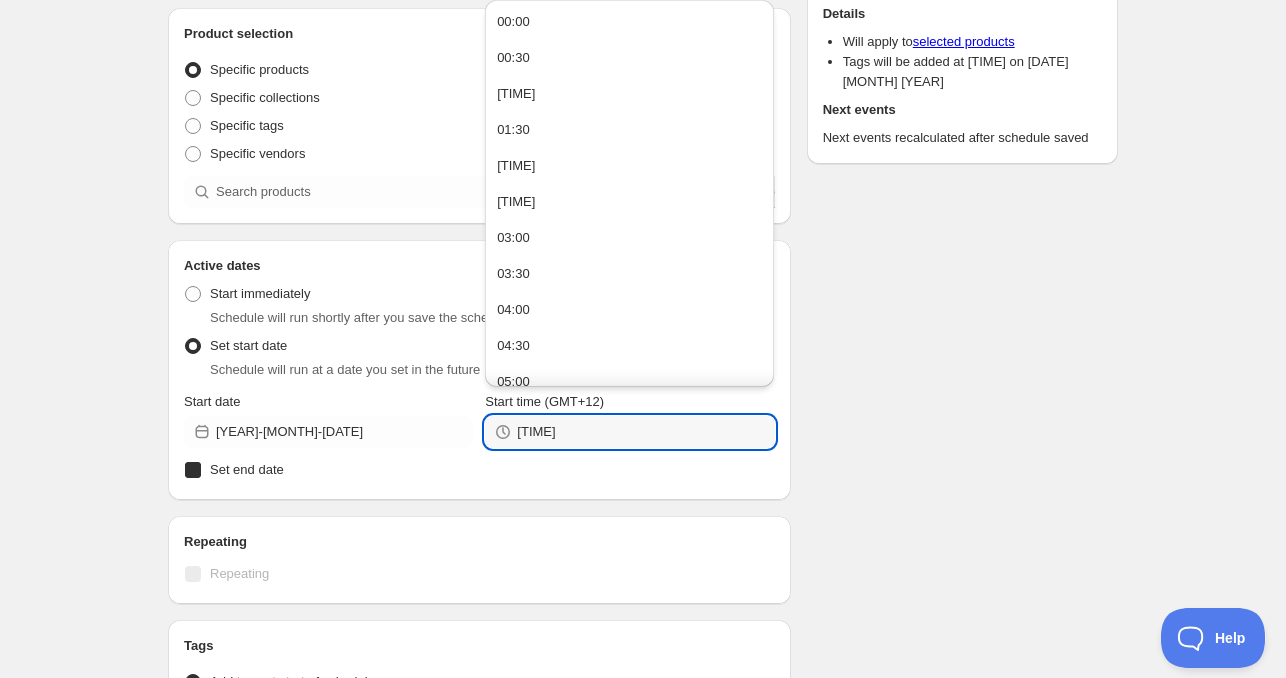 checkbox on "true" 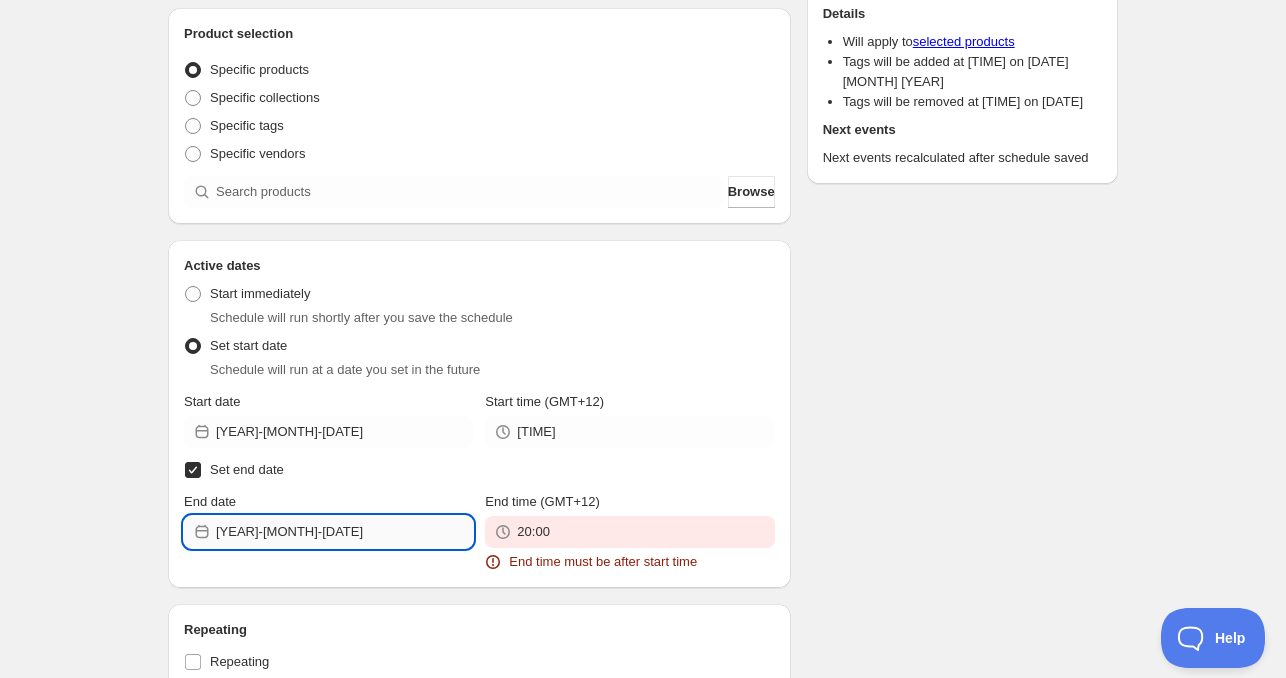 click on "[YEAR]-[MONTH]-[DATE]" at bounding box center [344, 532] 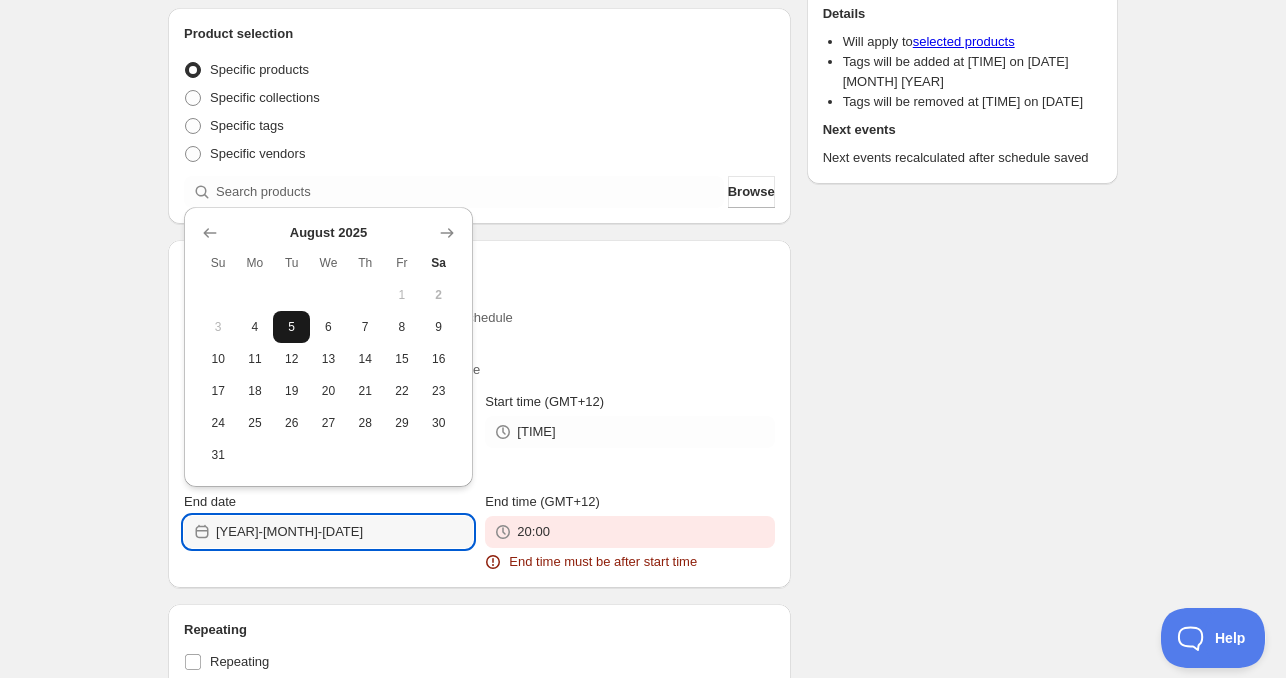 click on "5" at bounding box center (291, 327) 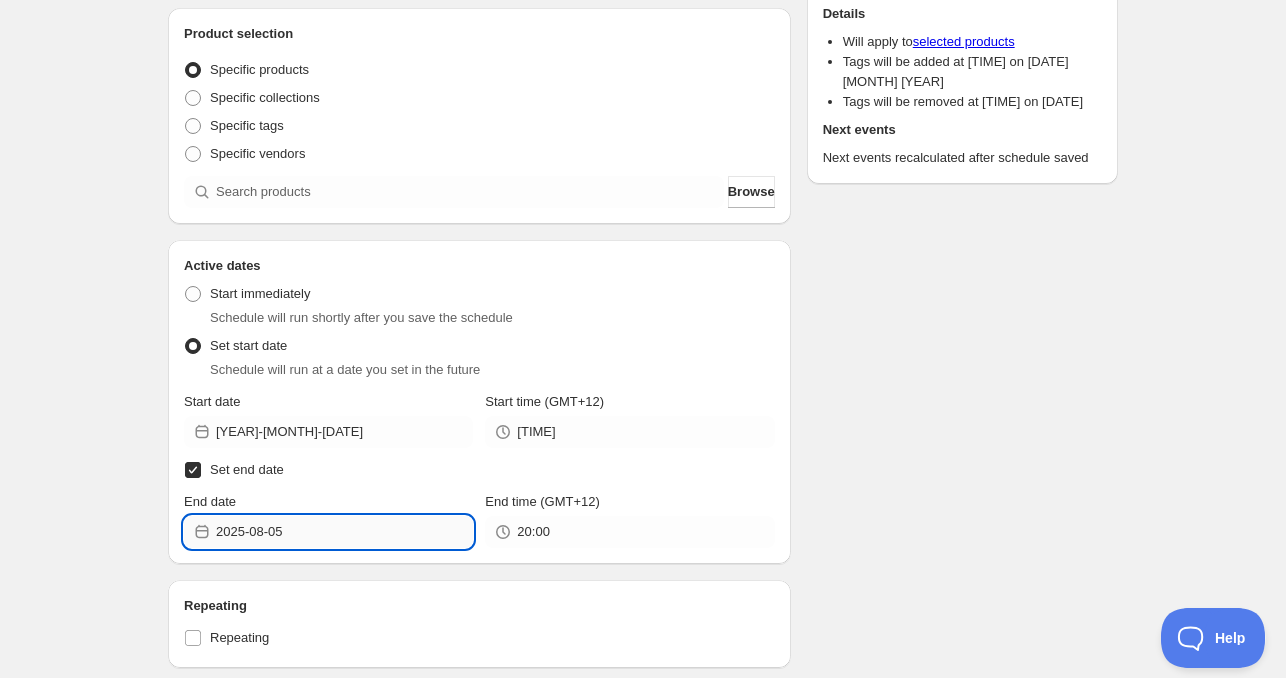 click on "2025-08-05" at bounding box center (344, 532) 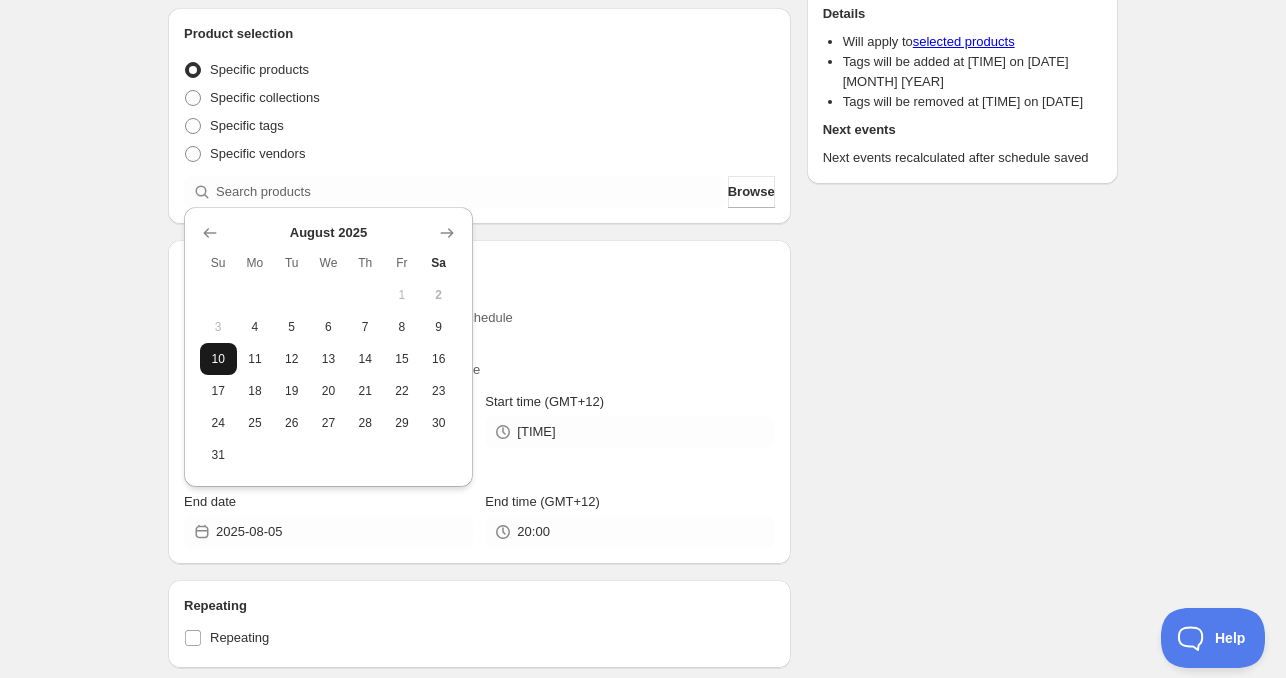 click on "10" at bounding box center [218, 359] 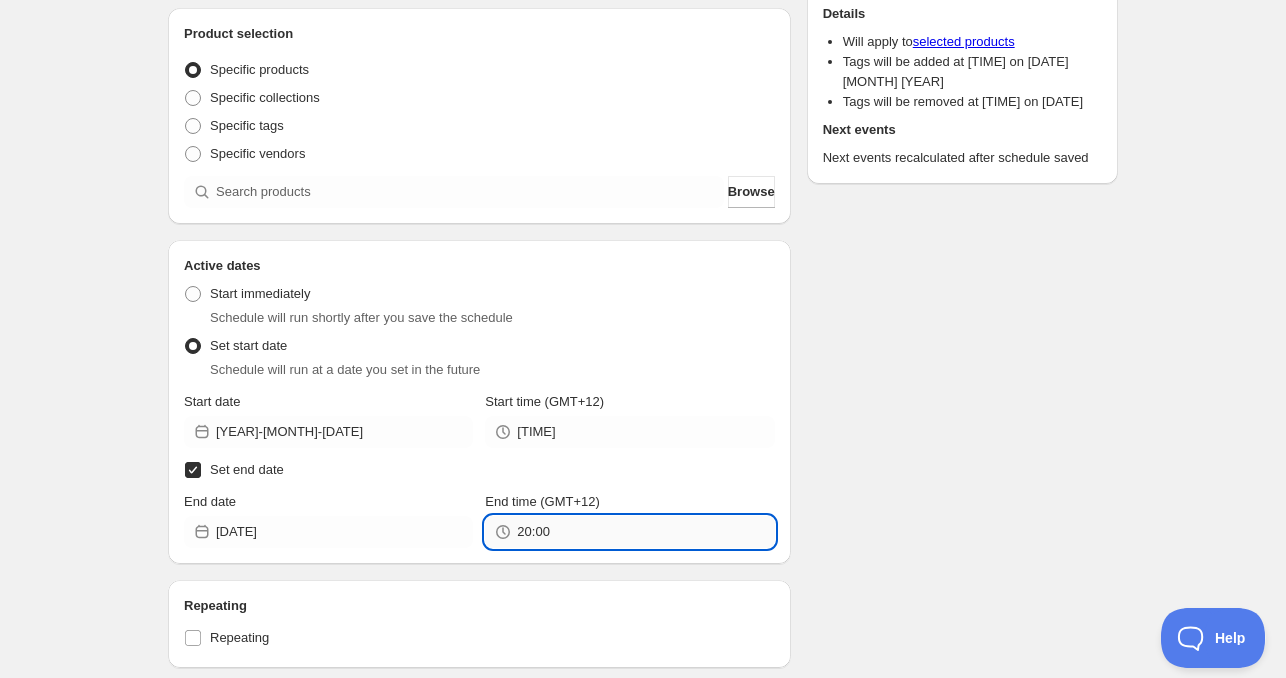 click on "20:00" at bounding box center (645, 532) 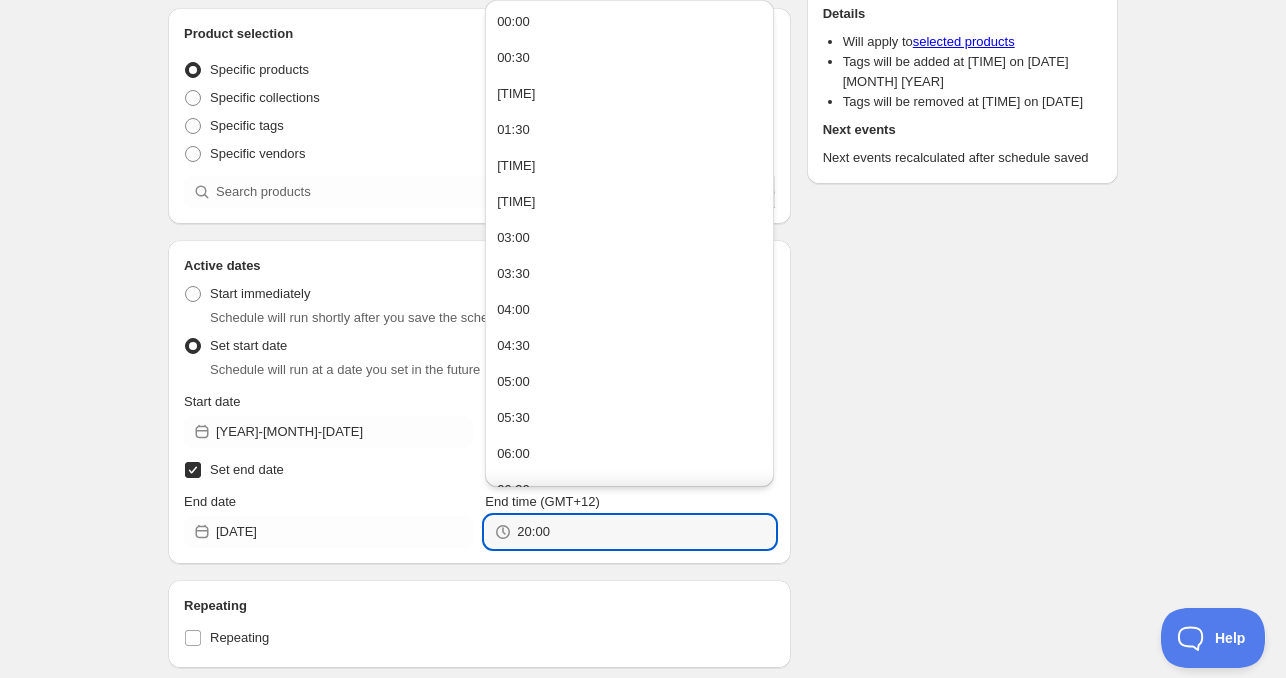 paste on "11" 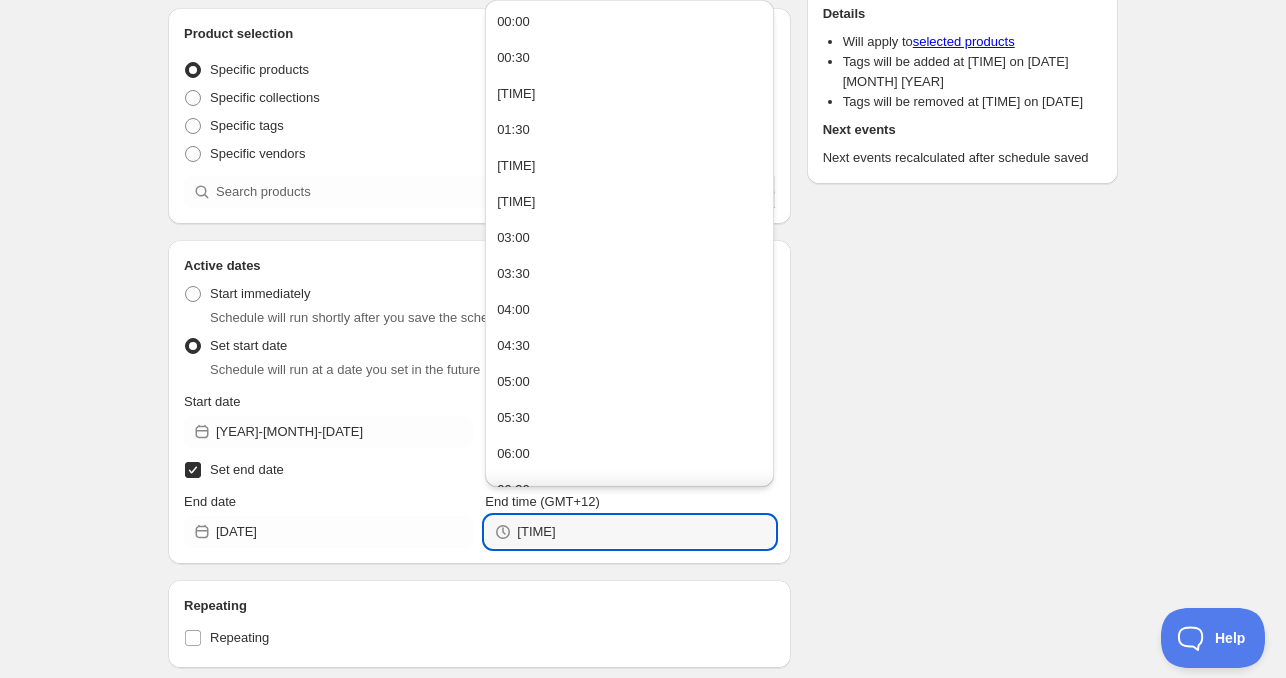 type on "[TIME]" 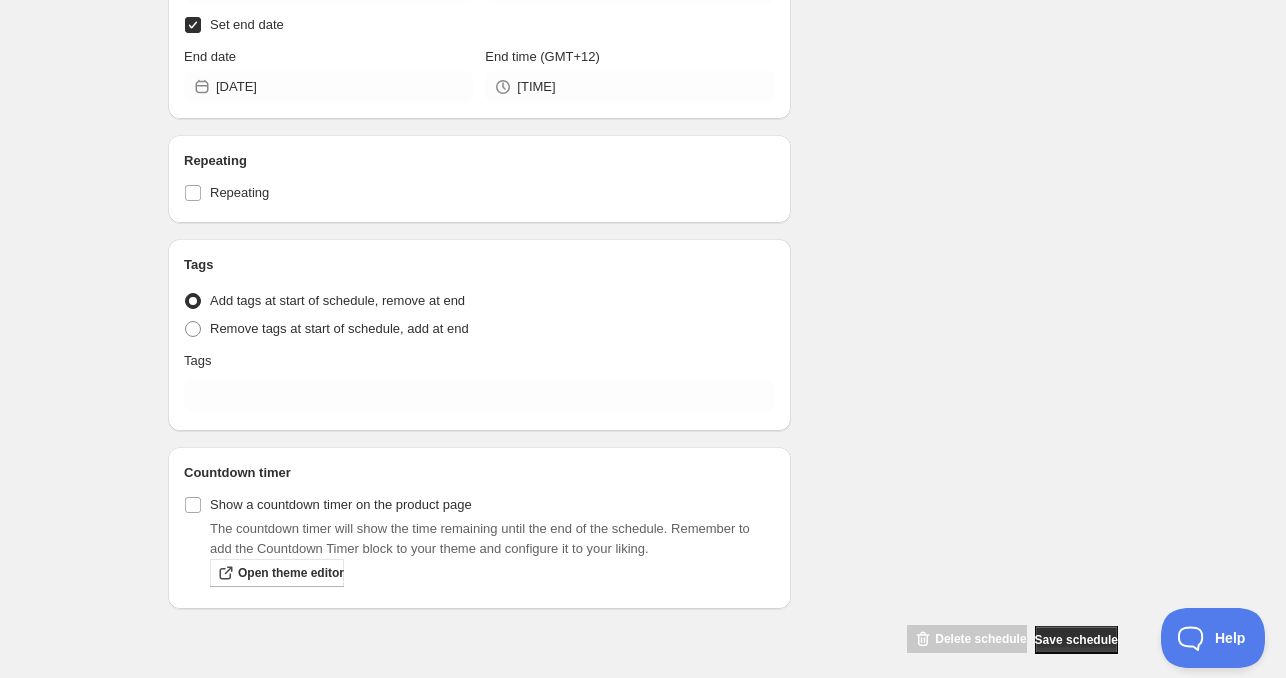 scroll, scrollTop: 659, scrollLeft: 0, axis: vertical 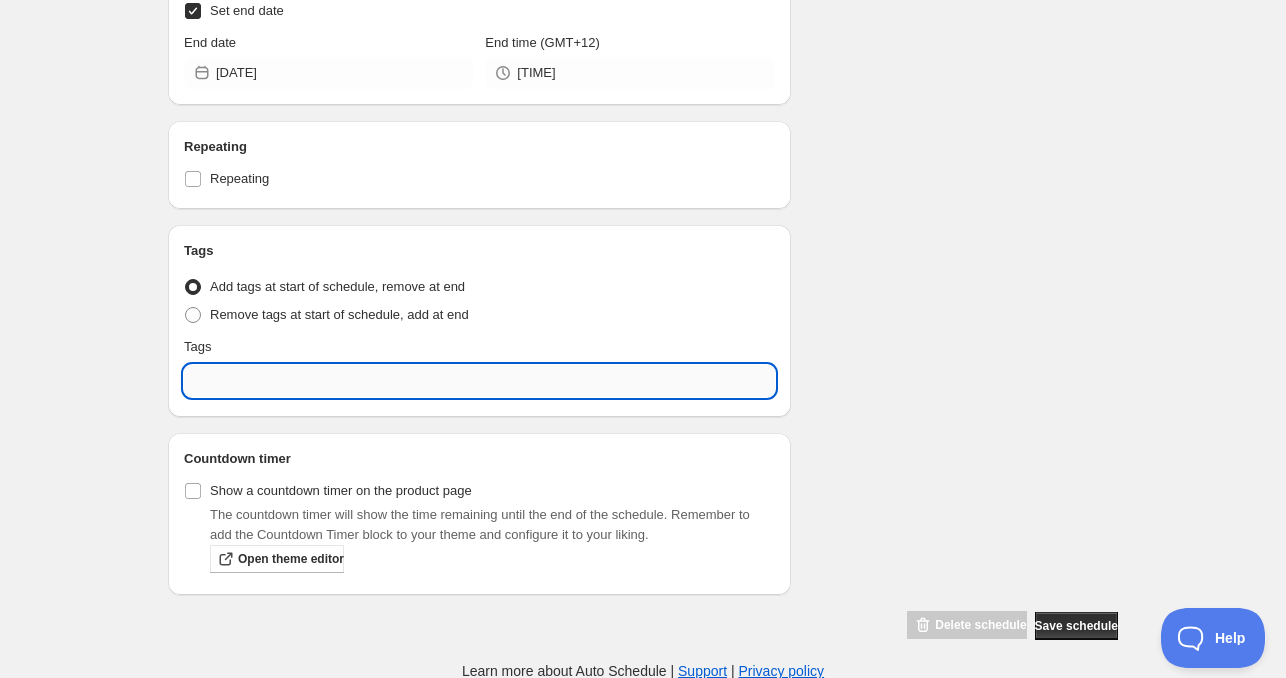 click at bounding box center [479, 381] 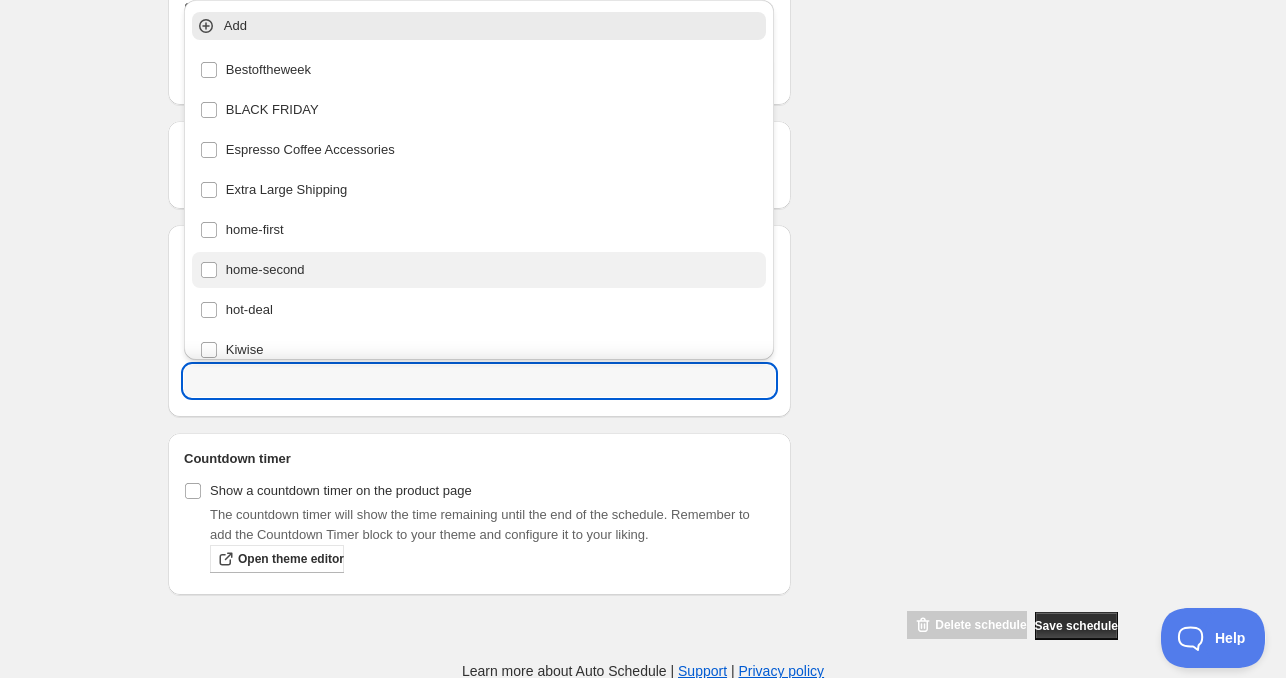 click on "home-second" at bounding box center [479, 270] 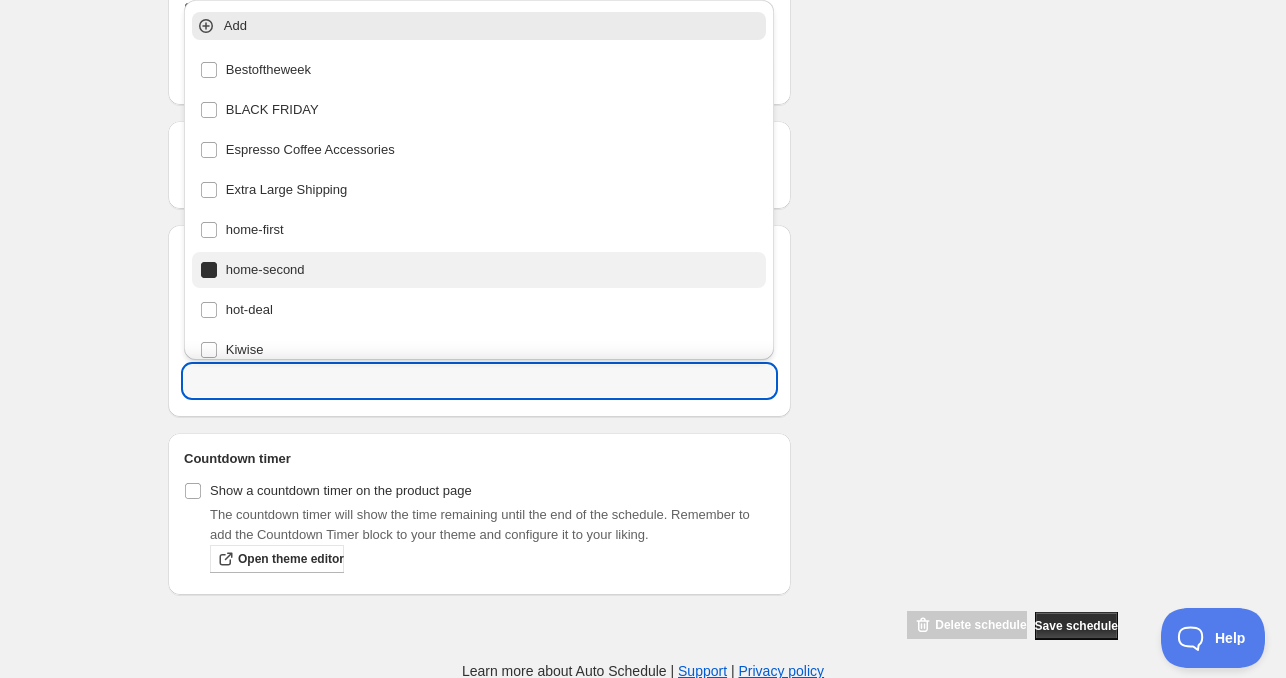 type on "home-second" 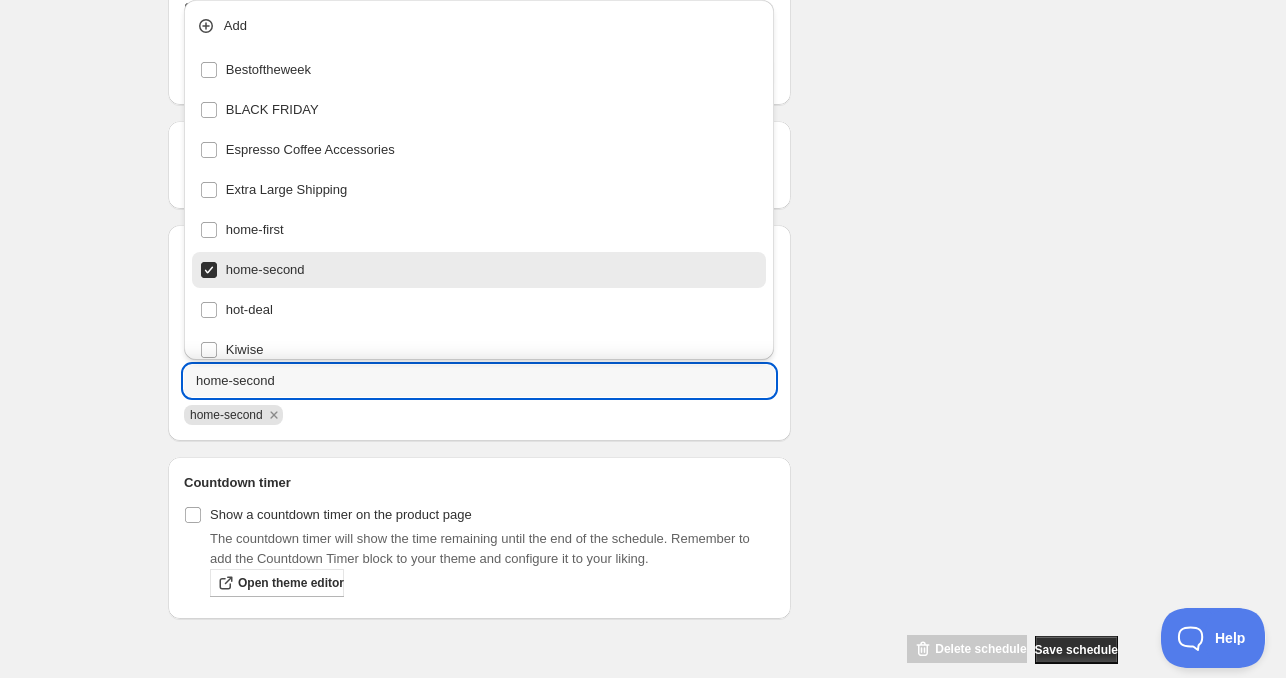 click on "Schedule name [DAY] [MONTH] [DATE] [YEAR] [TIME] Your customers won't see this Product selection Entity type Specific products Specific collections Specific tags Specific vendors Browse Active dates Active Date Type Start immediately Schedule will run shortly after you save the schedule Set start date Schedule will run at a date you set in the future Start date [YEAR]-[MONTH]-[DATE] Start time (GMT+12) [TIME] Set end date End date [YEAR]-[MONTH]-[DATE] End time (GMT+12) [TIME] Repeating Repeating Ok Cancel Every 1 Date range Days Weeks Months Years Days Ends Never On specific date After a number of occurances Tags Tag type Add tags at start of schedule, remove at end Remove tags at start of schedule, add at end Tags home-second home-second Countdown timer Show a countdown timer on the product page The countdown timer will show the time remaining until the end of the schedule. Remember to add the Countdown Timer block to your theme and configure it to your liking. Open theme editor Summary [DAY] [MONTH] [DATE] [YEAR] [TIME] Type Add/remove tags from products Details Will apply to" at bounding box center [635, 33] 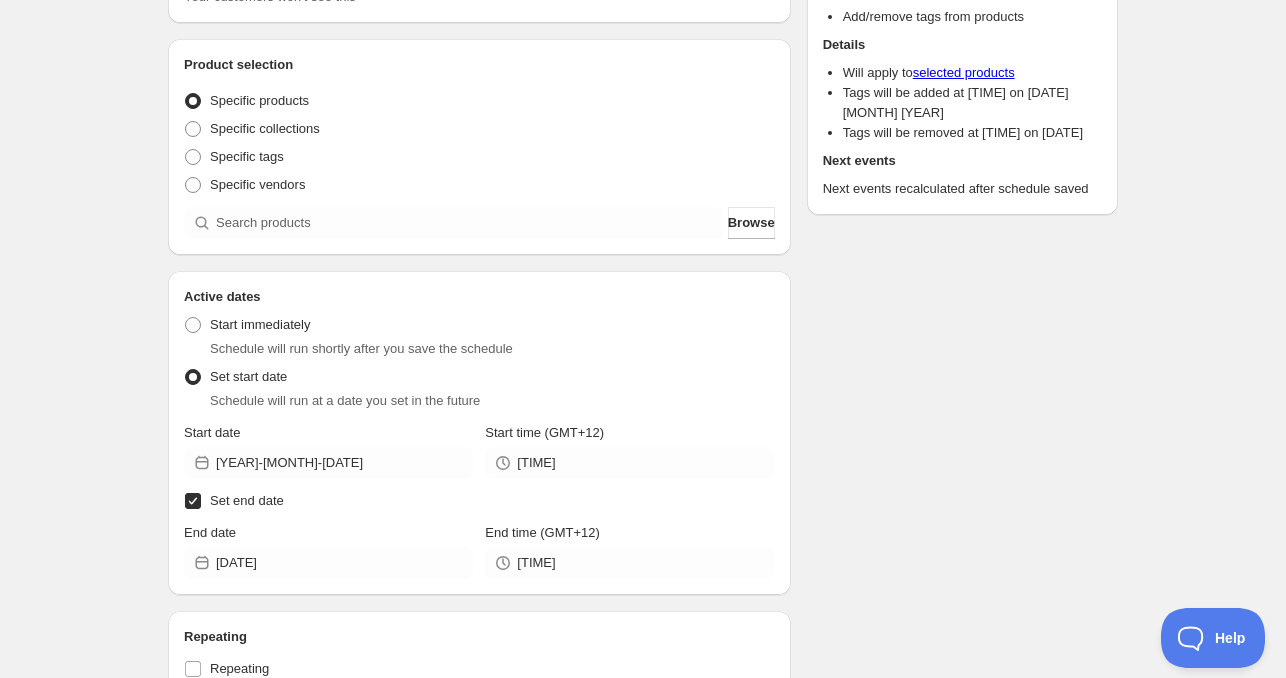 scroll, scrollTop: 59, scrollLeft: 0, axis: vertical 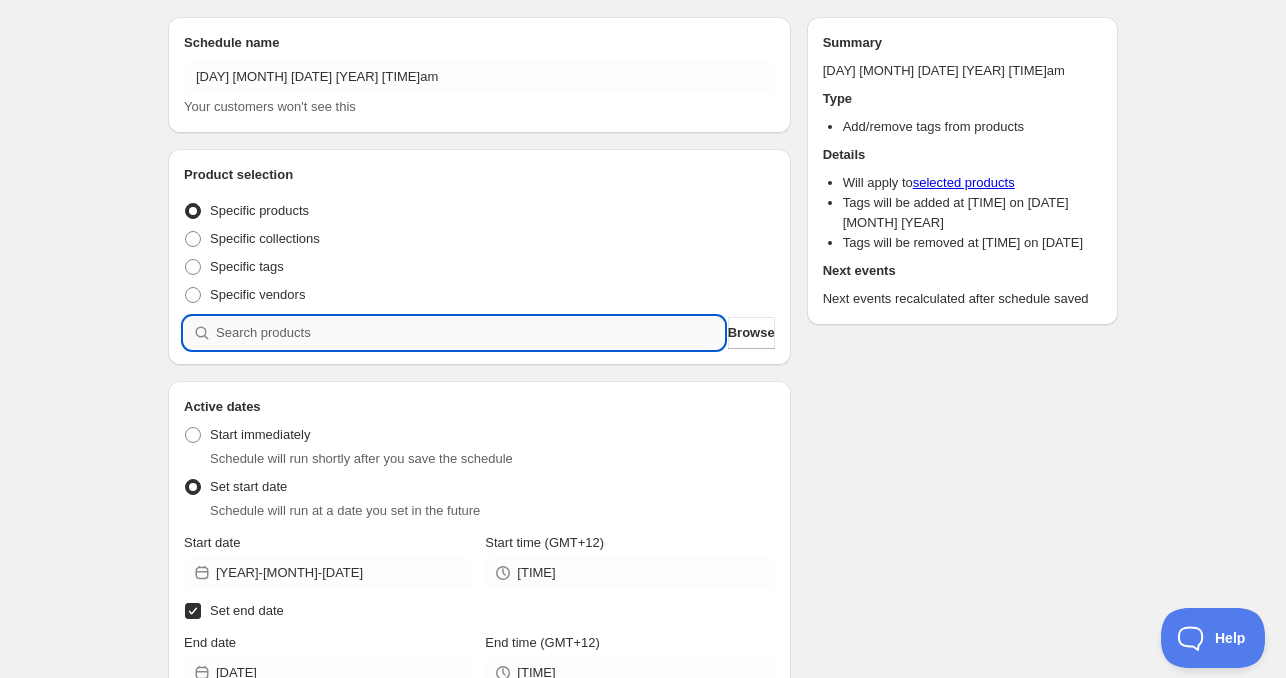 drag, startPoint x: 300, startPoint y: 337, endPoint x: 285, endPoint y: 305, distance: 35.341194 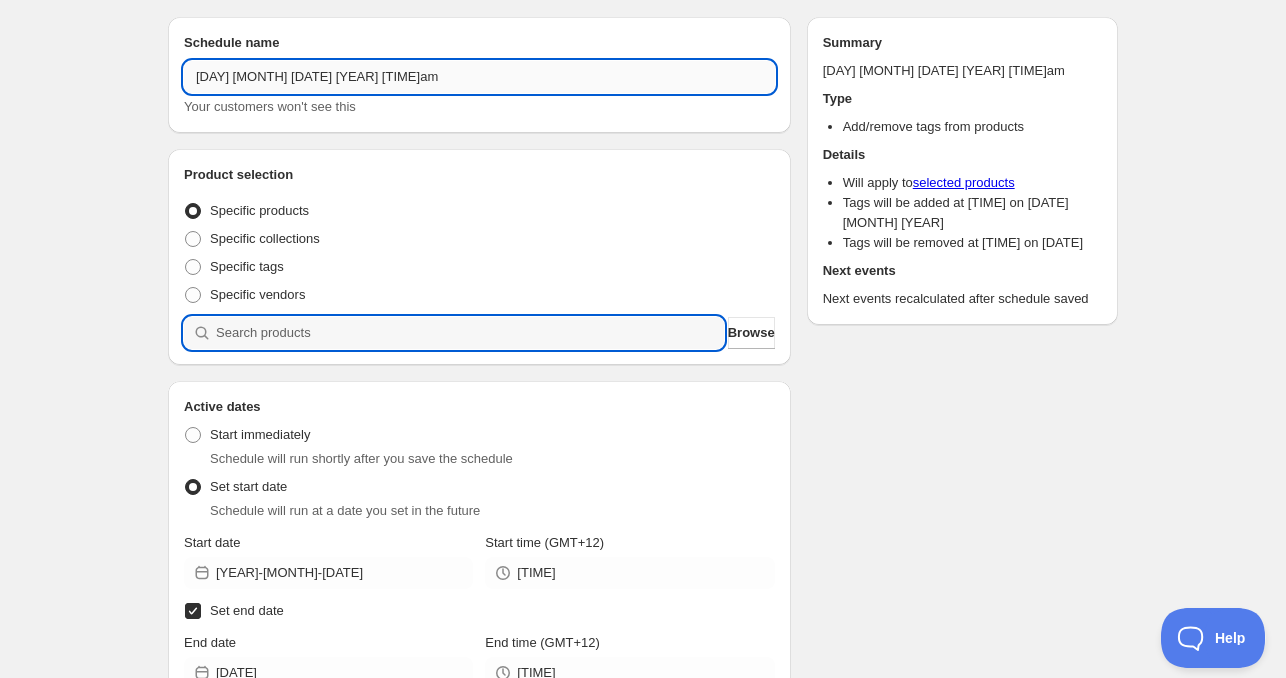 click on "[DAY] [MONTH] [DATE] [YEAR] [TIME]am" at bounding box center (479, 77) 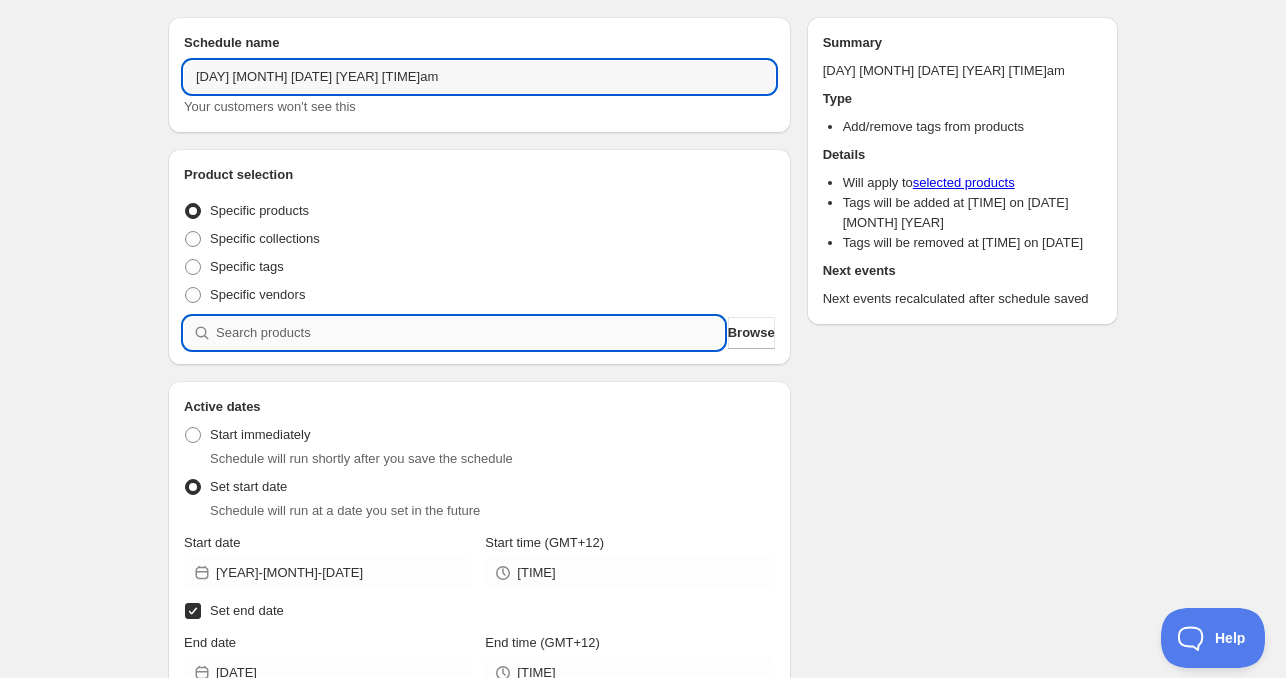 click at bounding box center (470, 333) 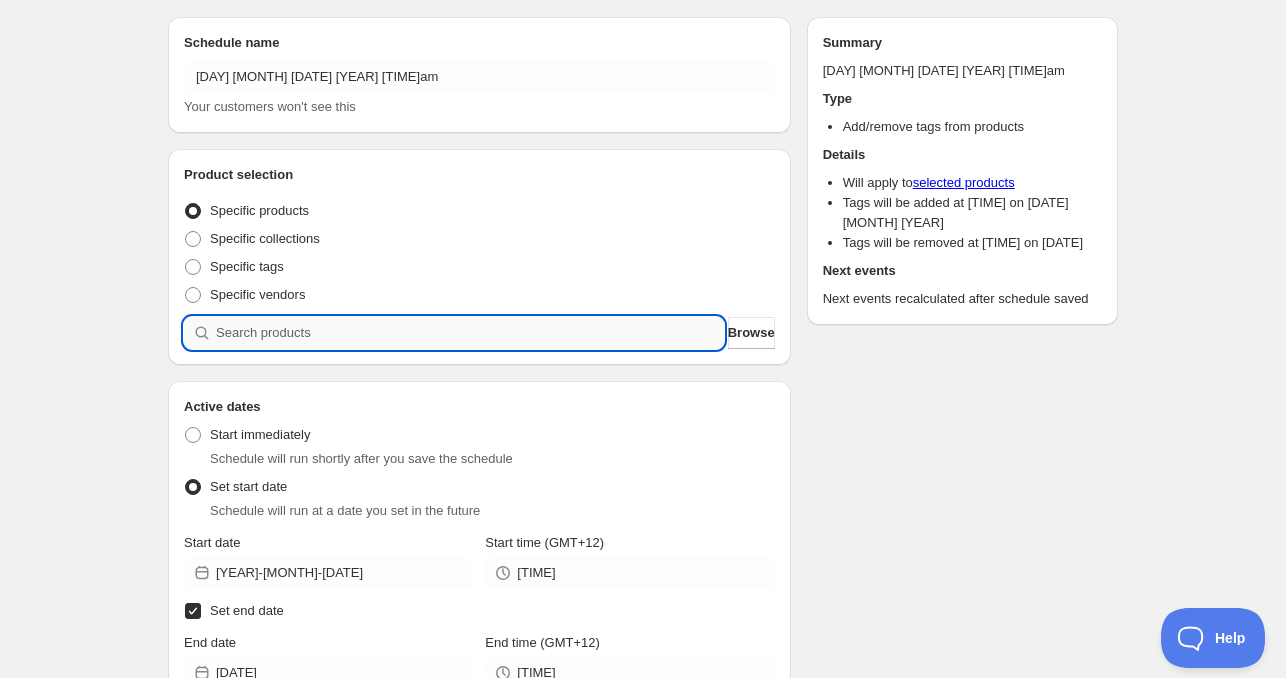 paste 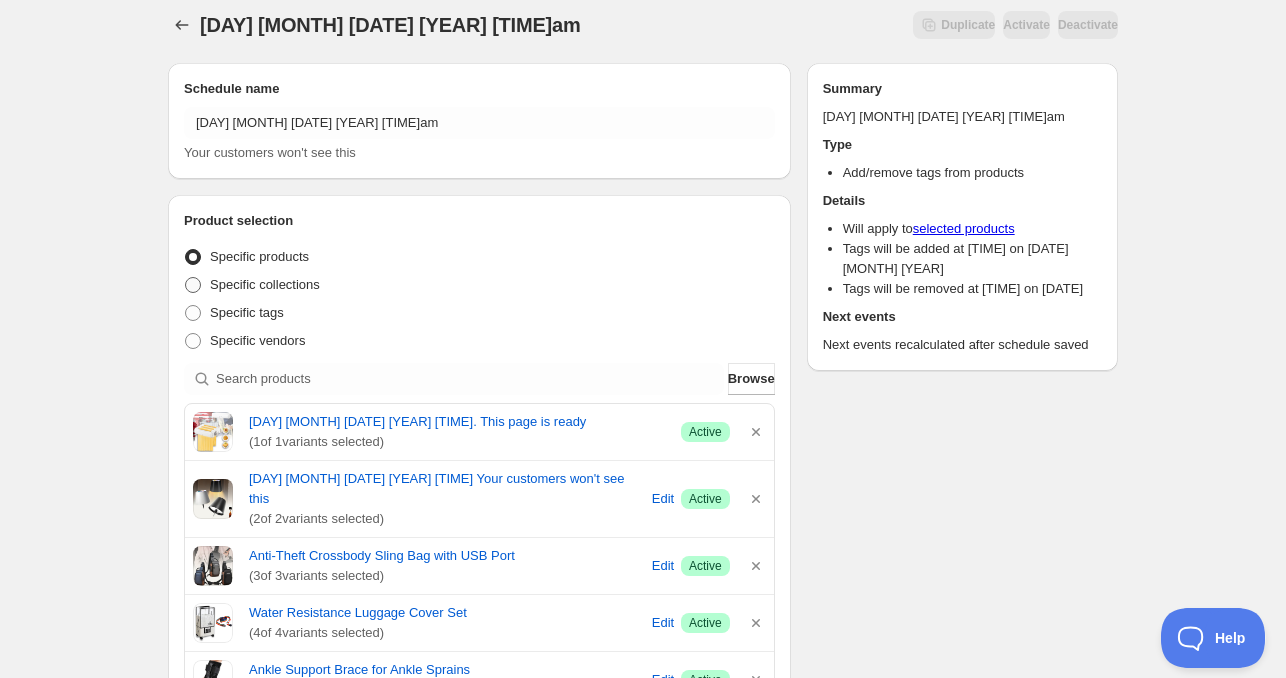 scroll, scrollTop: 0, scrollLeft: 0, axis: both 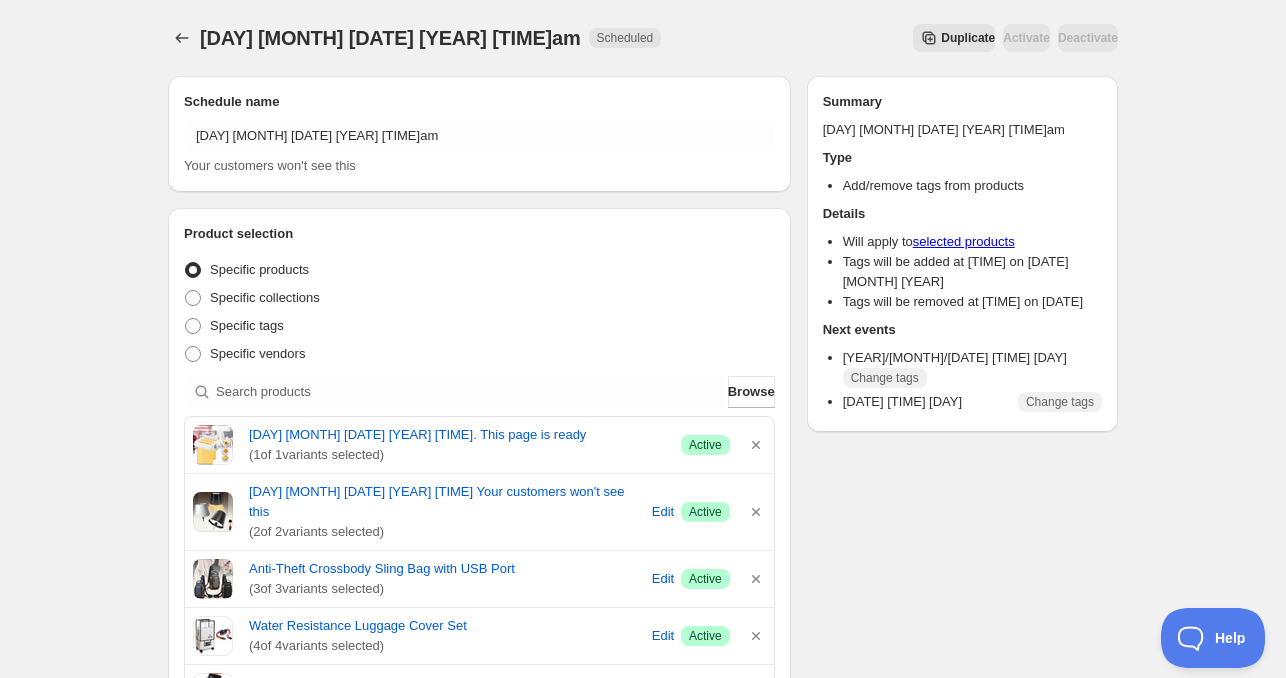 click on "[DAY] [MONTH] [DATE] [YEAR] [TIME]am. This page is ready [DAY] [MONTH] [DATE] [YEAR] [TIME]am Scheduled Duplicate Activate Deactivate More actions Duplicate Activate Deactivate Submit Schedule name [DAY] [MONTH] [DATE] [YEAR] [TIME]am Your customers won't see this Product selection Entity type Specific products Specific collections Specific tags Specific vendors Browse 3 in 1 Pasta Maker Attachment for KitchenAid Stand Mixers ( 1  of   1  variants selected) Success Active Stepless Dimming Wine Bottle Lamp ( 2  of   2  variants selected) Edit Success Active Anti-Theft Crossbody Sling Bag with USB Port ( 3  of   3  variants selected) Edit Success Active Water Resistance Luggage Cover Set ( 4  of   4  variants selected) Edit Success Active Ankle Support Brace for Ankle Sprains ( 3  of   3  variants selected) Edit Success Active Wall Mount Rotating Drain Rack ( 1  of   1  variants selected) Success Active Heat-Resistant Hair Tinsel Kit ( 1  of   1  variants selected) Success Active 7" GPS Navigator with Voice & Offline Maps ( 1  of   1  variants selected) ( 2" at bounding box center (643, 960) 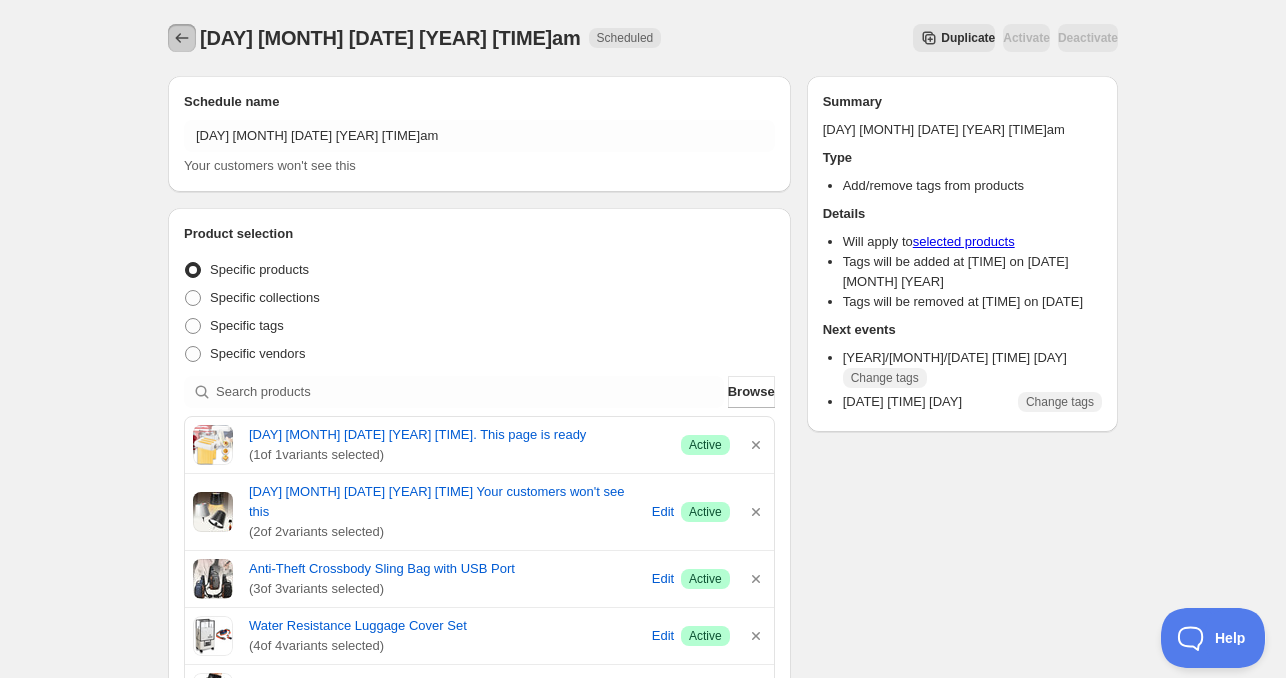 click 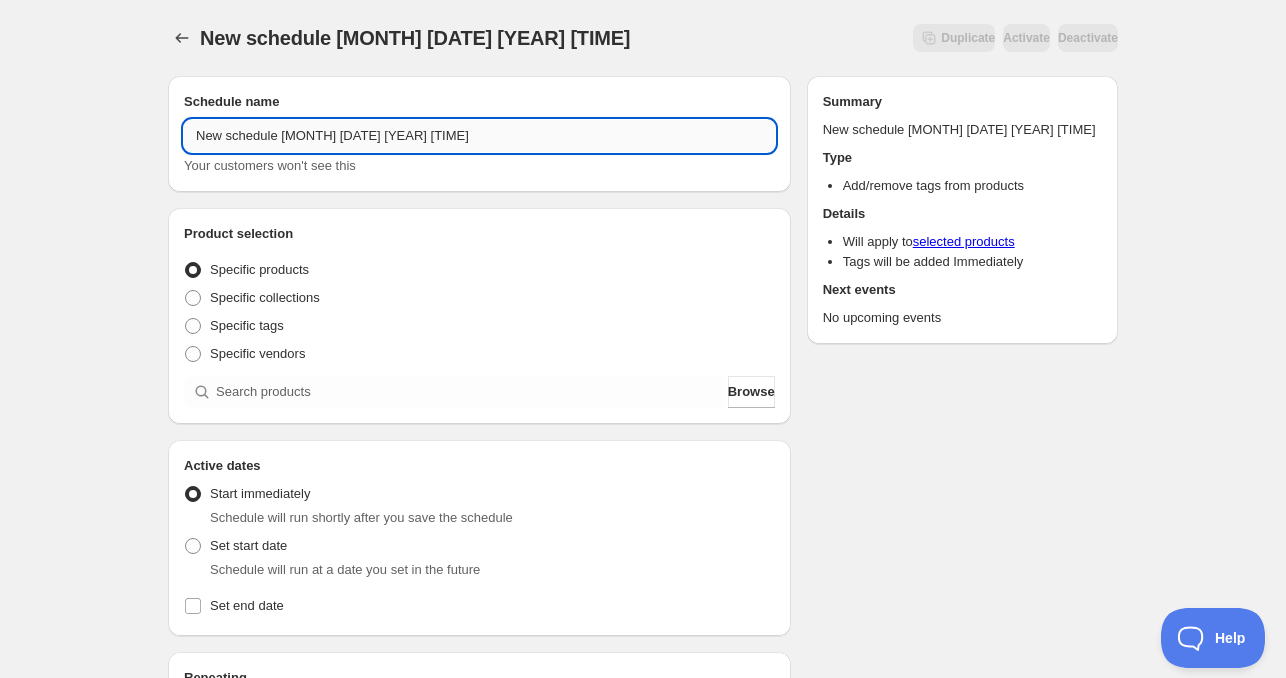 click on "New schedule [MONTH] [DATE] [YEAR] [TIME]" at bounding box center (479, 136) 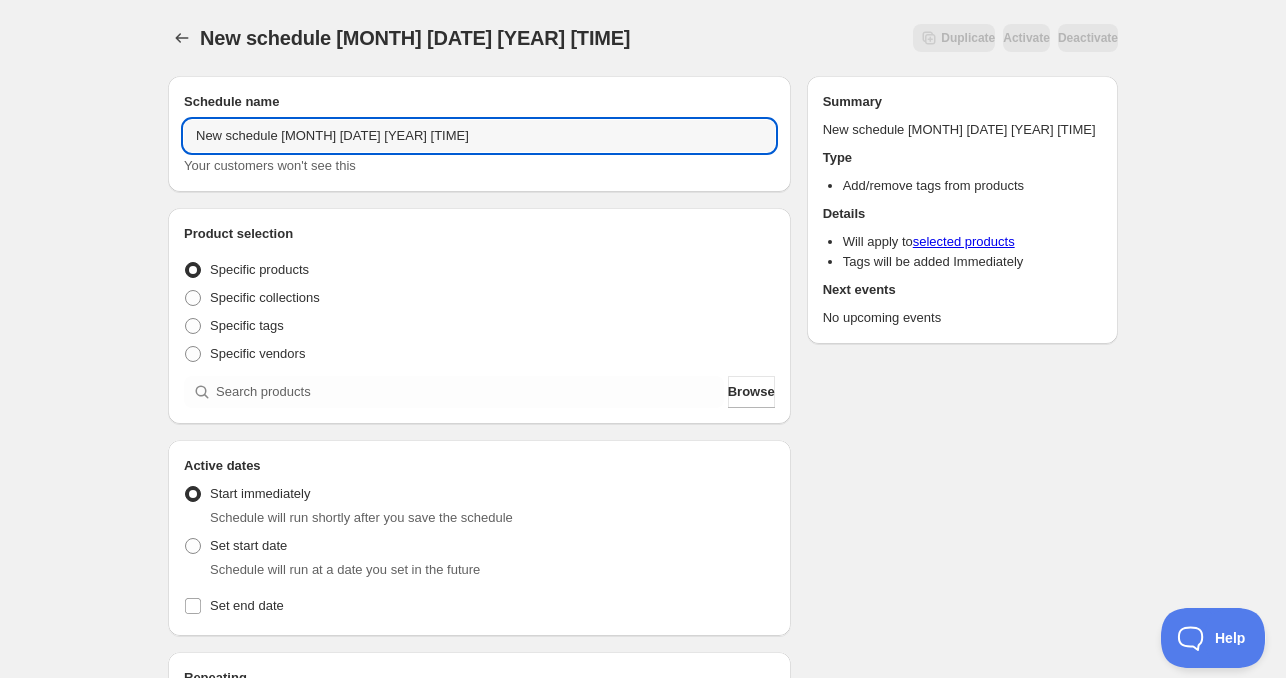 click on "New schedule [MONTH] [DATE] [YEAR] [TIME]. This page is ready New schedule [MONTH] [DATE] [YEAR] [TIME] Duplicate Activate Deactivate More actions Duplicate Activate Deactivate Submit Schedule name New schedule [MONTH] [DATE] [YEAR] [TIME] Your customers won't see this Product selection Entity type Specific products Specific collections Specific tags Specific vendors Browse Active dates Active Date Type Start immediately Schedule will run shortly after you save the schedule Set start date Schedule will run at a date you set in the future Set end date Repeating Repeating Ok Cancel Every 1 Date range Days Weeks Months Years Days Ends Never On specific date After a number of occurances Tags Tag type Add tags at start of schedule Remove tags at start of schedule Tags Countdown timer Show a countdown timer on the product page The countdown timer will show the time remaining until the end of the schedule. Remember to add the Countdown Timer block to your theme and configure it to your liking. Open theme editor Summary Type Details Will apply to" at bounding box center (643, 606) 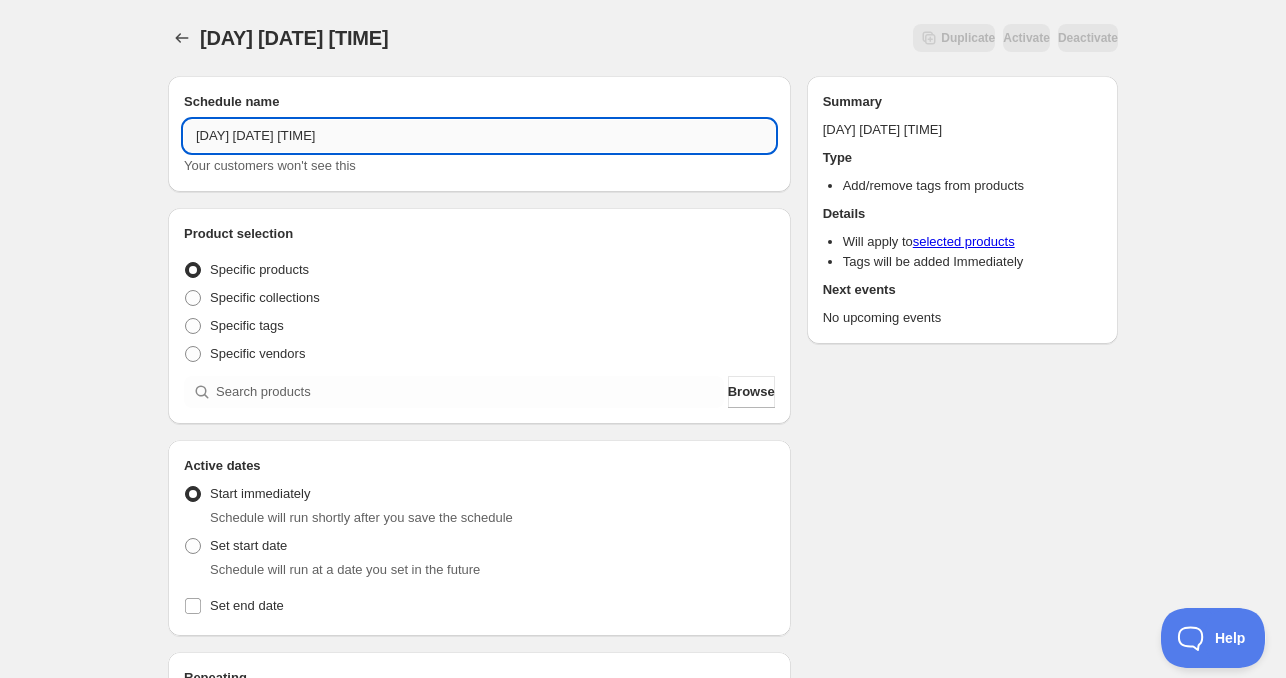 click on "[DAY] [DATE] [TIME]" at bounding box center [479, 136] 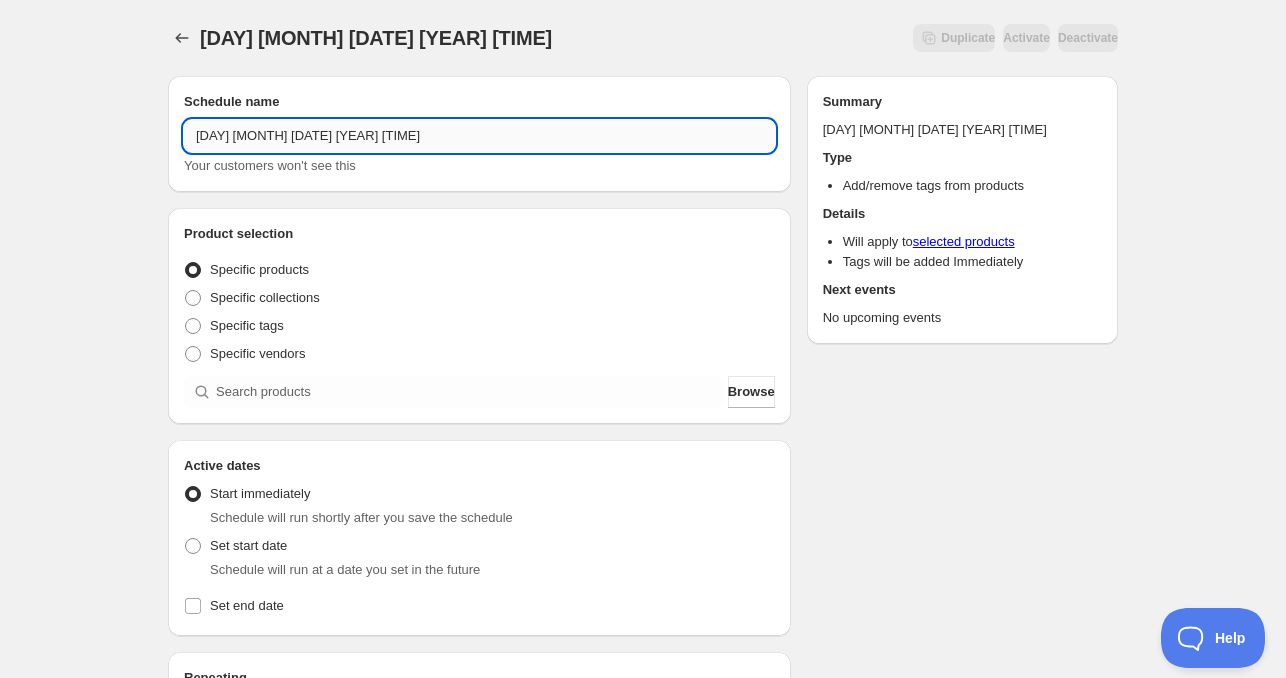 drag, startPoint x: 299, startPoint y: 135, endPoint x: 500, endPoint y: 150, distance: 201.55893 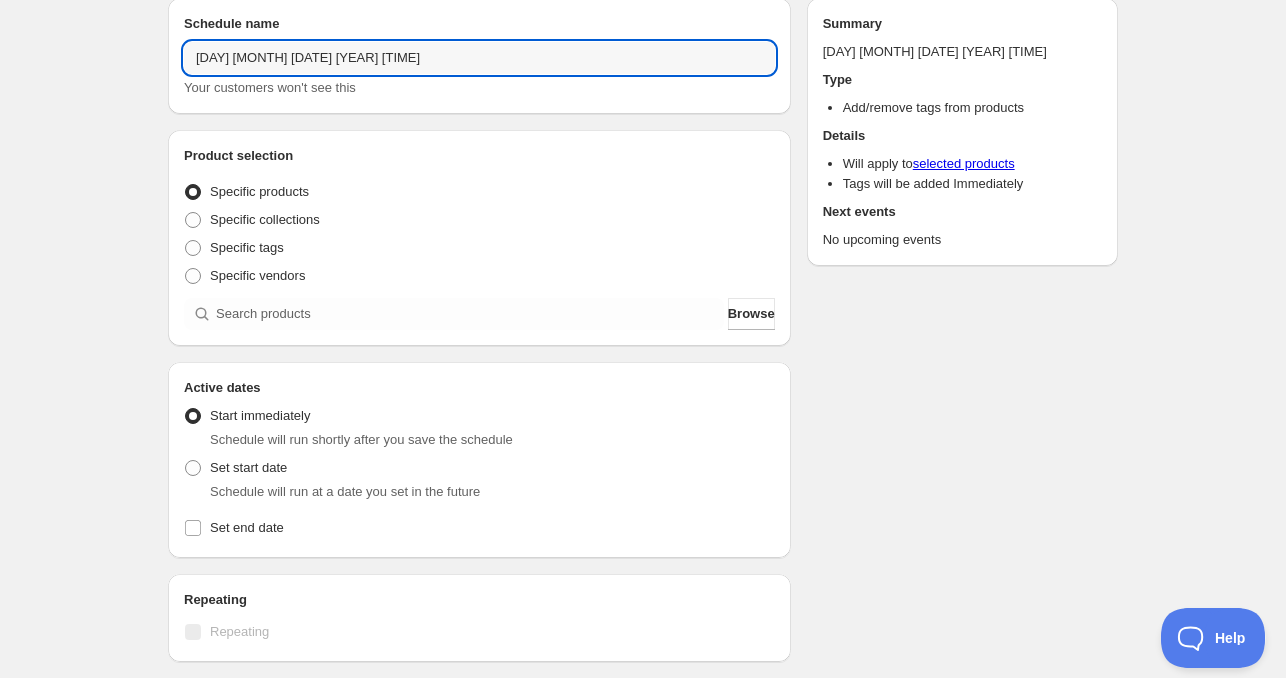 scroll, scrollTop: 100, scrollLeft: 0, axis: vertical 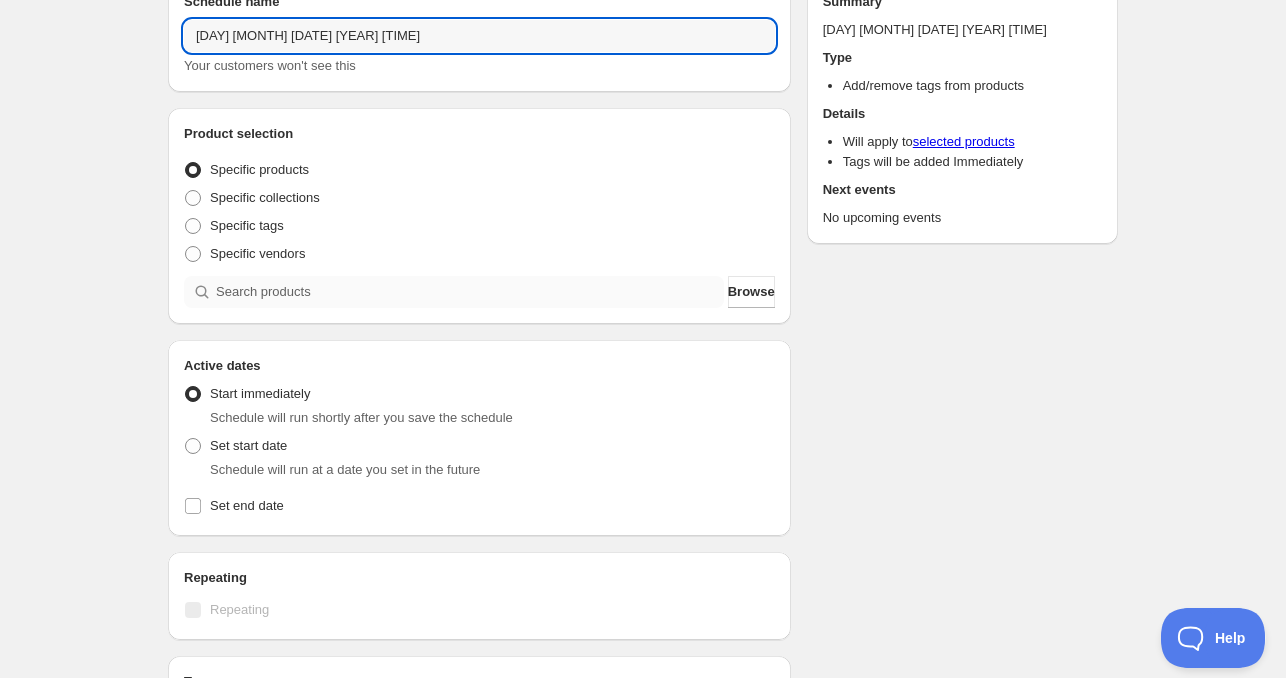 type on "[DAY] [MONTH] [DATE] [YEAR] [TIME]" 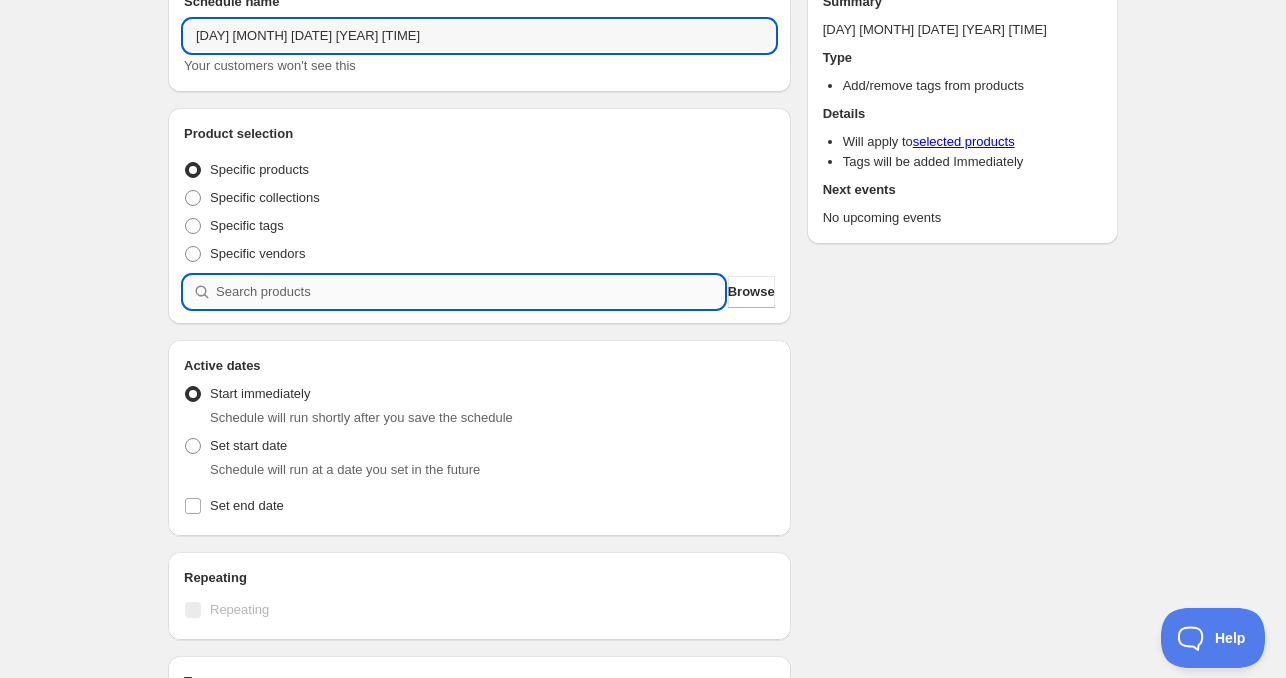 click at bounding box center (470, 292) 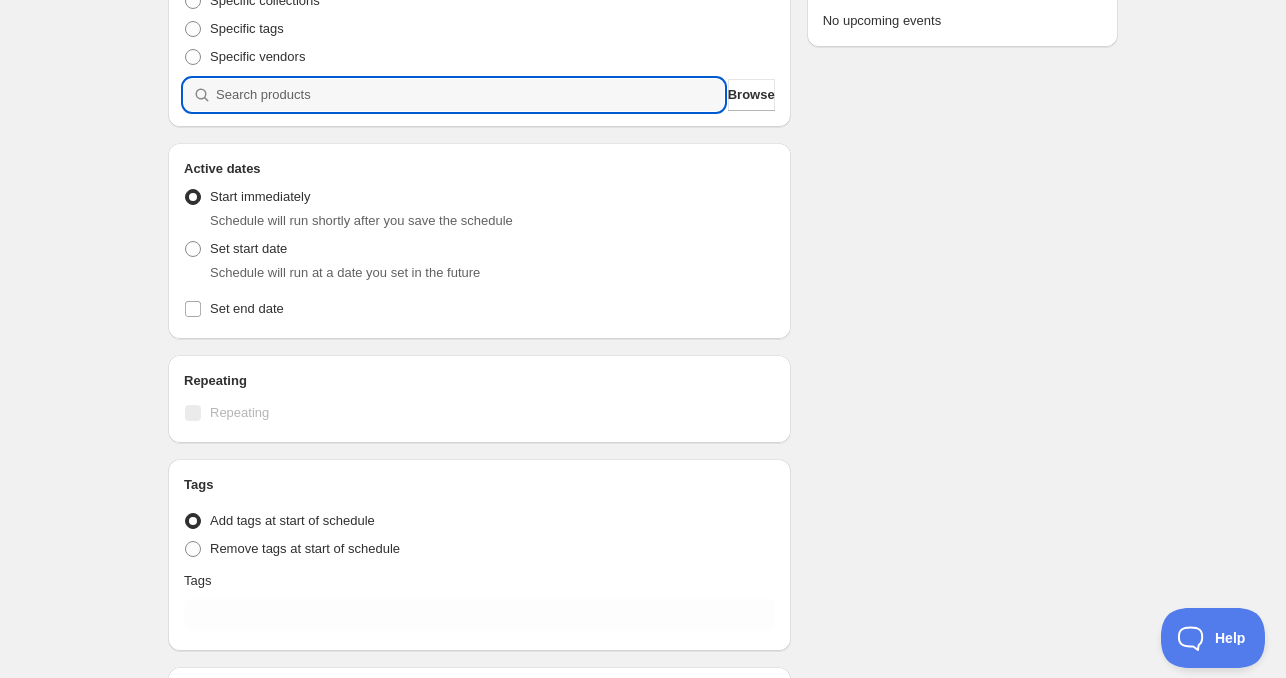 scroll, scrollTop: 300, scrollLeft: 0, axis: vertical 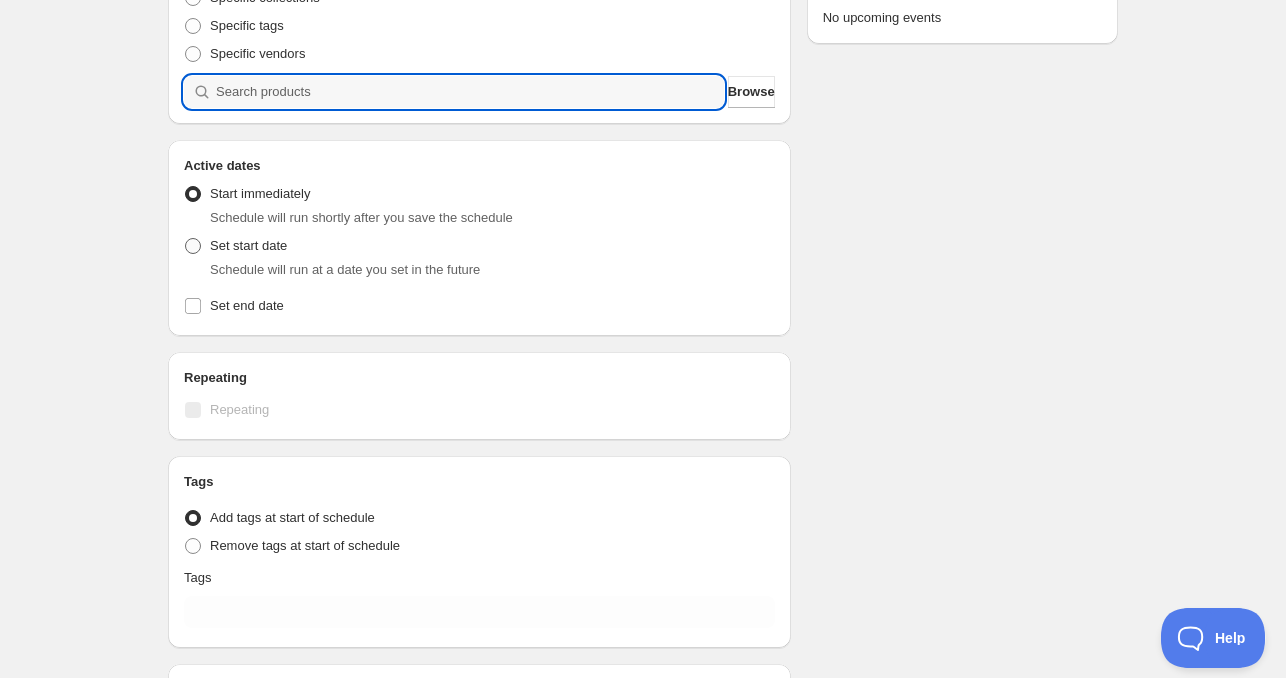 click on "Set start date" at bounding box center [248, 245] 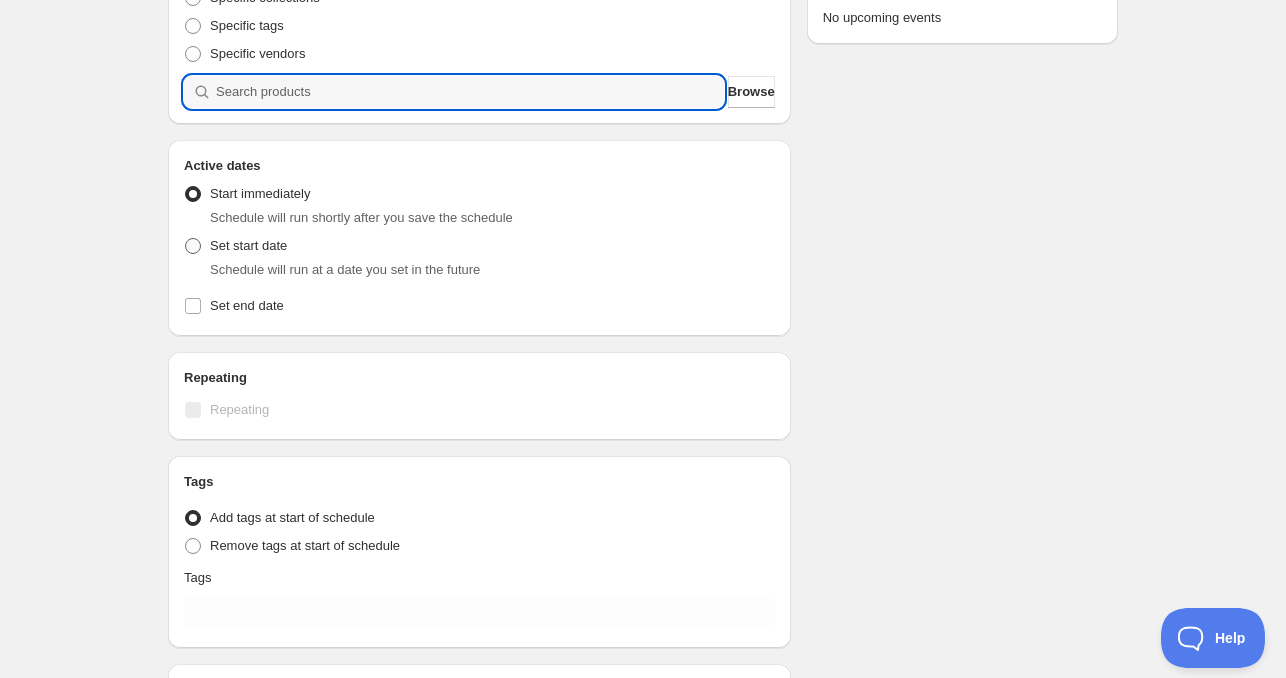 radio on "true" 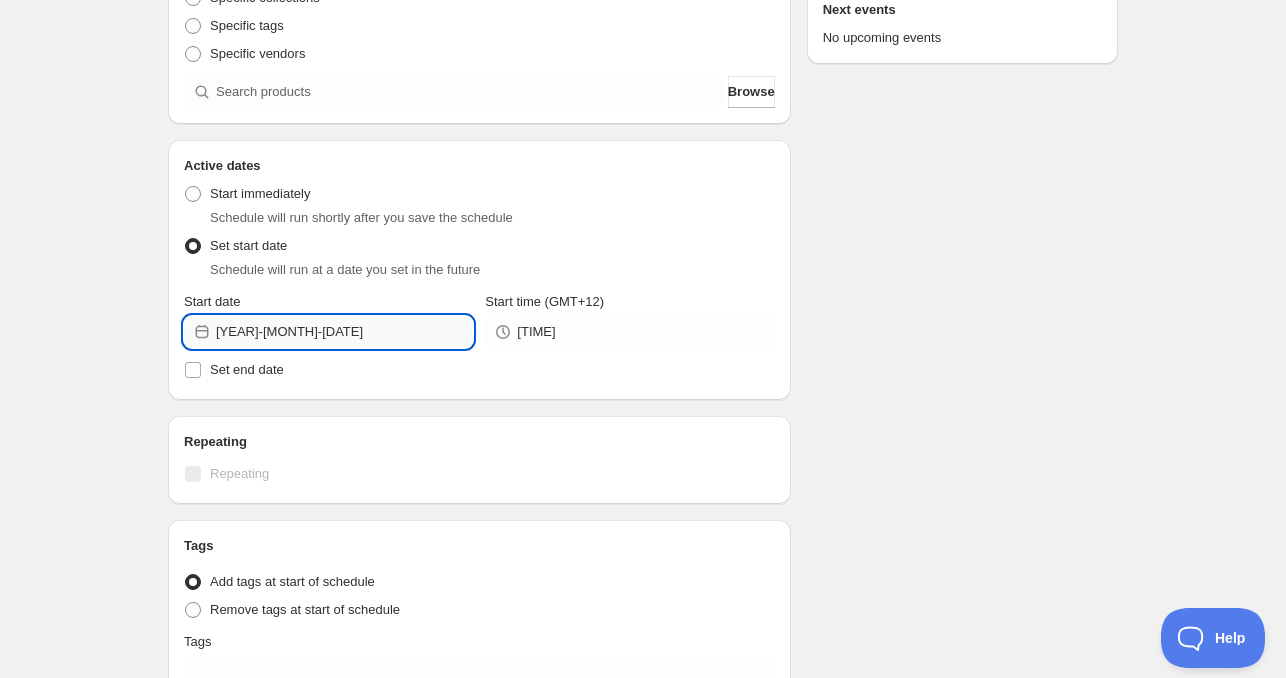 click on "[YEAR]-[MONTH]-[DATE]" at bounding box center (344, 332) 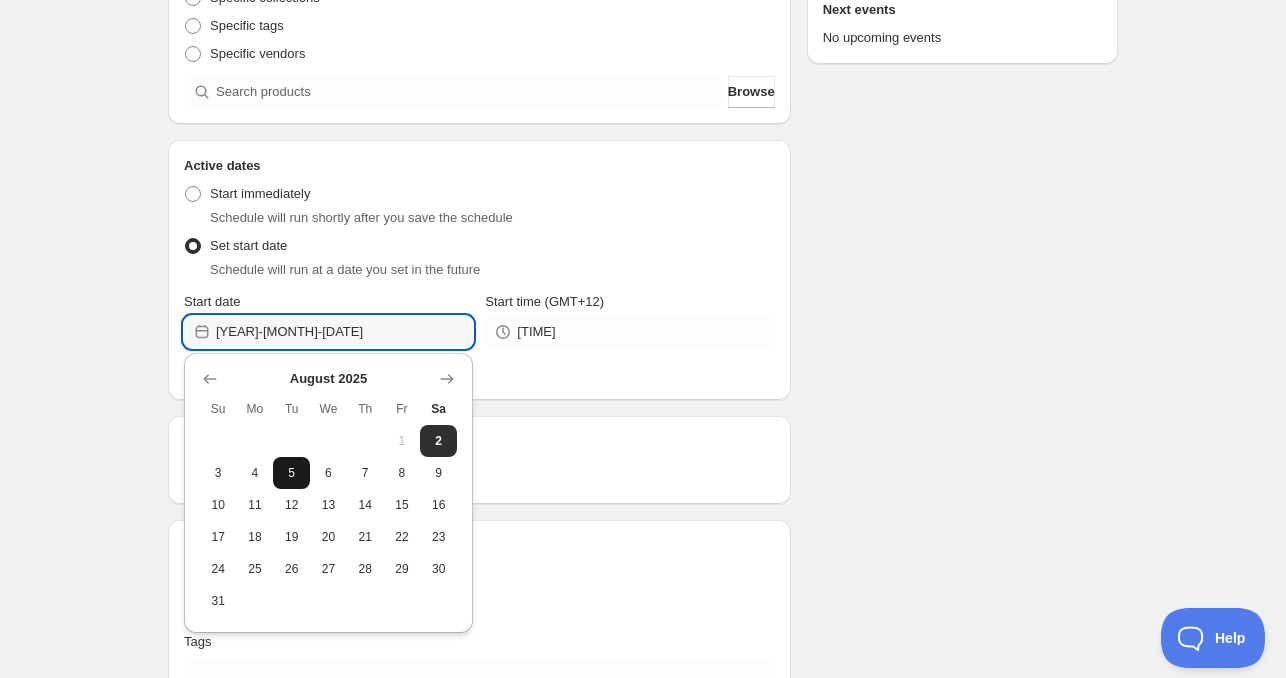 click on "5" at bounding box center (291, 473) 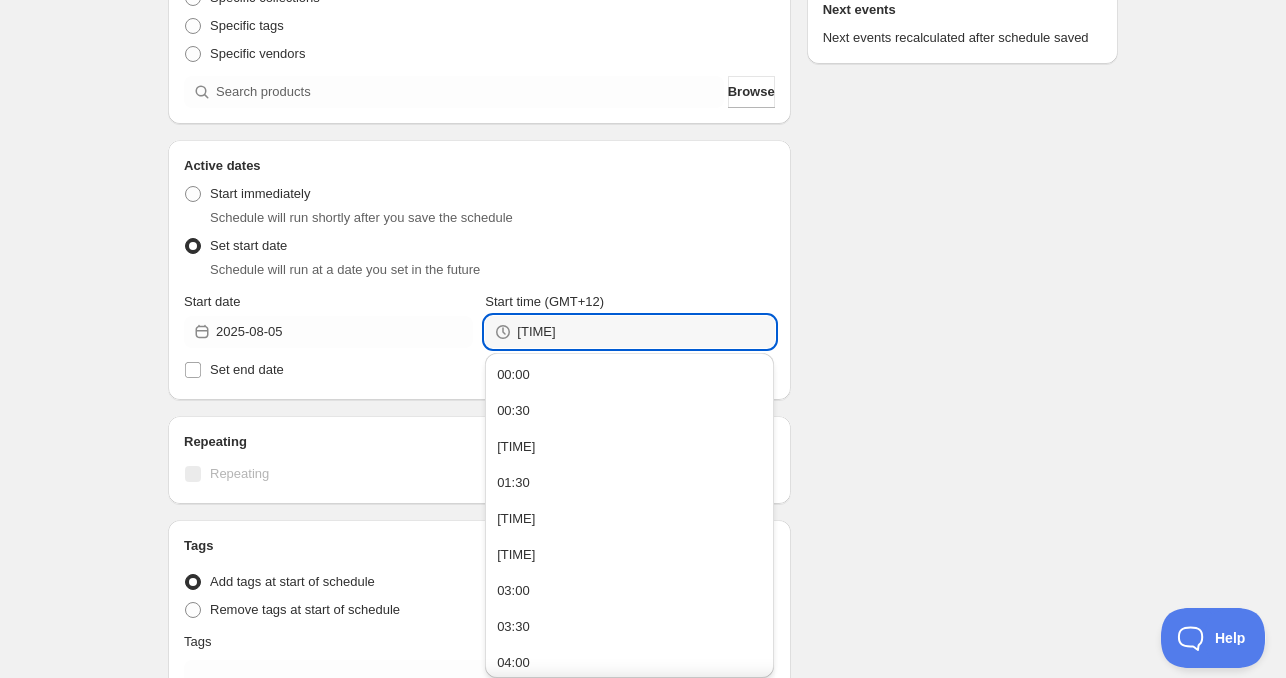 drag, startPoint x: 573, startPoint y: 343, endPoint x: 487, endPoint y: 338, distance: 86.145226 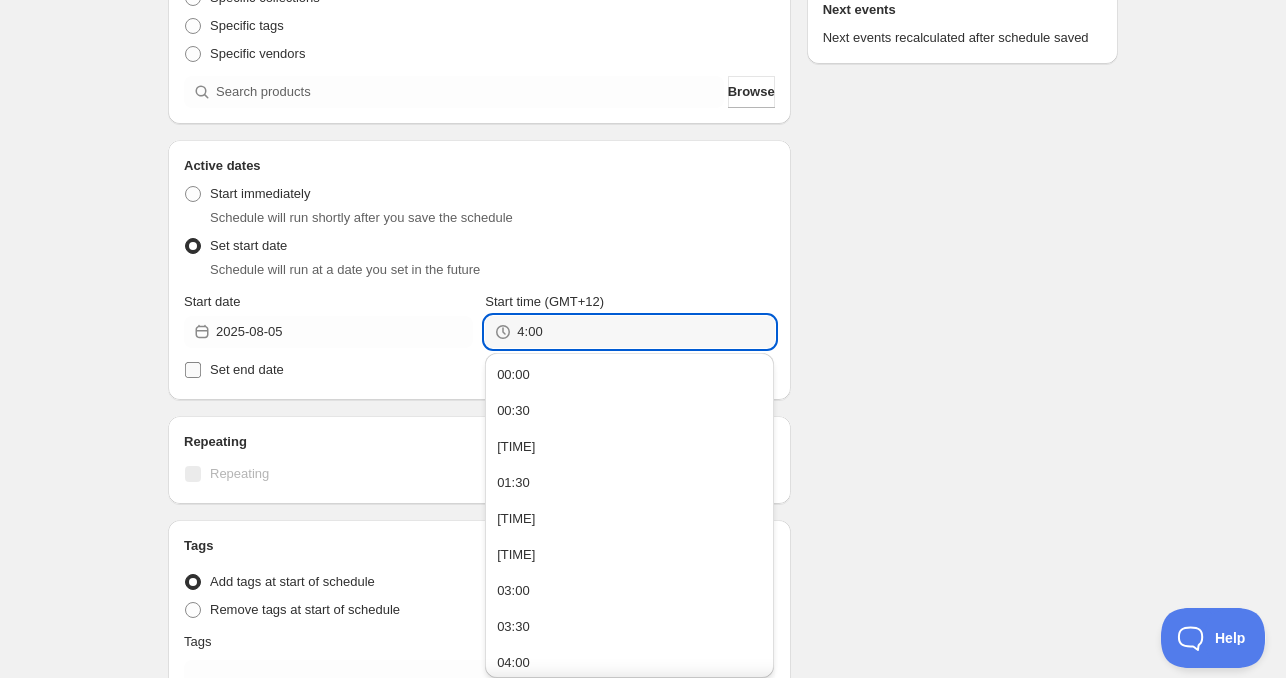 type on "04:00" 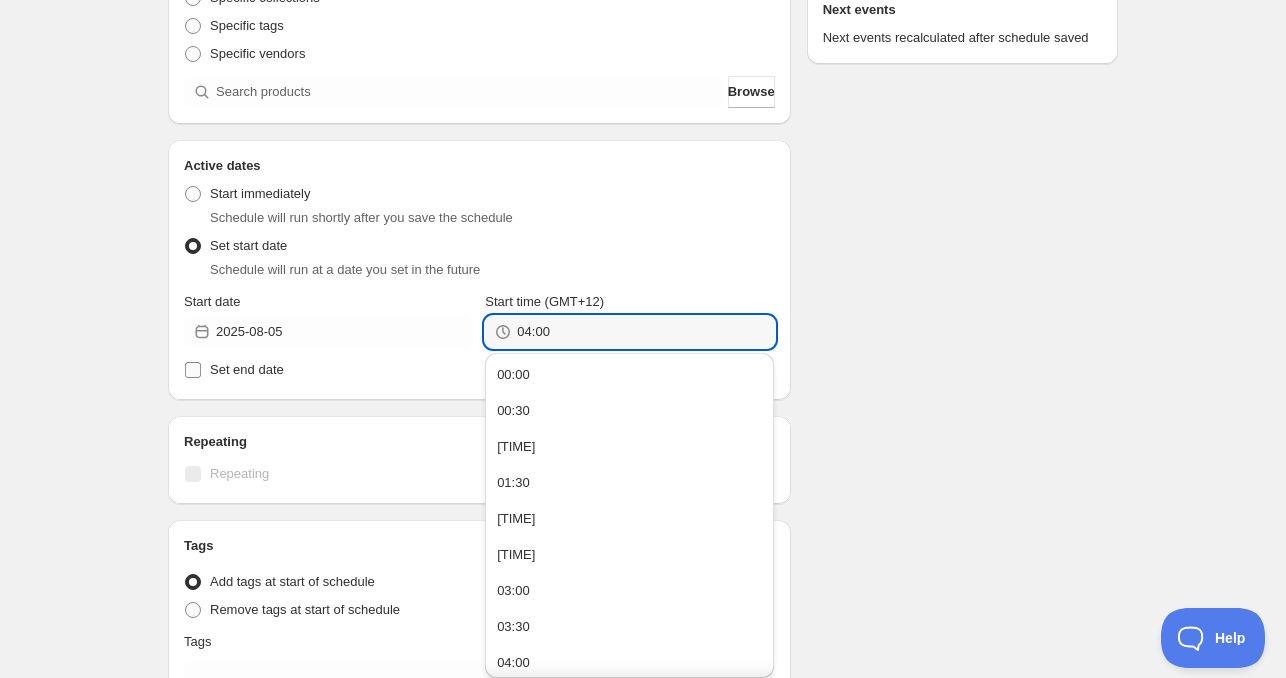 click on "Set end date" at bounding box center [247, 369] 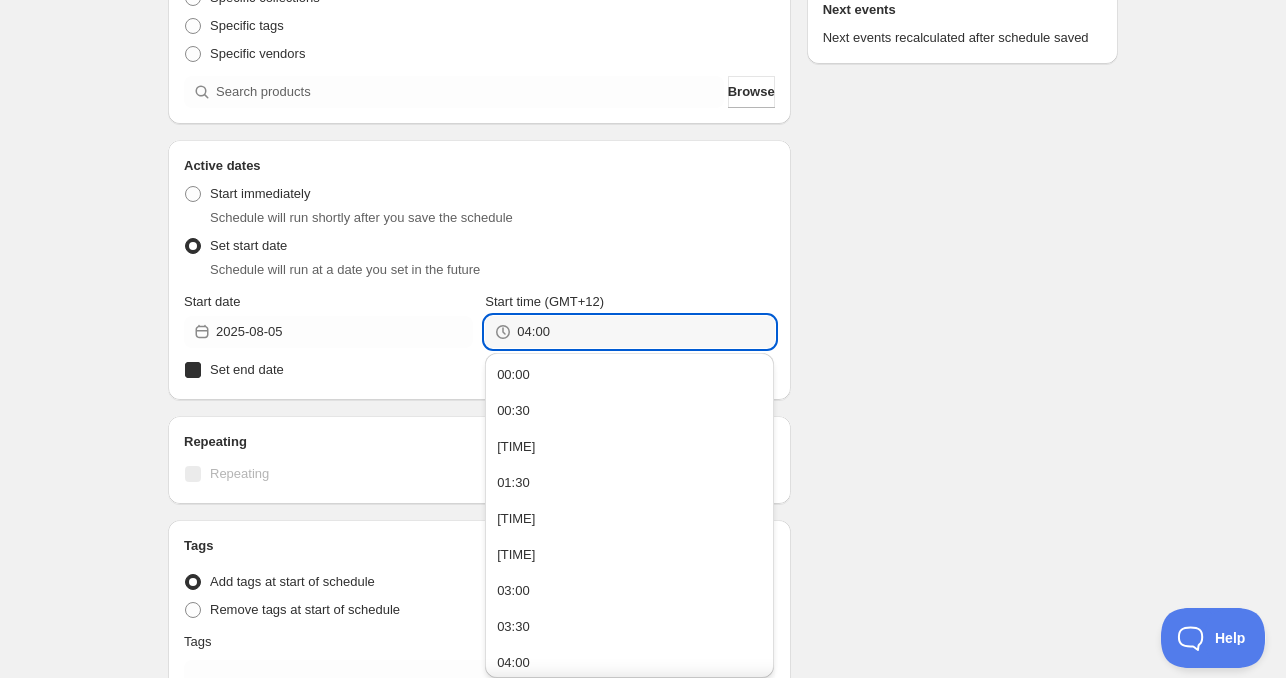 checkbox on "true" 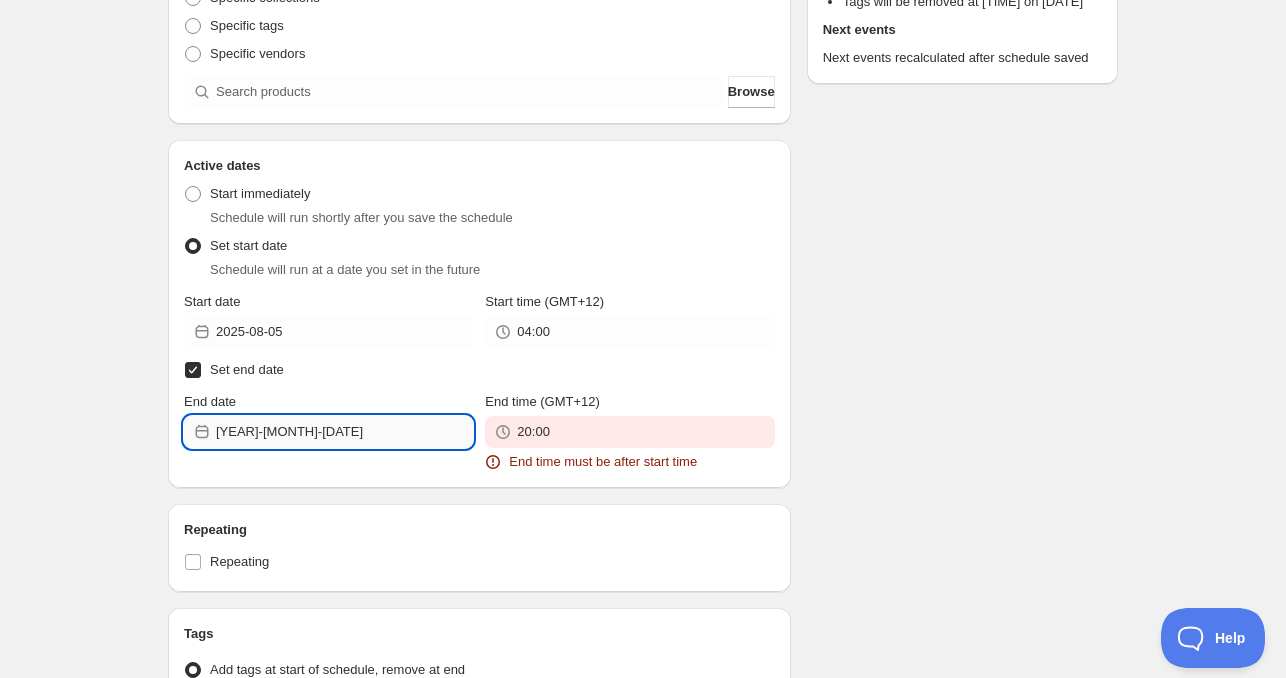 click on "[YEAR]-[MONTH]-[DATE]" at bounding box center [344, 432] 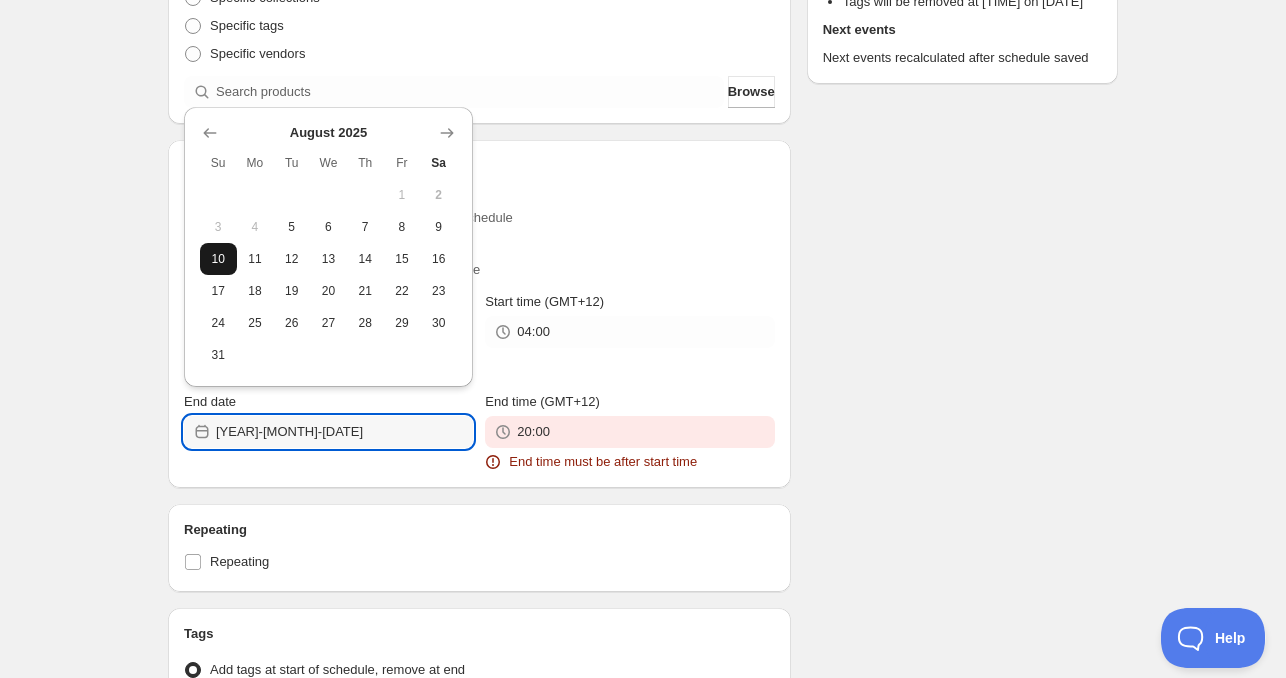 click on "10" at bounding box center (218, 259) 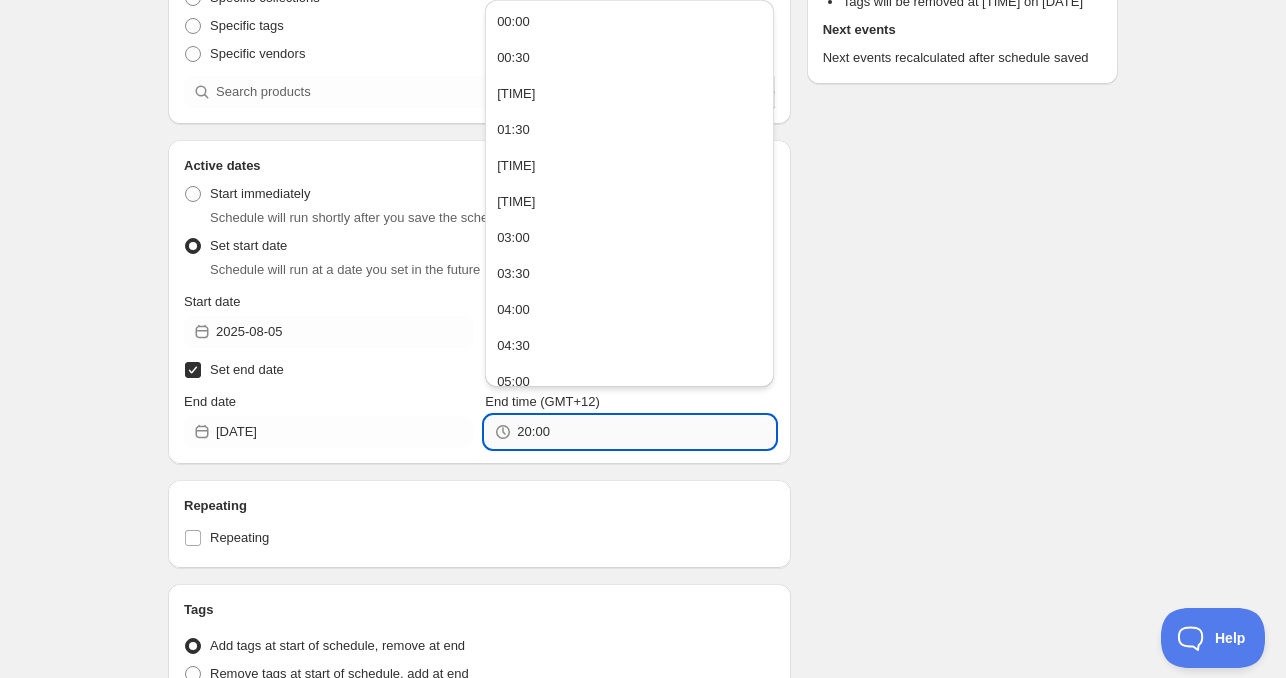 click on "20:00" at bounding box center [645, 432] 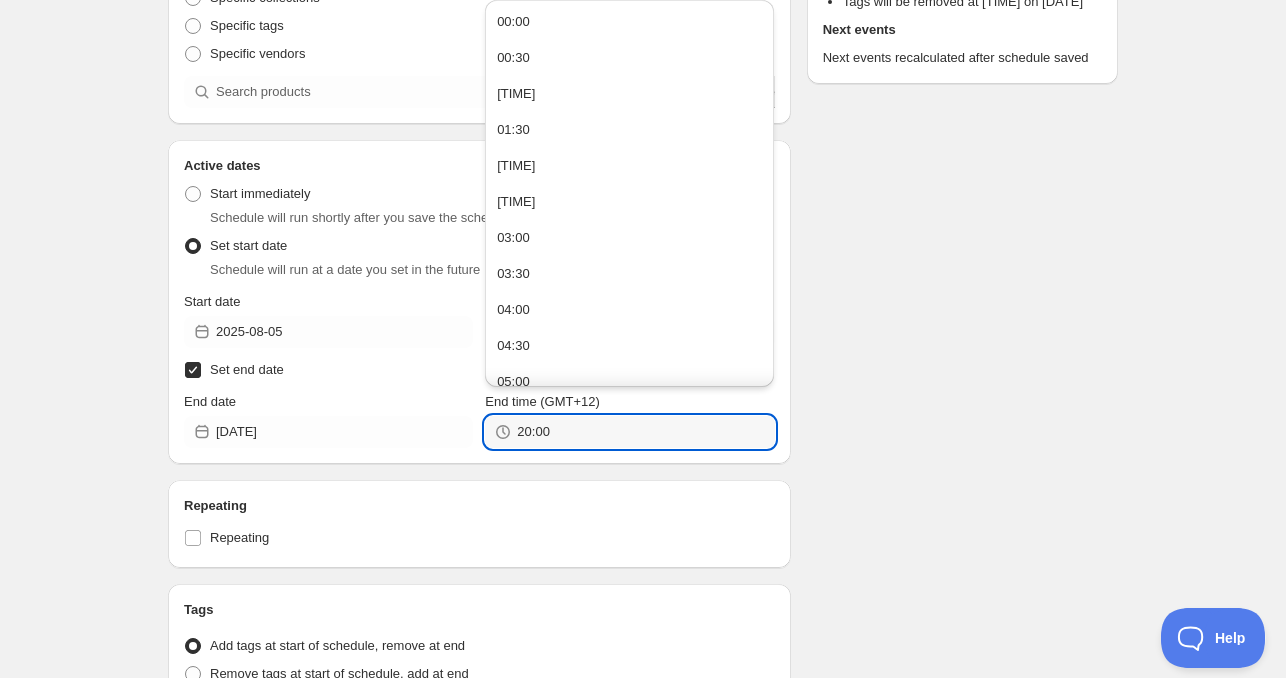 paste on "4" 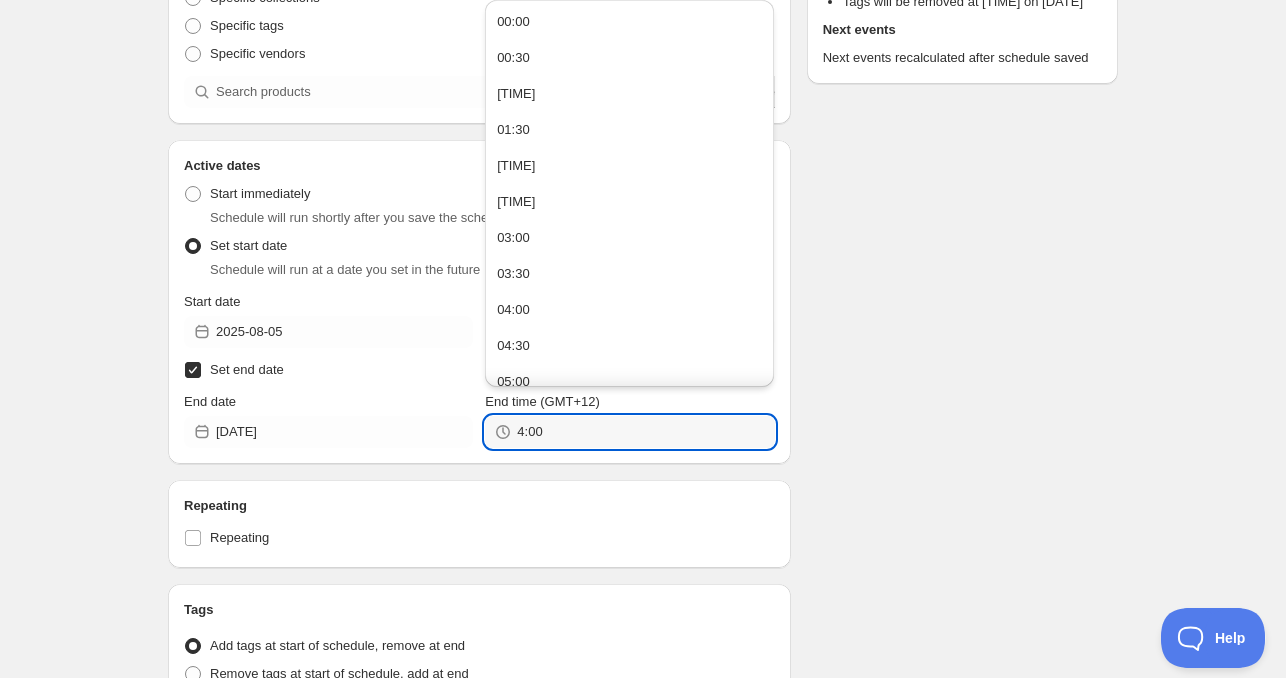 type on "04:00" 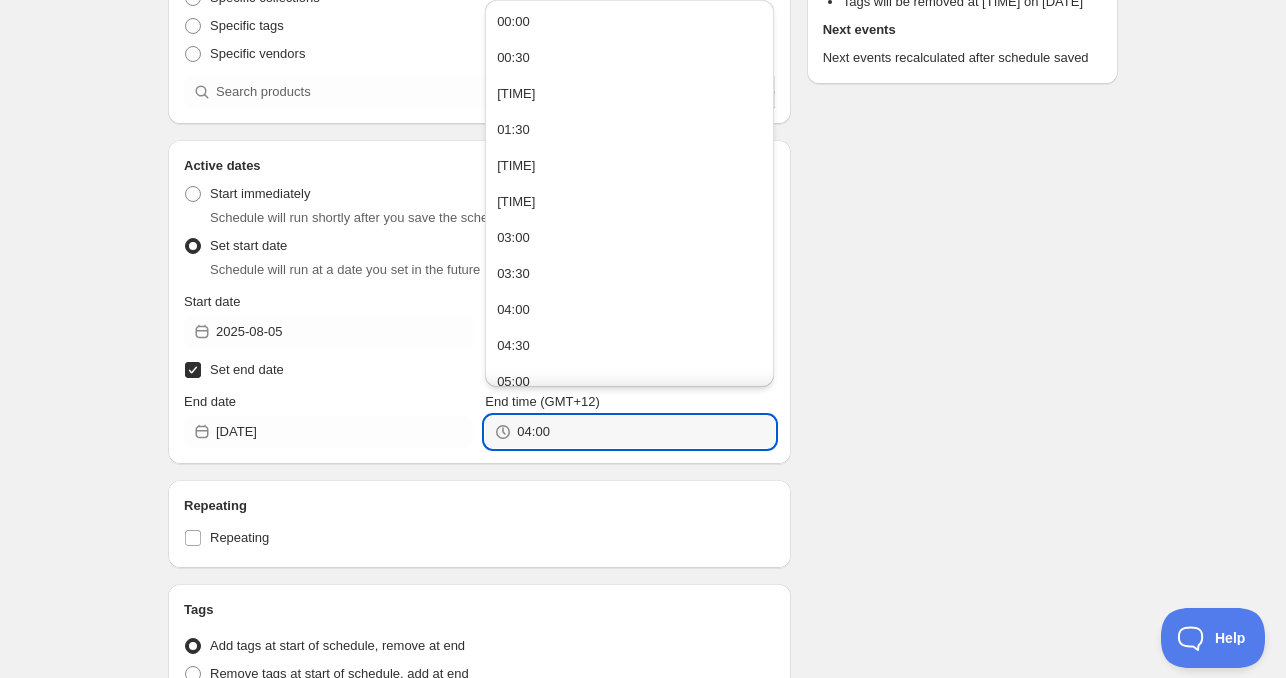 click on "Repeating Repeating" at bounding box center (479, 524) 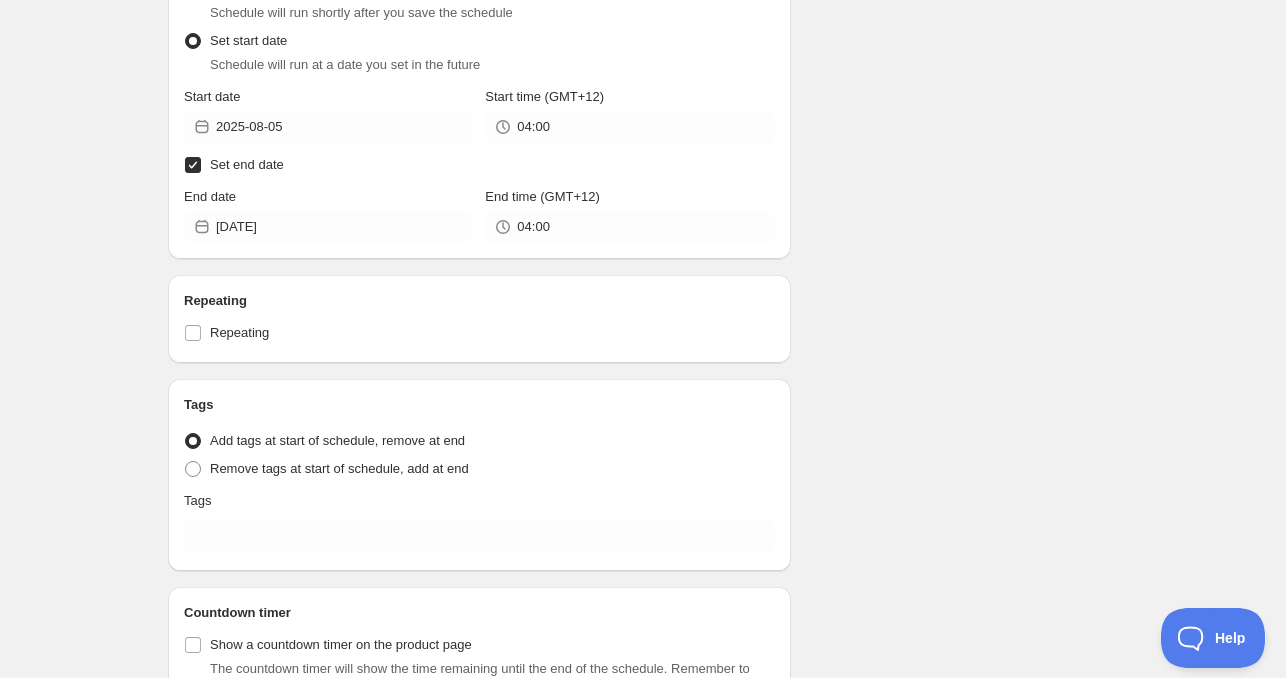 scroll, scrollTop: 659, scrollLeft: 0, axis: vertical 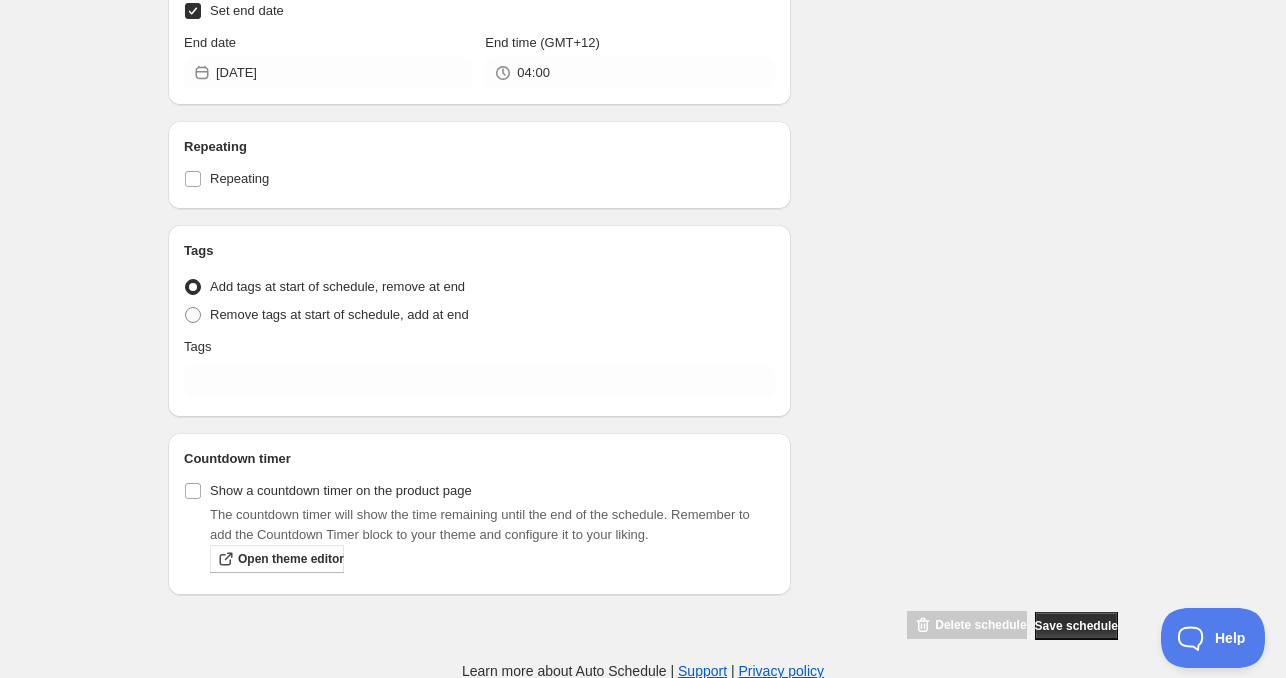 click on "Tags Tag type Add tags at start of schedule, remove at end Remove tags at start of schedule, add at end Tags" at bounding box center (479, 321) 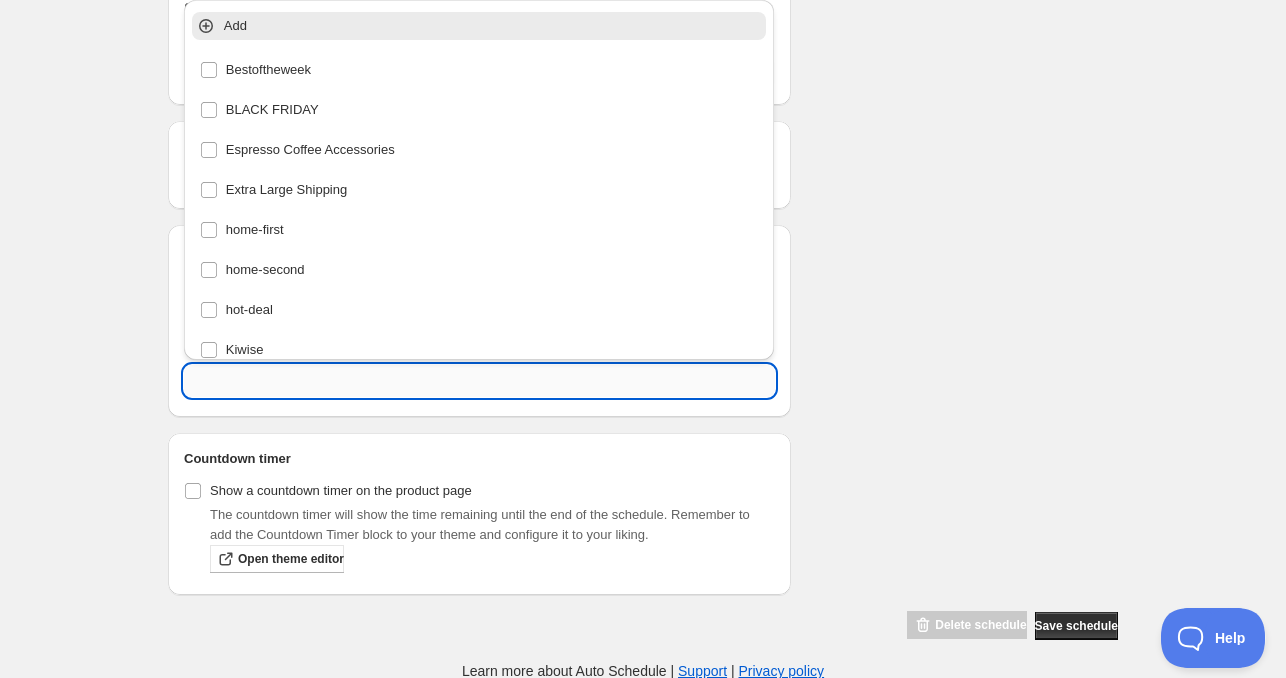 click at bounding box center [479, 381] 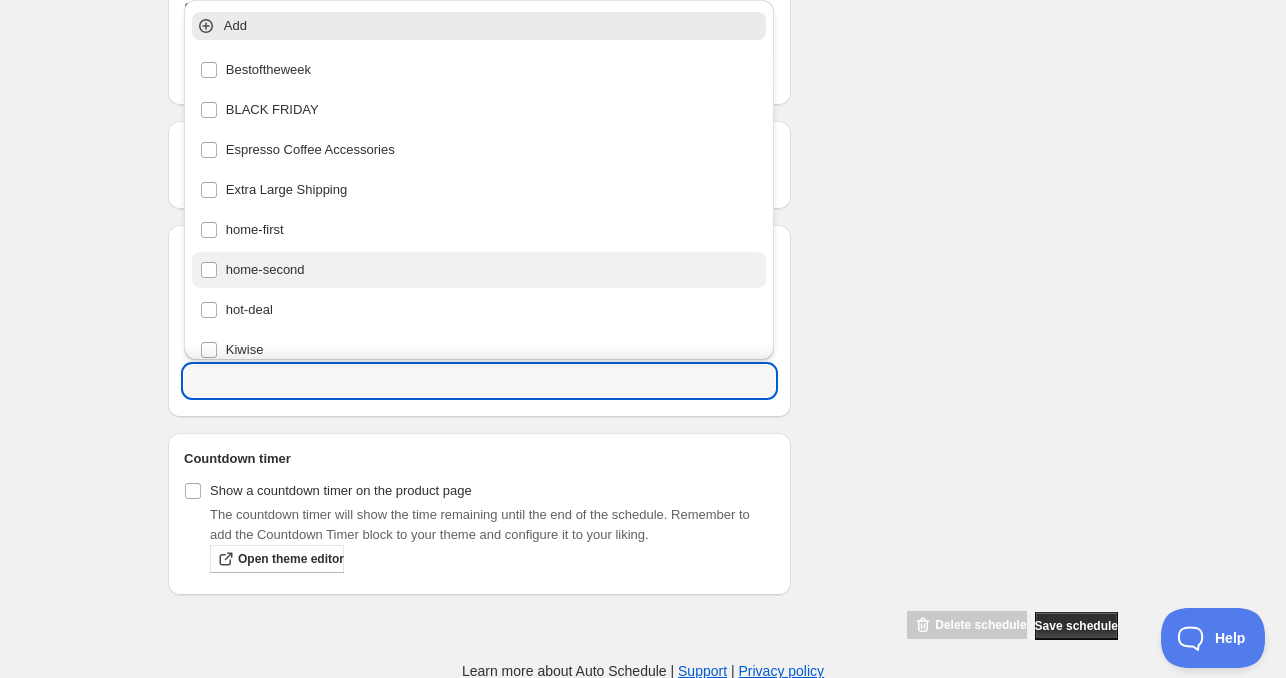 click on "home-second" at bounding box center [479, 270] 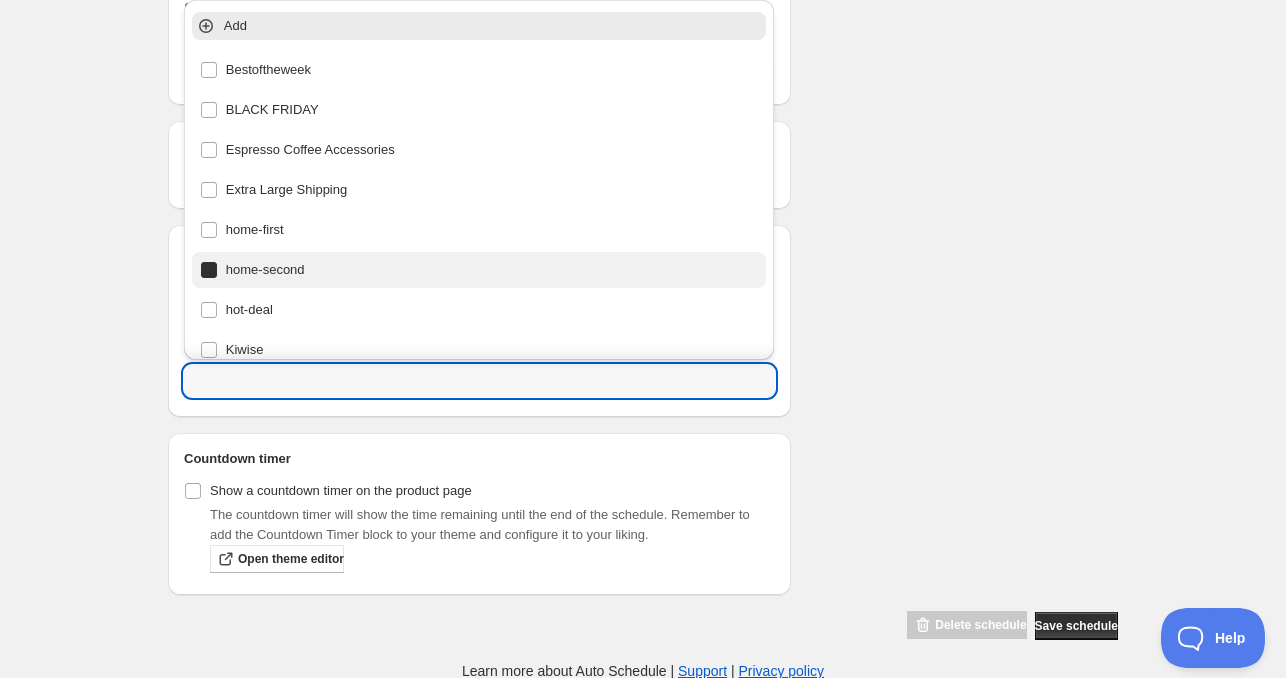 type on "home-second" 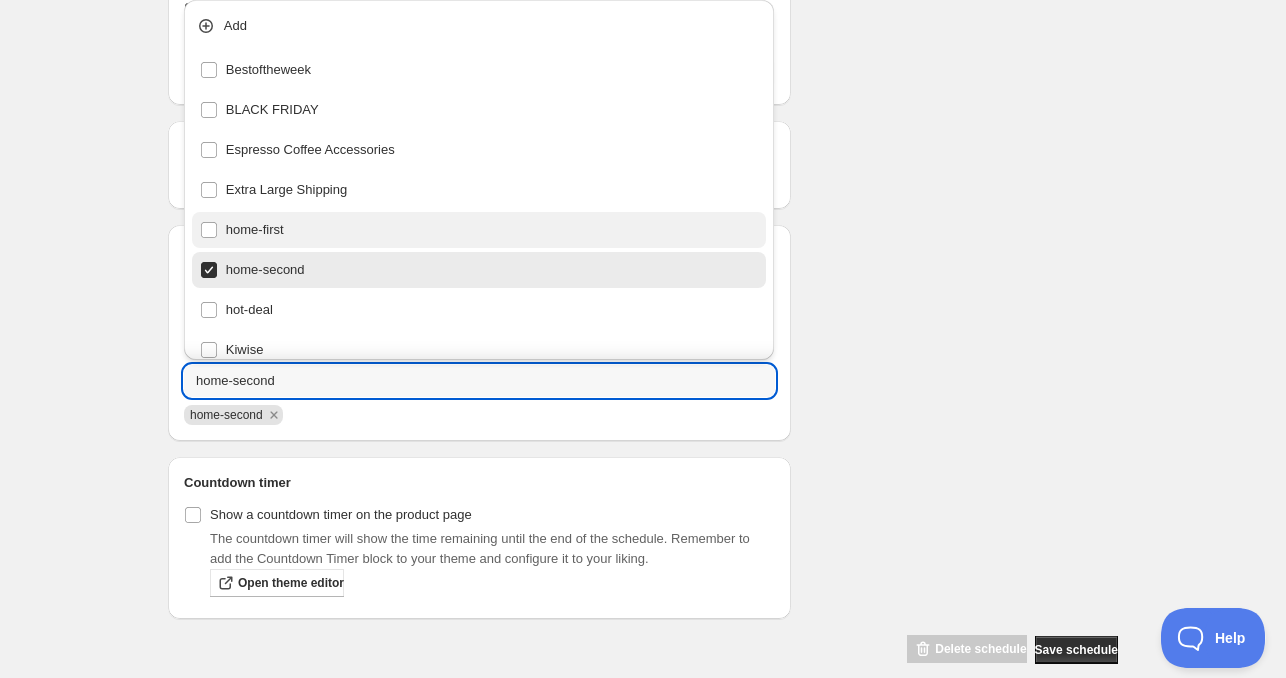 click on "home-first" at bounding box center (479, 230) 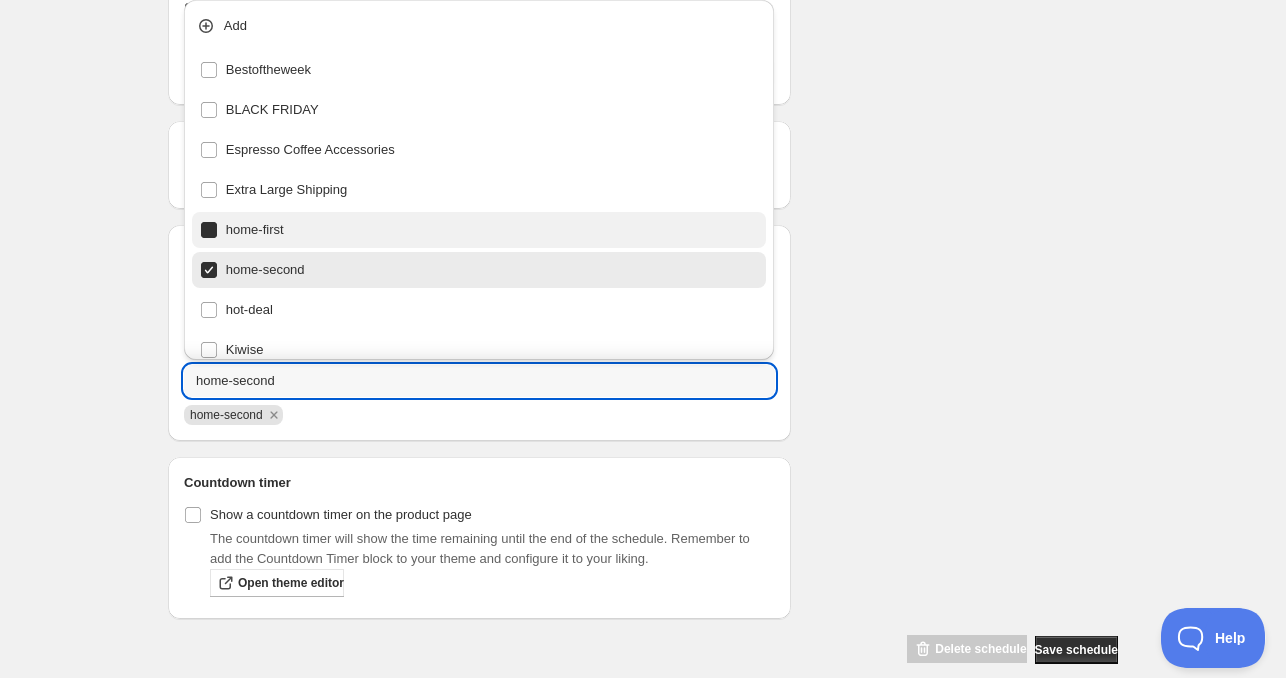 type on "home-first" 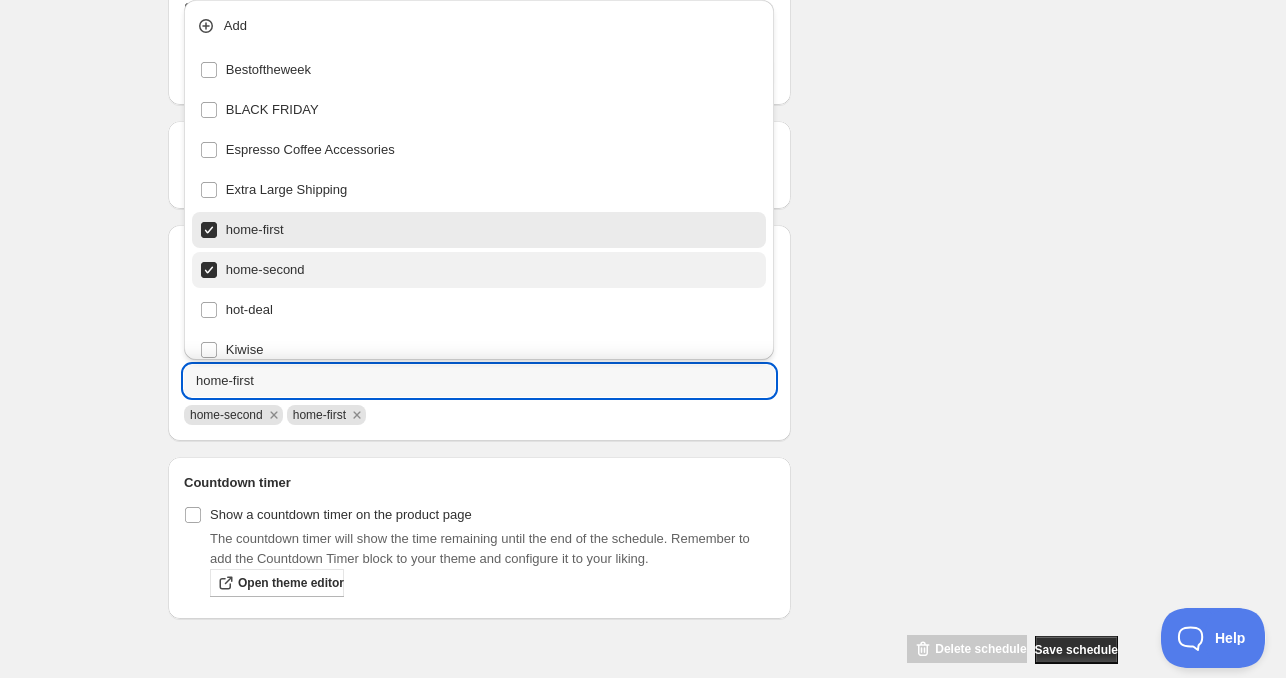 click on "home-second" at bounding box center [479, 270] 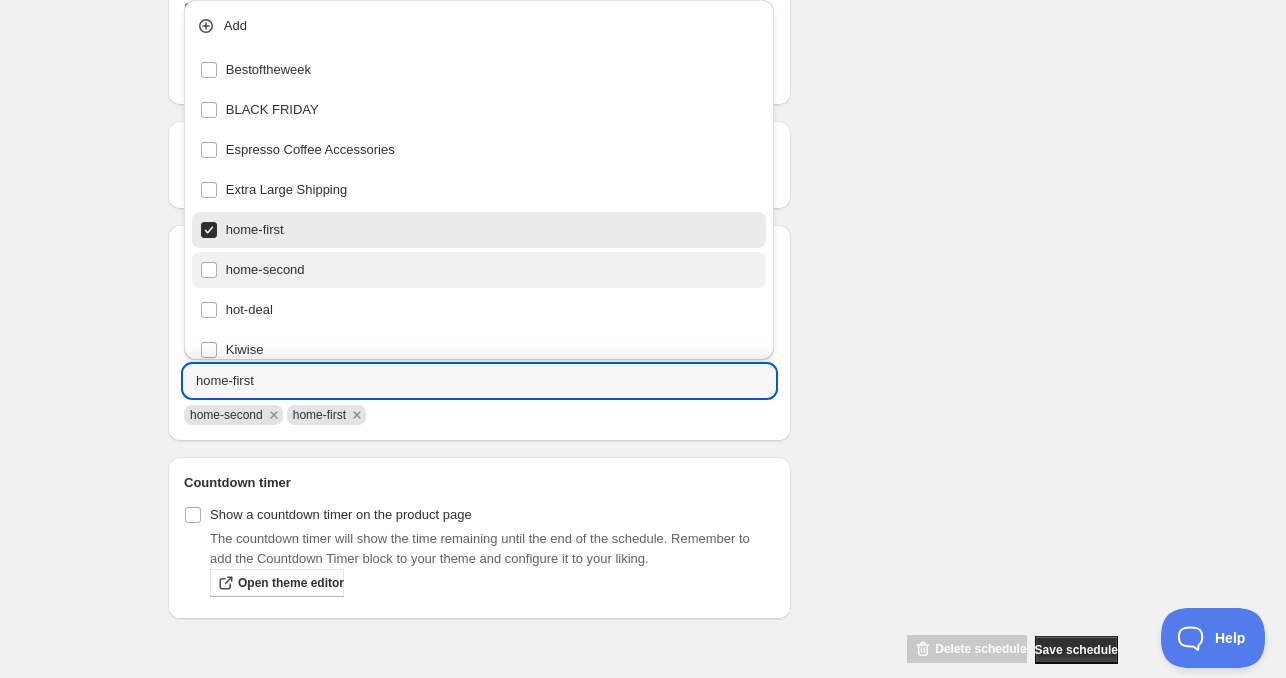 checkbox on "false" 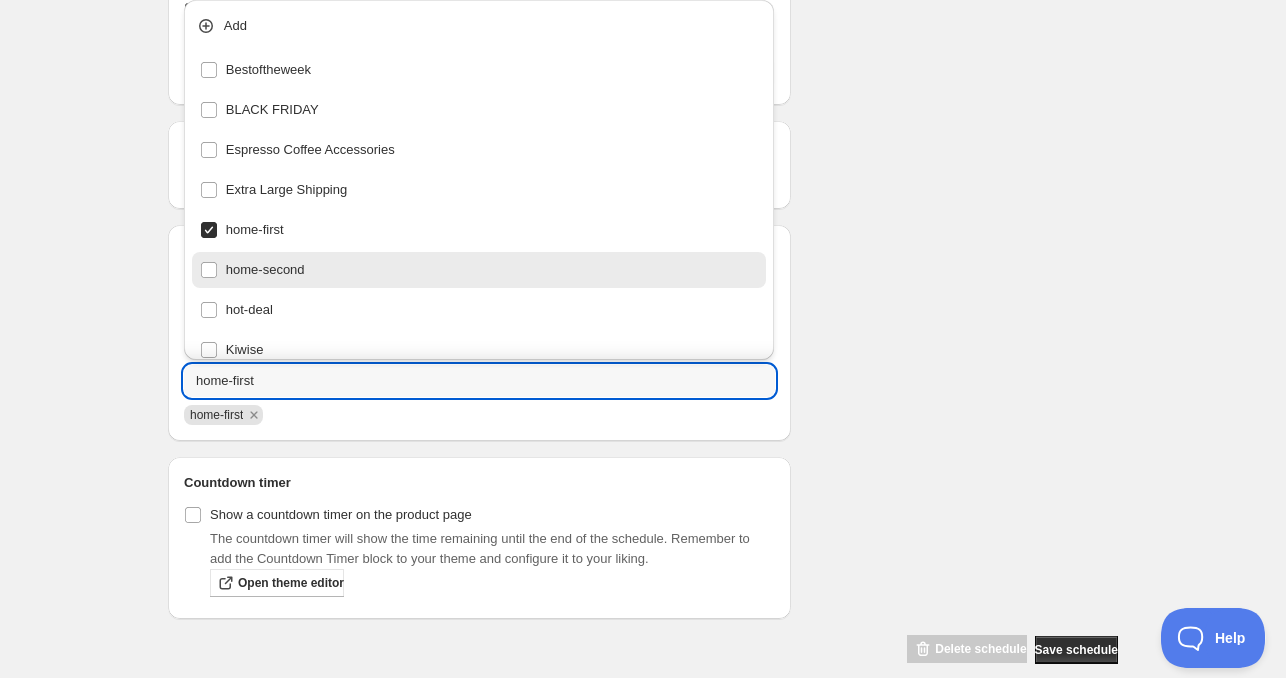 click on "[DAY] [MONTH] [DATE] [YEAR] [TIME]. This page is ready [DAY] [MONTH] [DATE] [YEAR] [TIME] Duplicate Activate Deactivate More actions Duplicate Activate Deactivate Submit Schedule name [DAY] [MONTH] [DATE] [YEAR] [TIME] Your customers won't see this Product selection Entity type Specific products Specific collections Specific tags Specific vendors Browse Active dates Active Date Type Start immediately Schedule will run shortly after you save the schedule Set start date Schedule will run at a date you set in the future Set end date Repeating Repeating Ok Cancel Every 1 Date range Days Weeks Months Years Days Ends Never On specific date After a number of occurances Tags Tag type Add tags at start of schedule, remove at end Remove tags at start of schedule, add at end Tags home-first home-first Countdown timer Show a countdown timer on the product page Open theme editor Summary [DAY] [MONTH] [DATE] [YEAR] [TIME] Type Add/remove tags from products Details Will apply to  Next events" at bounding box center (643, 3) 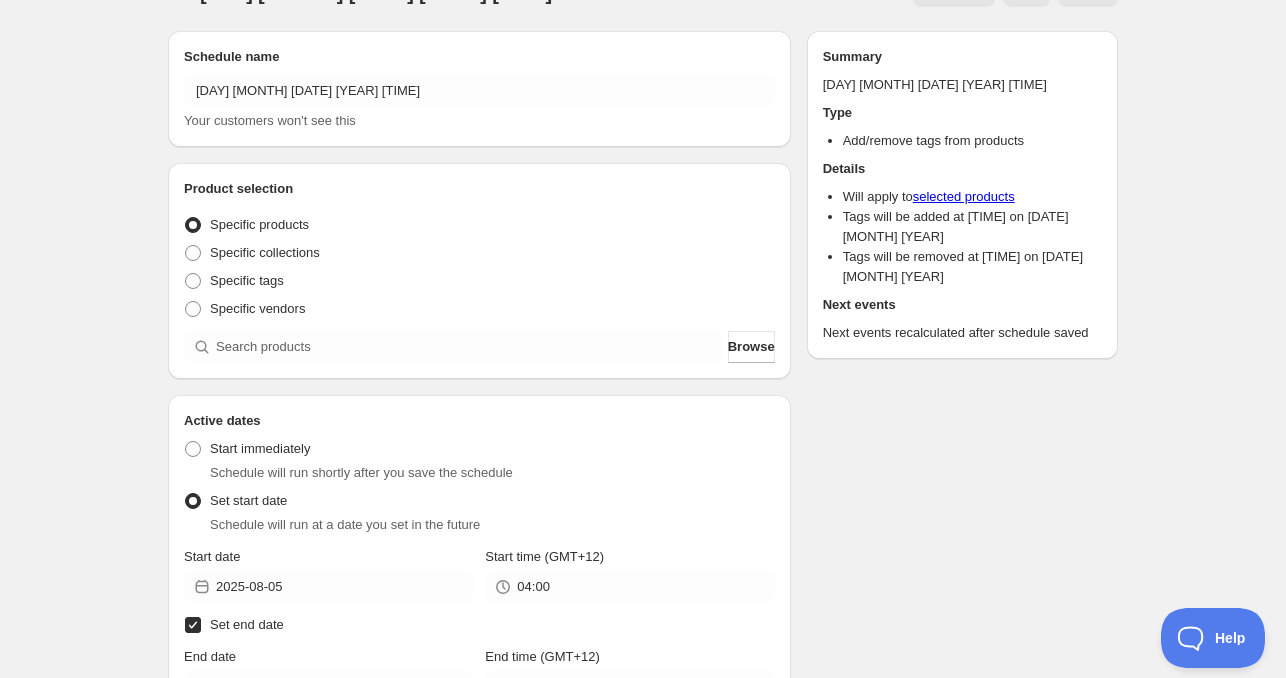 scroll, scrollTop: 0, scrollLeft: 0, axis: both 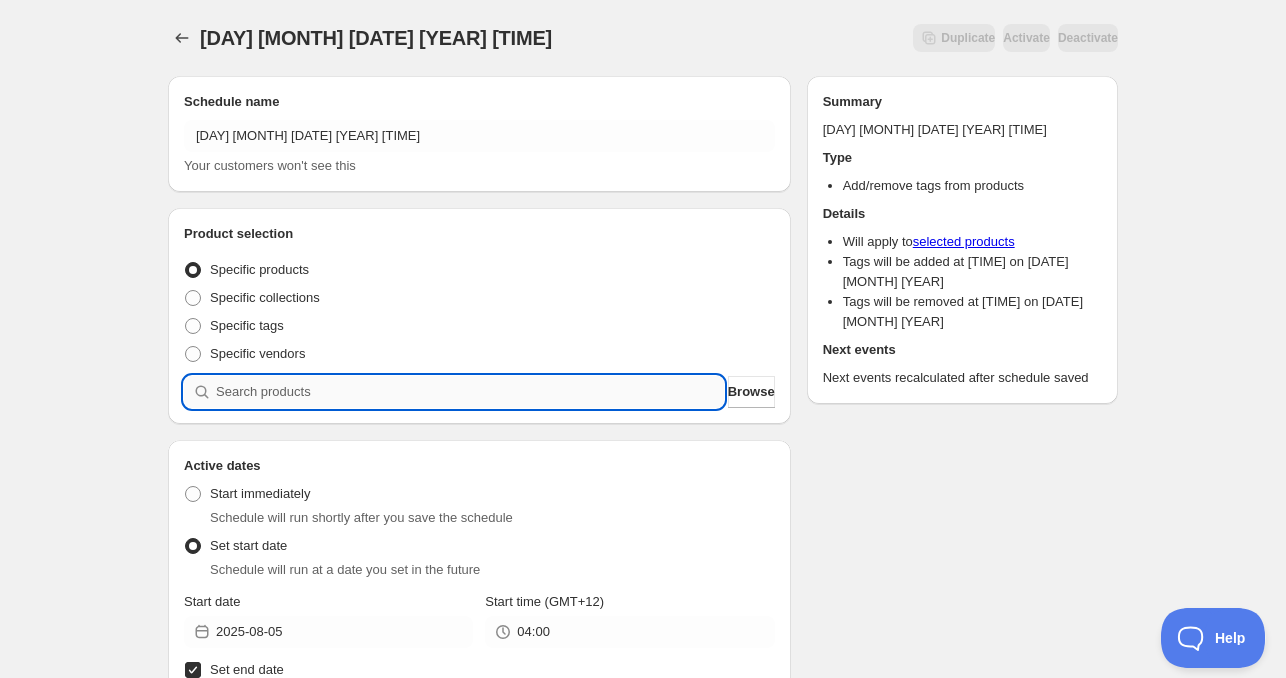 click at bounding box center [470, 392] 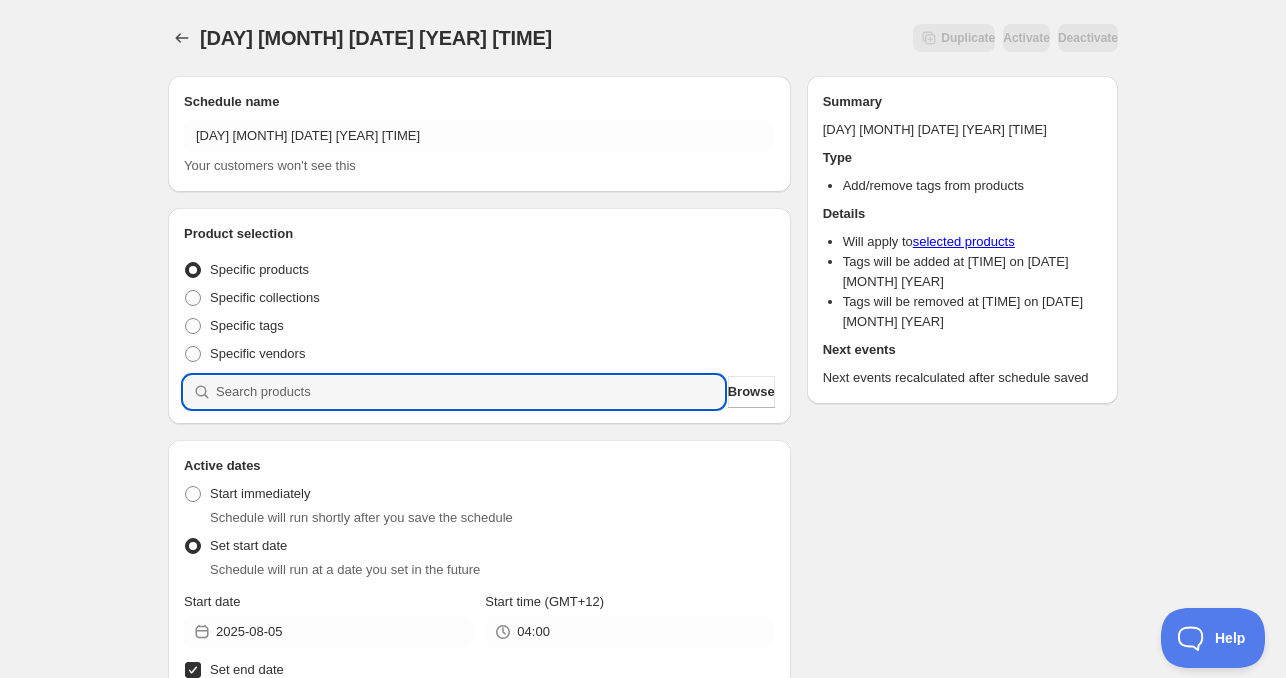 paste 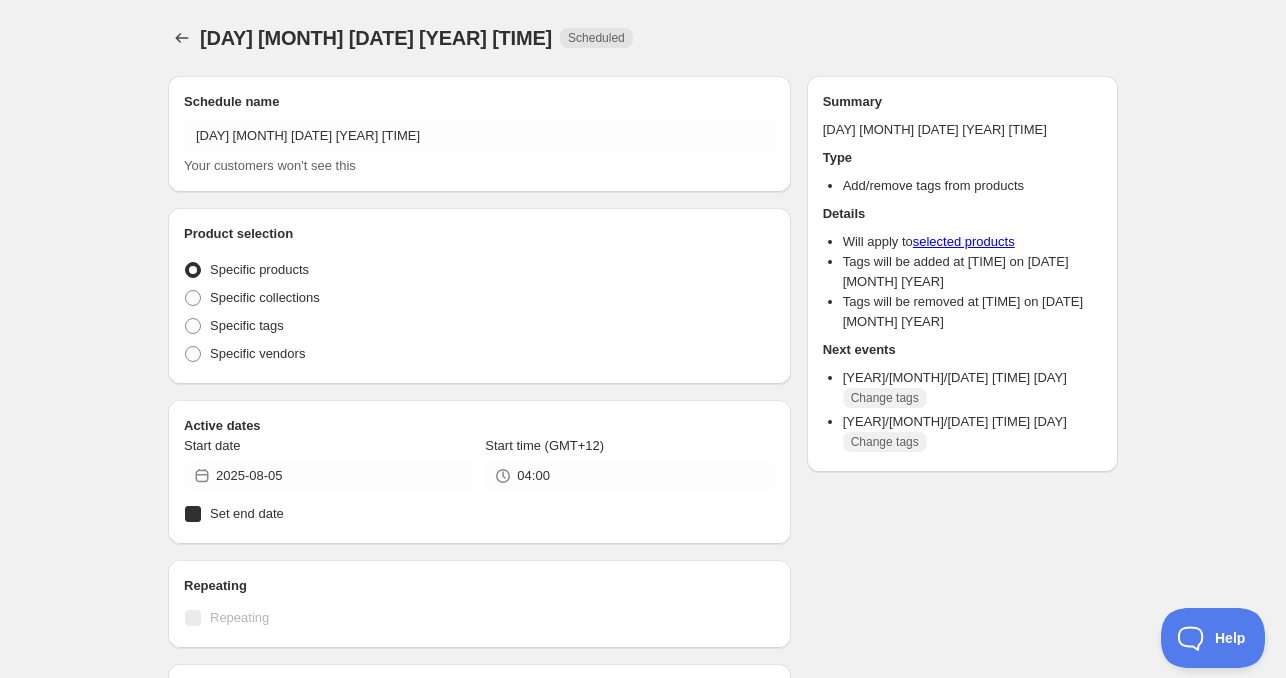 radio on "true" 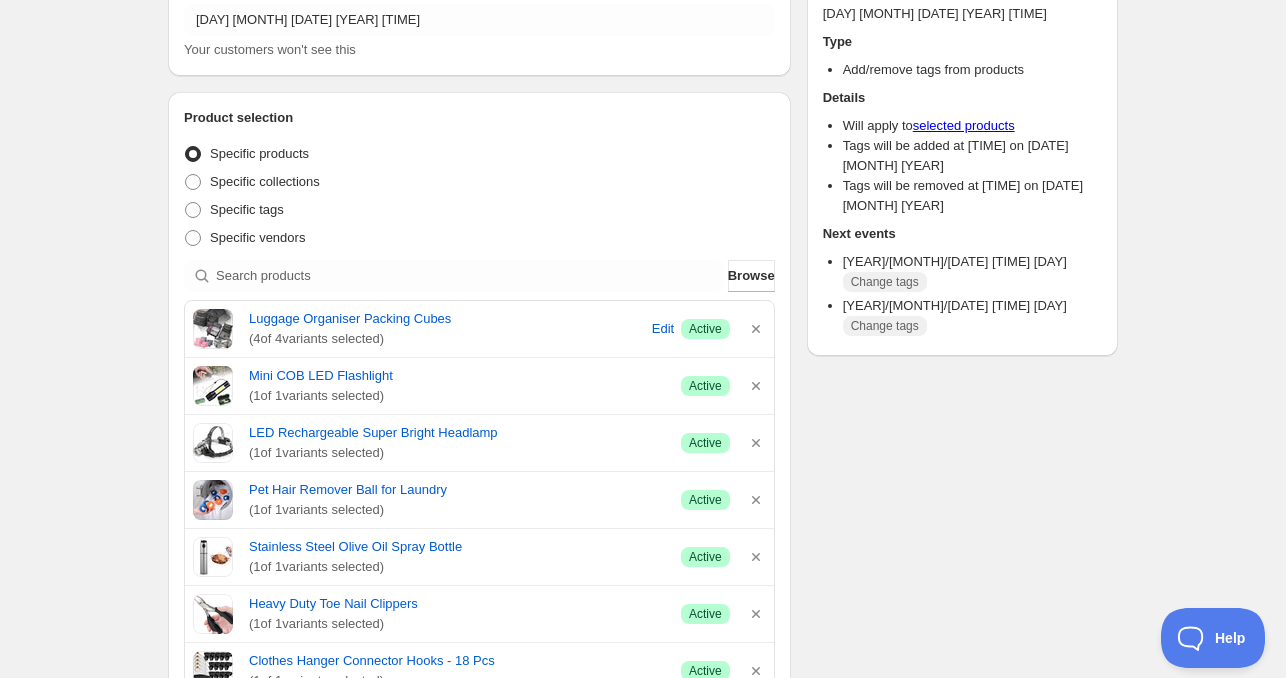 scroll, scrollTop: 0, scrollLeft: 0, axis: both 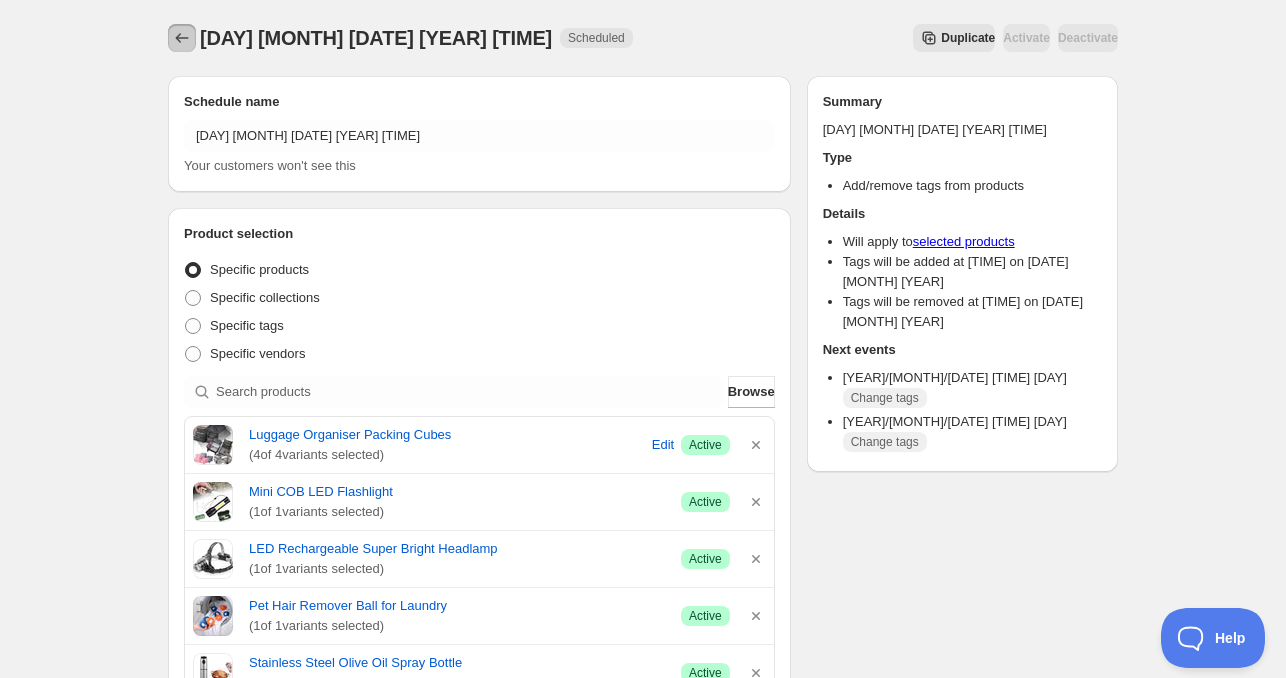 click 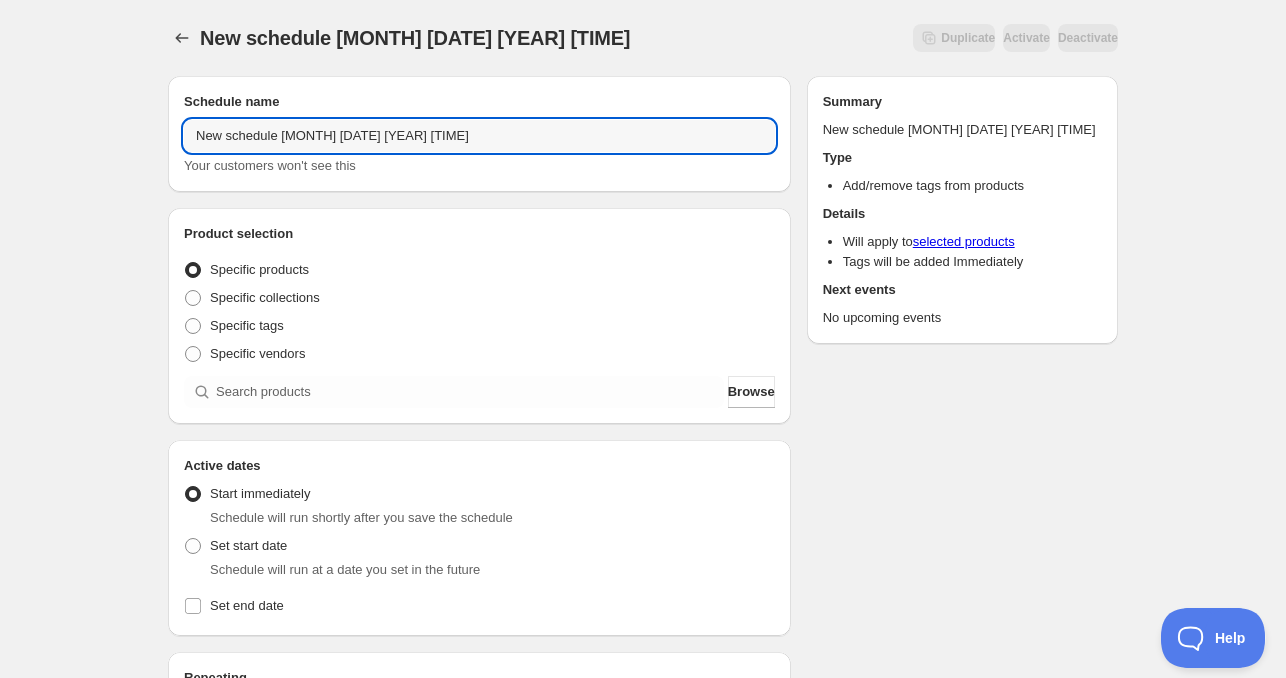 drag, startPoint x: 277, startPoint y: 139, endPoint x: 120, endPoint y: 142, distance: 157.02866 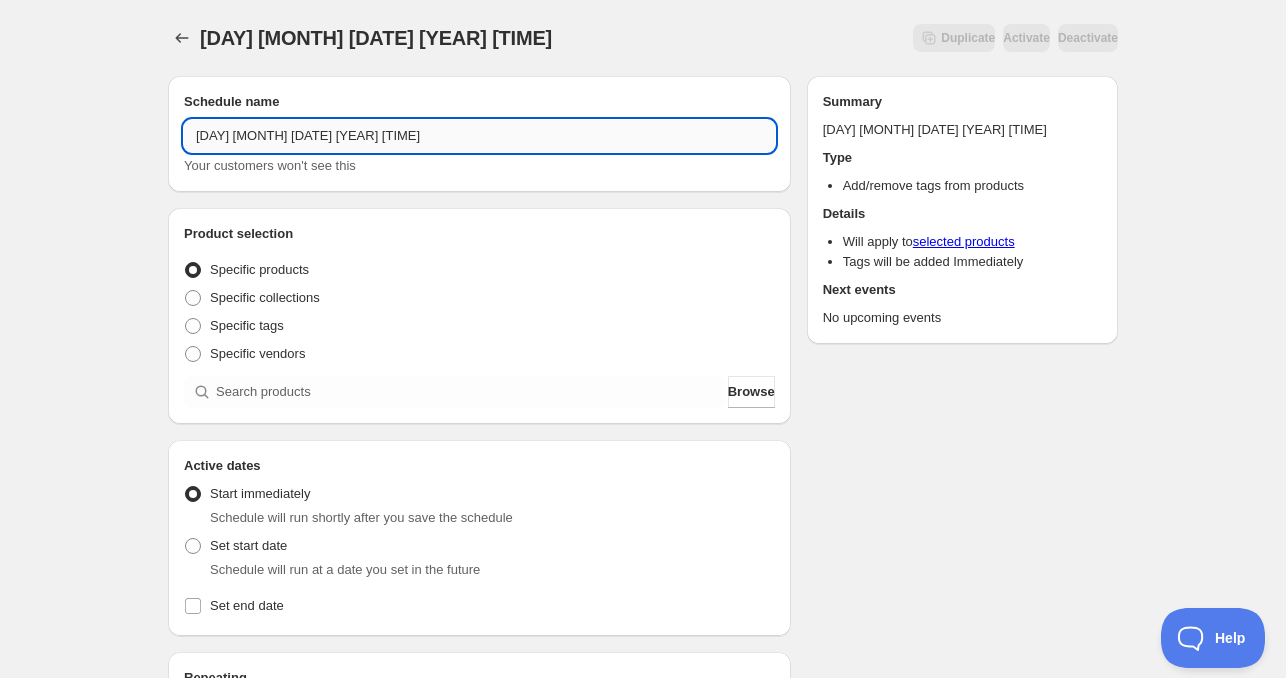 click on "[DAY] [MONTH] [DATE] [YEAR] [TIME]" at bounding box center (479, 136) 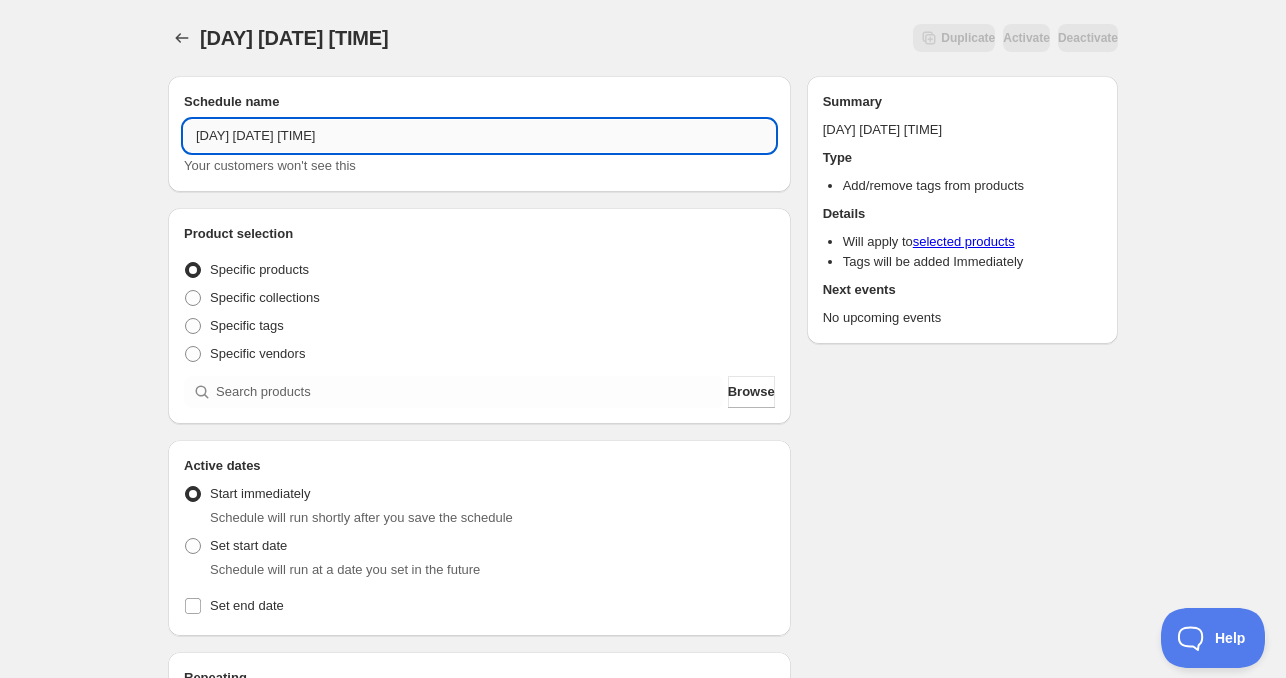 drag, startPoint x: 300, startPoint y: 136, endPoint x: 428, endPoint y: 138, distance: 128.01562 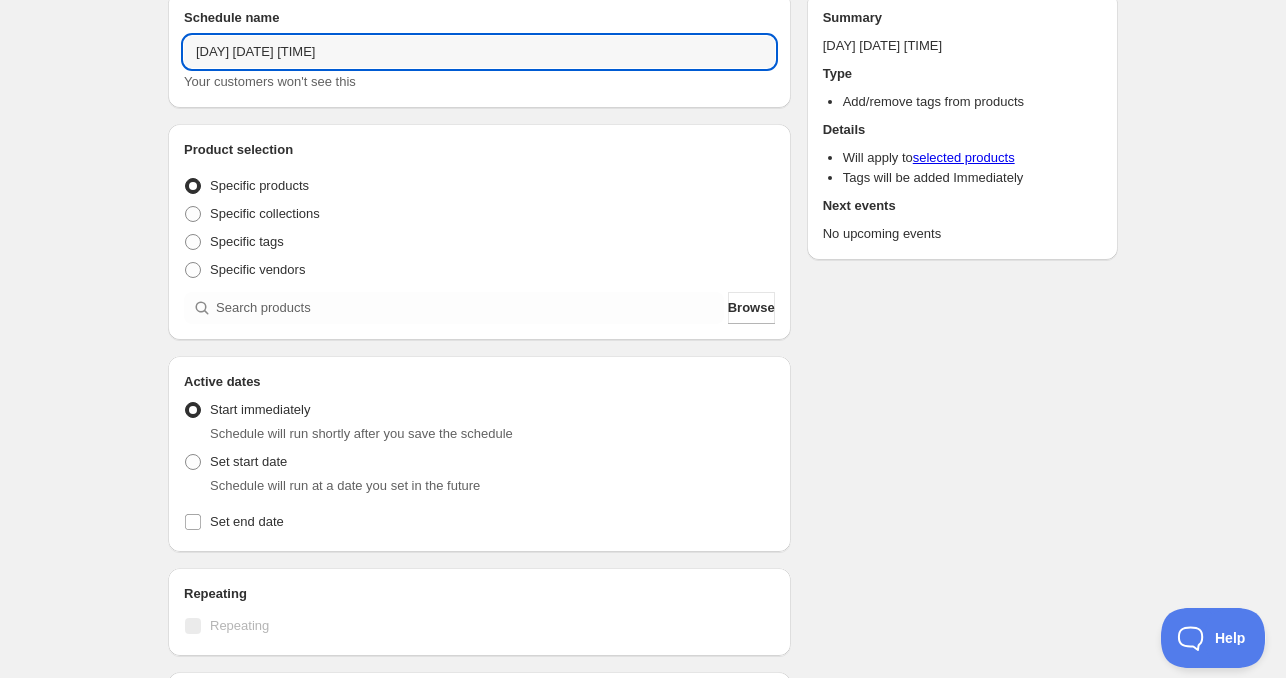 scroll, scrollTop: 200, scrollLeft: 0, axis: vertical 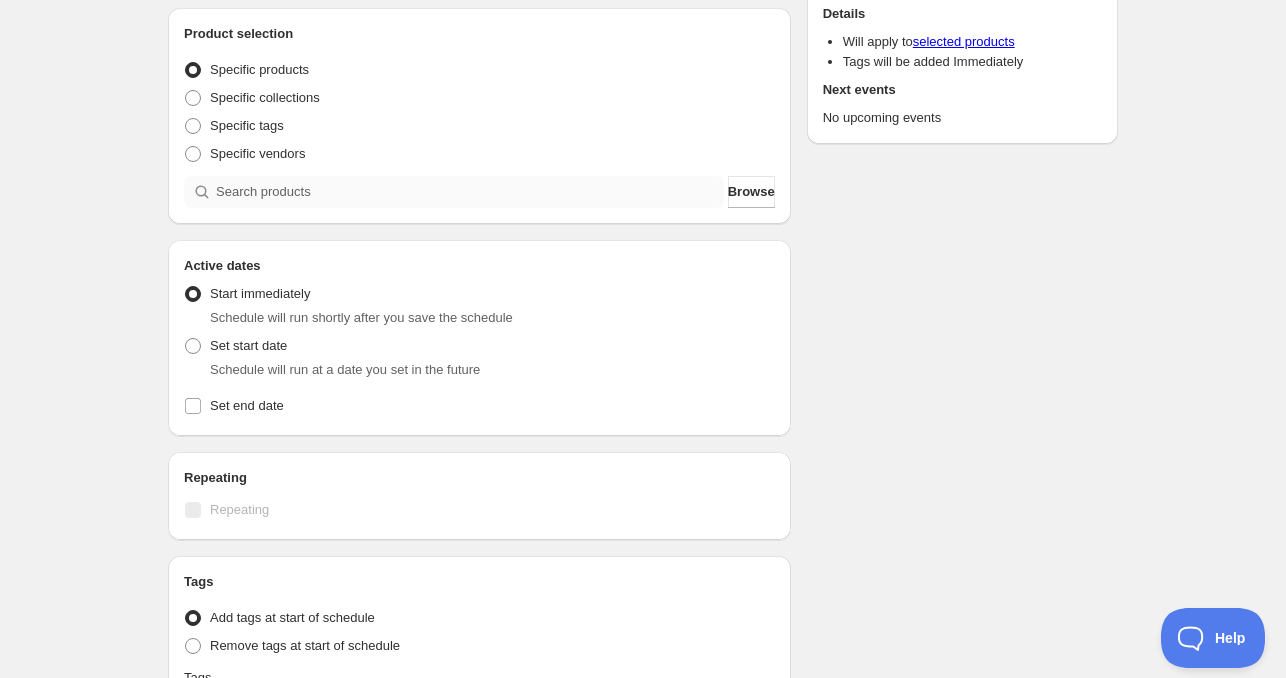 type on "[DAY] [DATE] [TIME]" 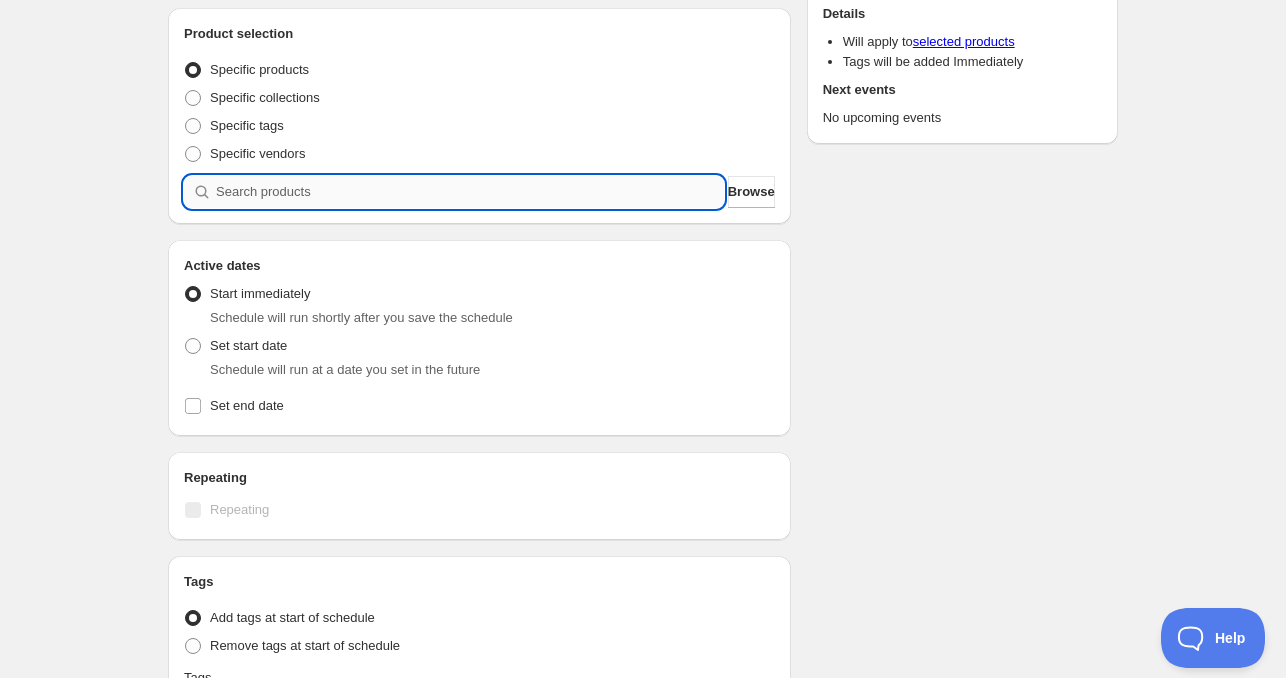 click at bounding box center (470, 192) 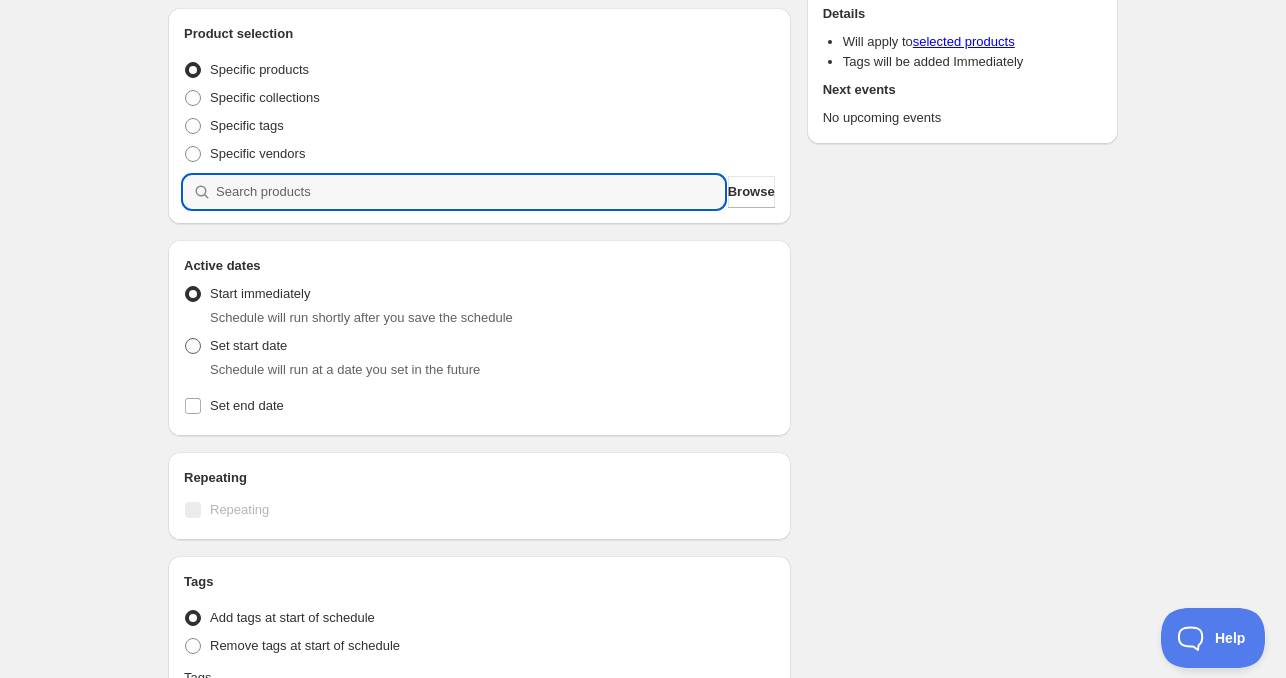 click on "Set start date" at bounding box center (248, 345) 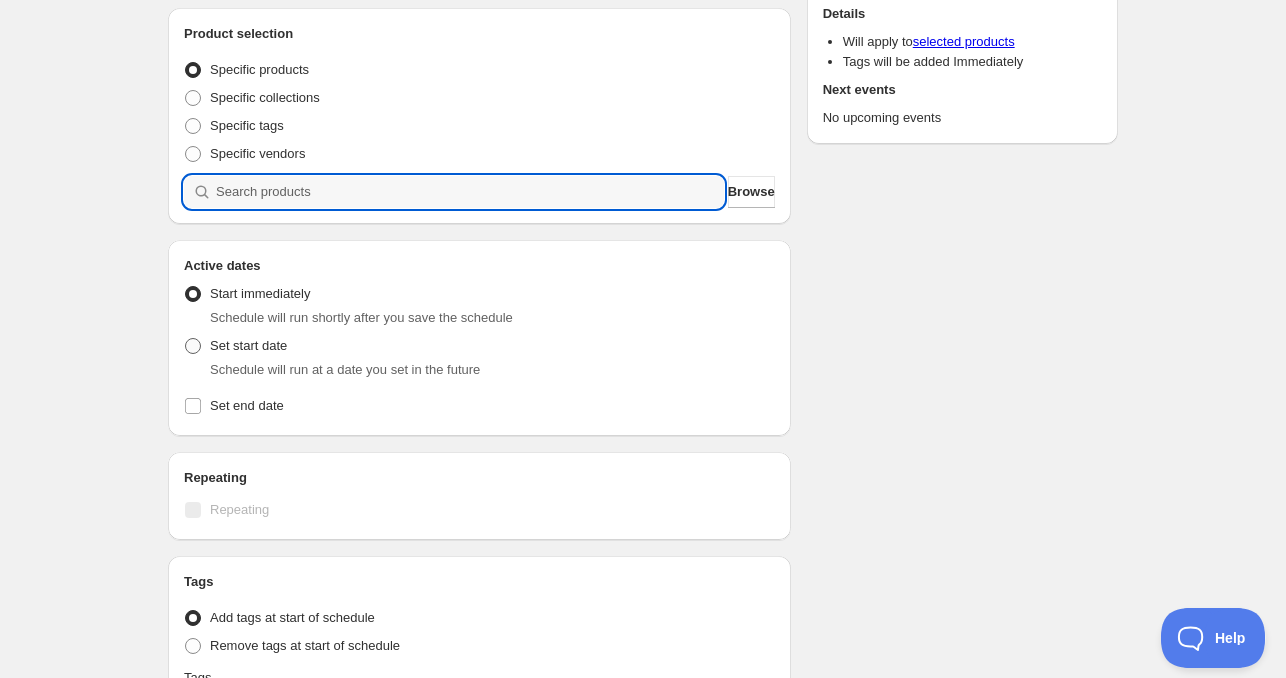 radio on "true" 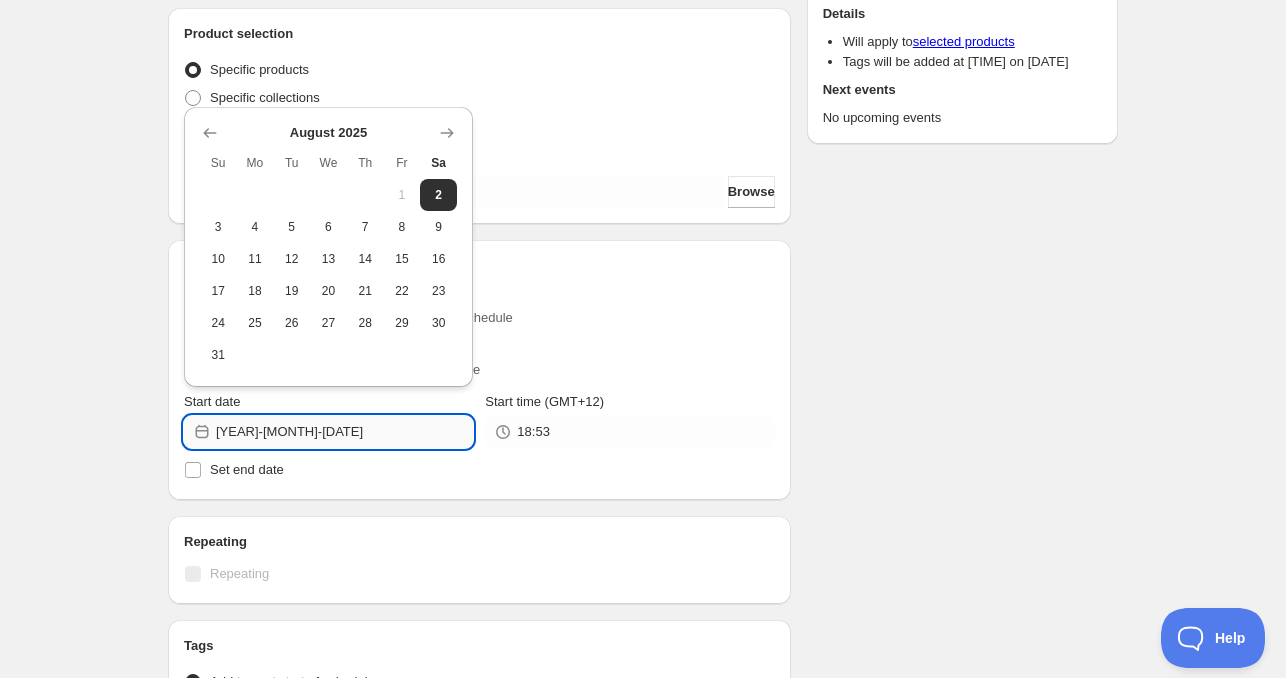 click on "[YEAR]-[MONTH]-[DATE]" at bounding box center (344, 432) 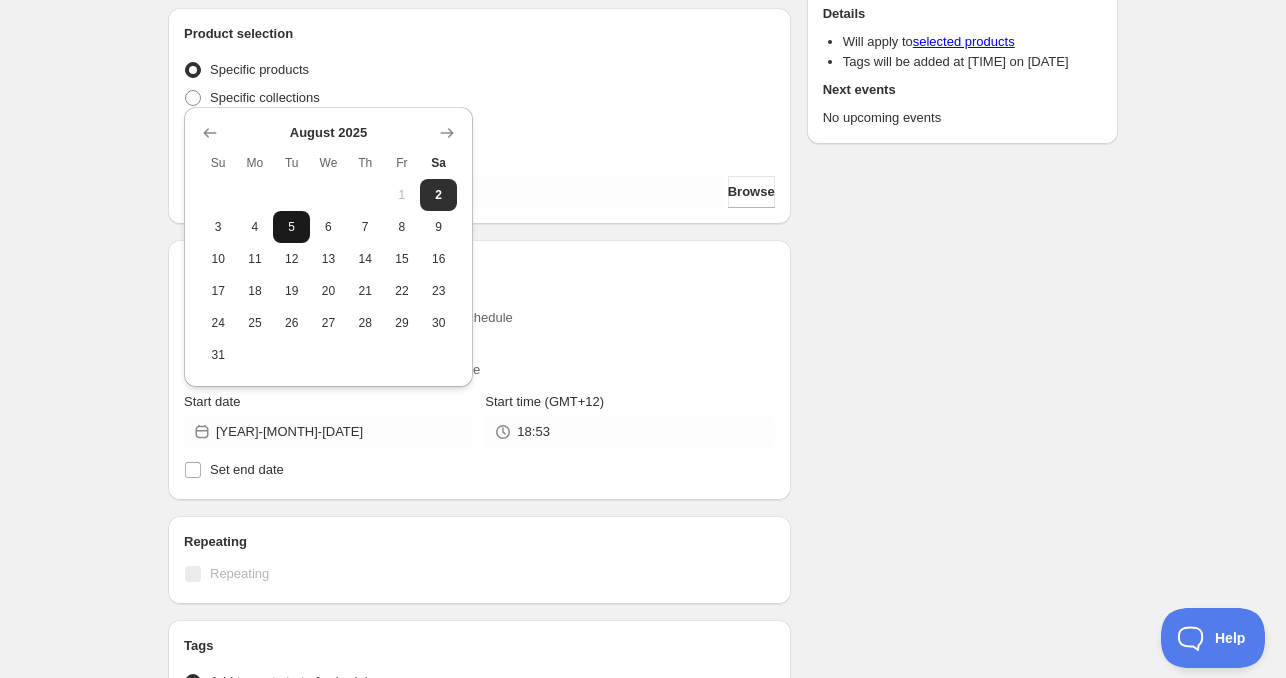 click on "5" at bounding box center (291, 227) 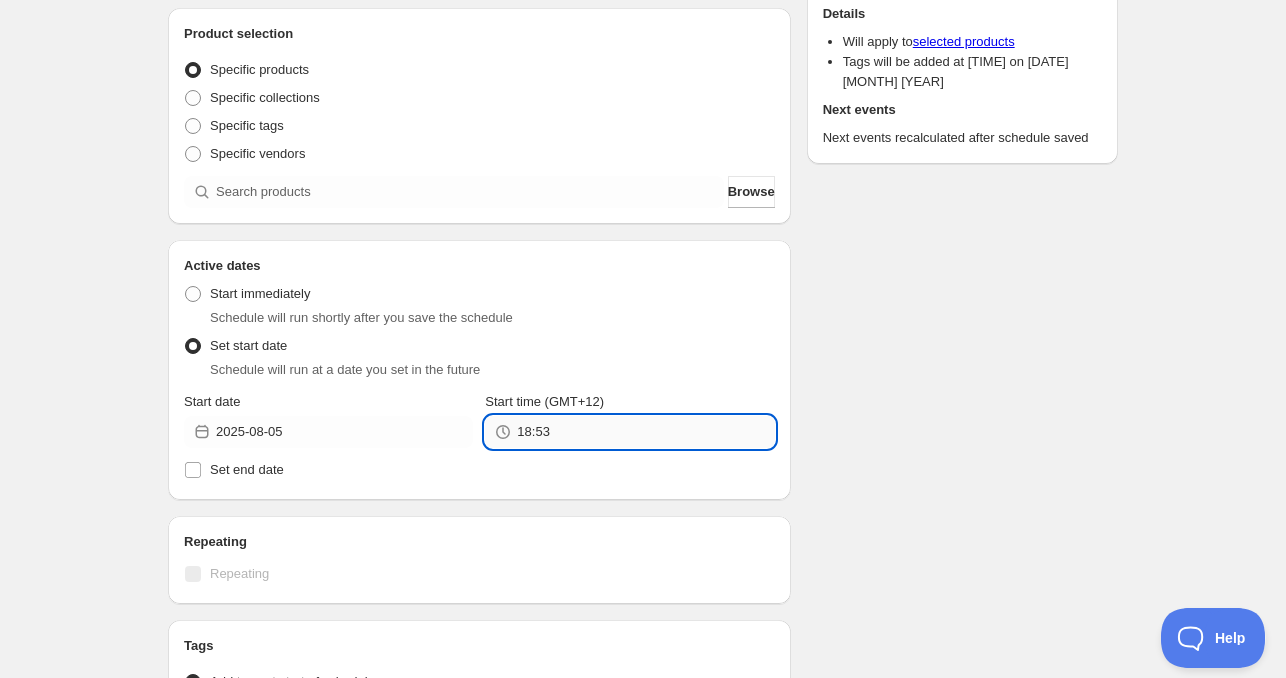 click on "18:53" at bounding box center [645, 432] 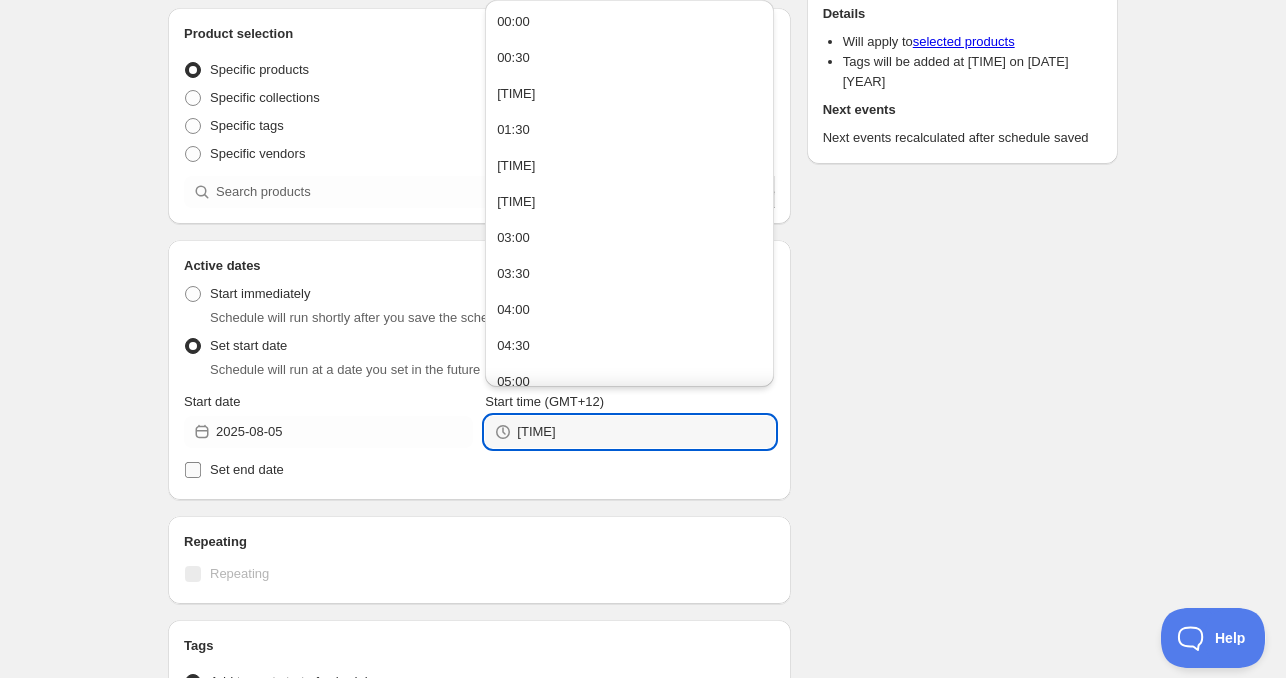 type on "[TIME]" 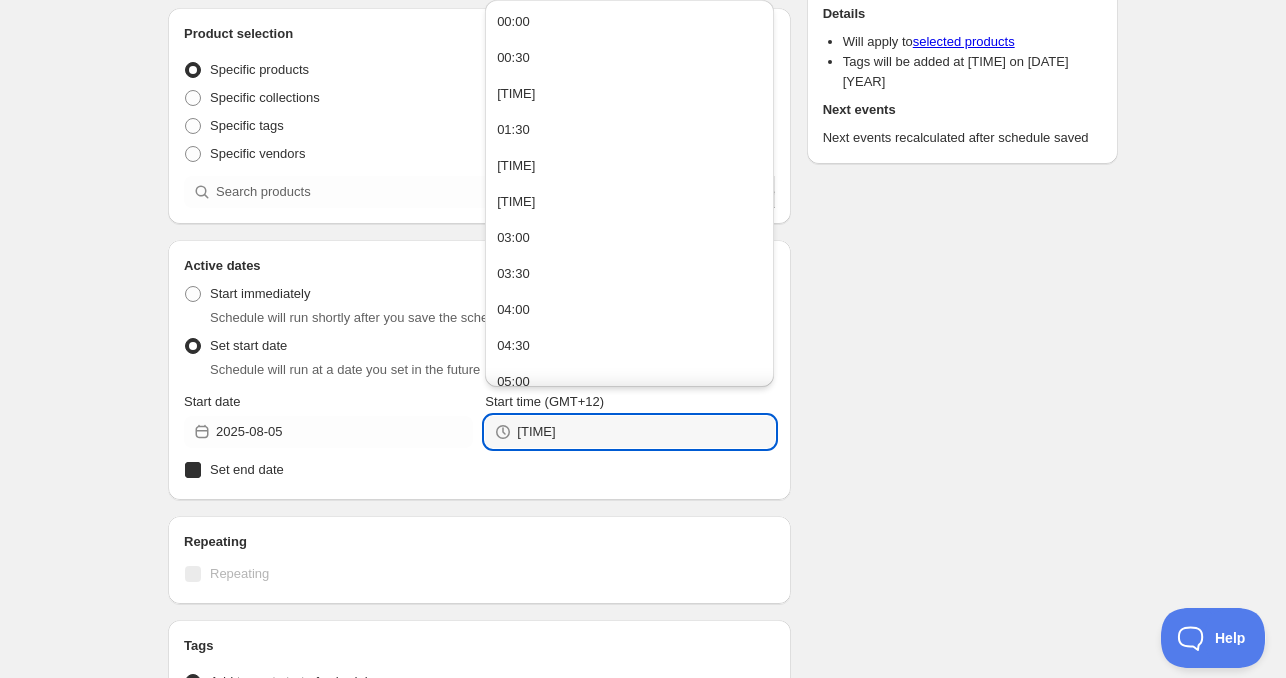 checkbox on "true" 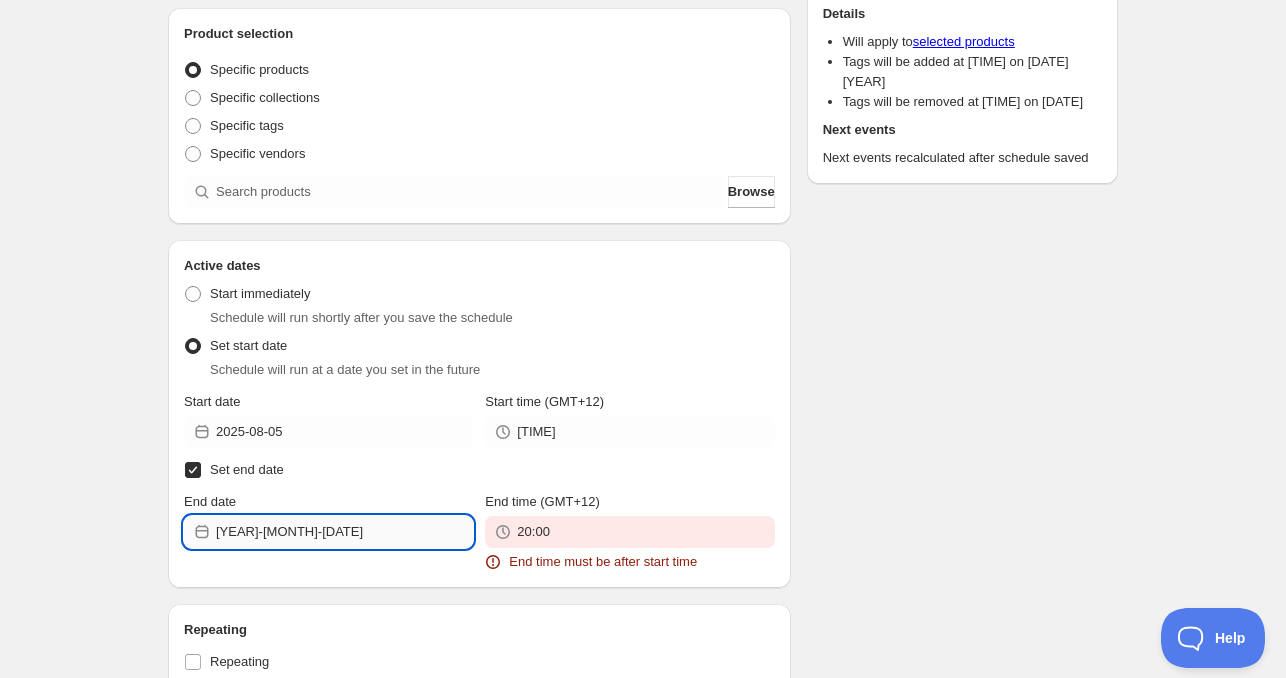 click on "[YEAR]-[MONTH]-[DATE]" at bounding box center (344, 532) 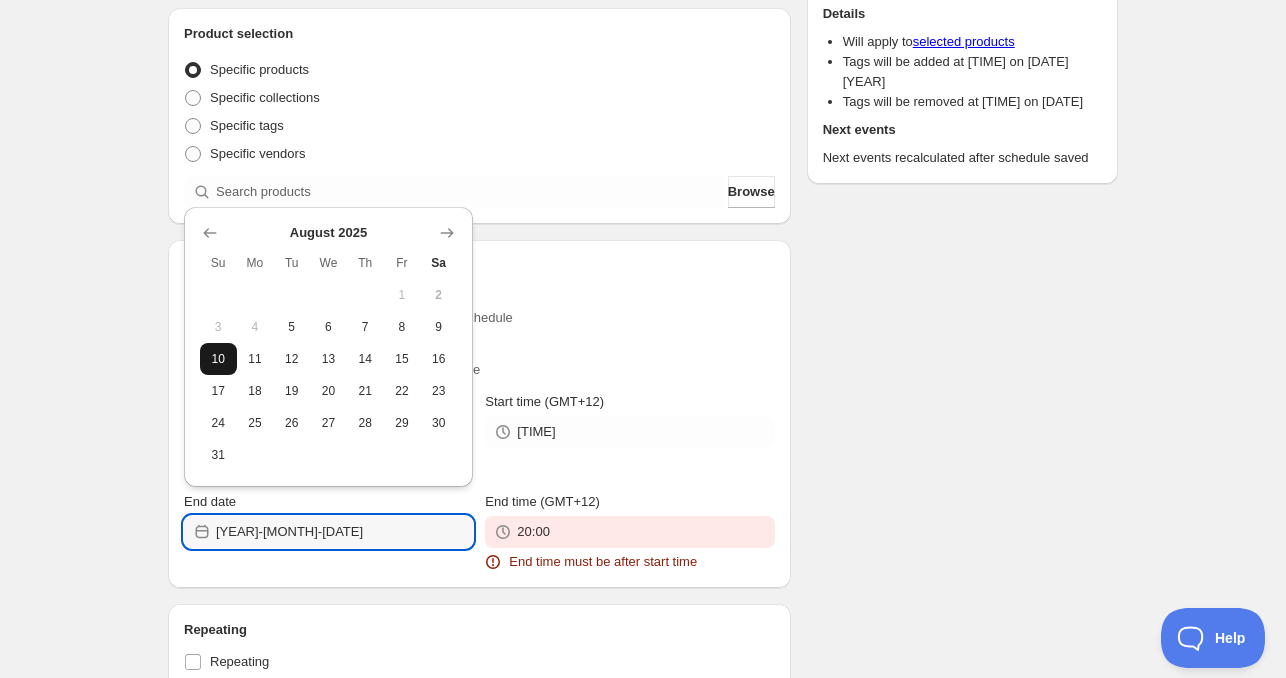 click on "10" at bounding box center [218, 359] 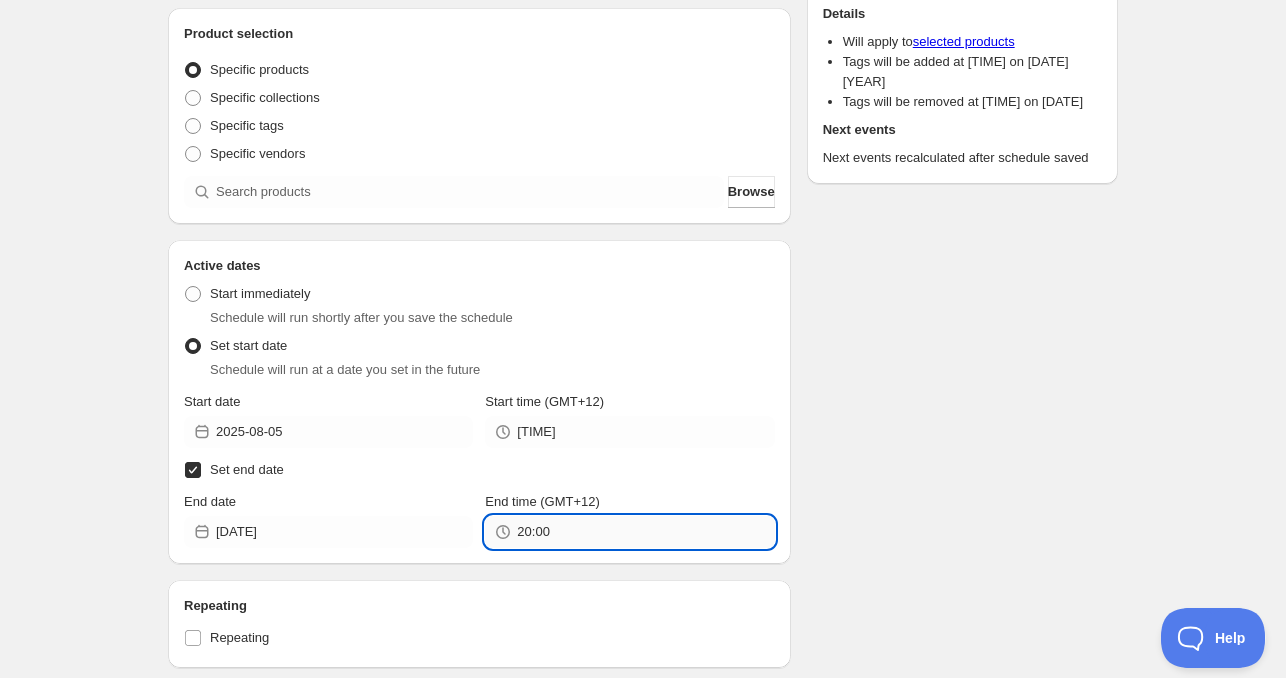 click on "20:00" at bounding box center [645, 532] 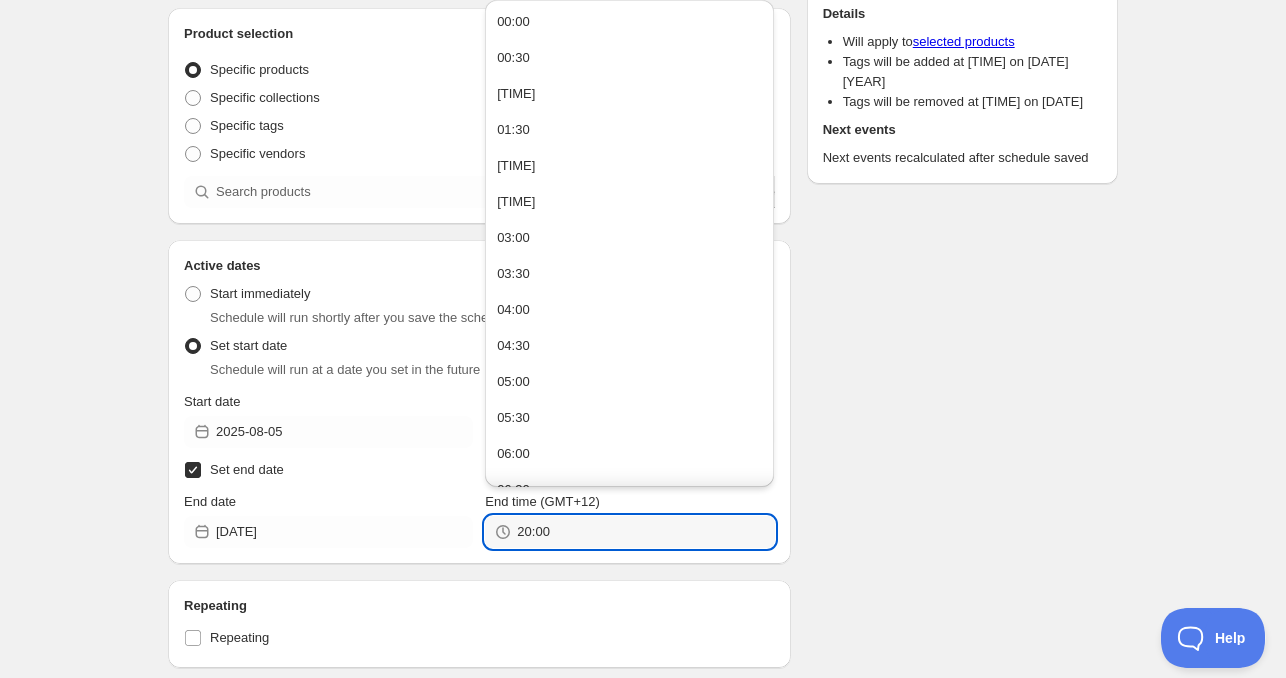 paste on "11" 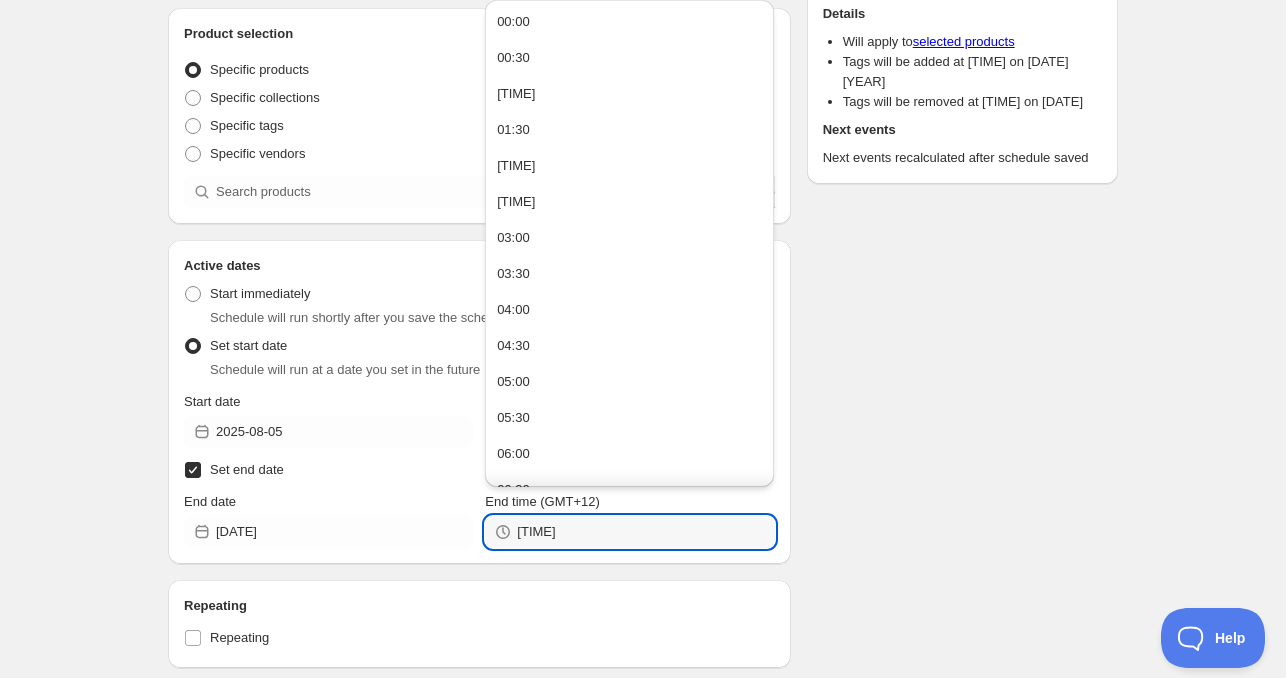 type on "[TIME]" 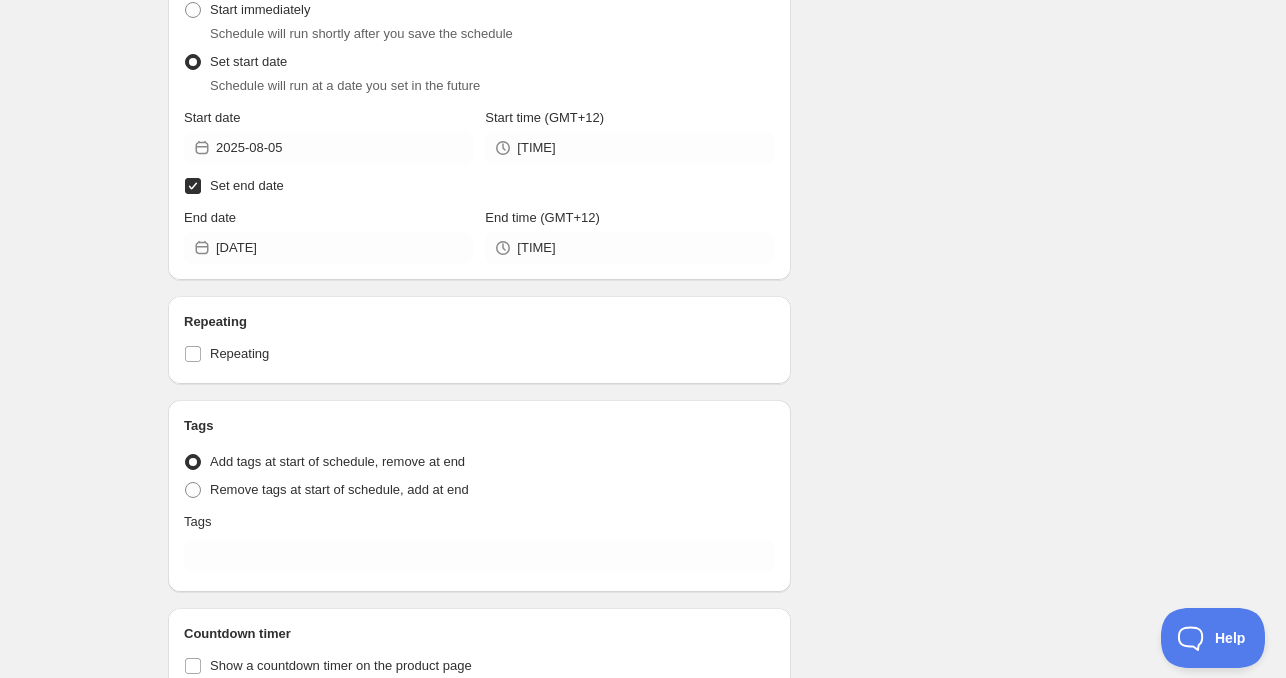 scroll, scrollTop: 600, scrollLeft: 0, axis: vertical 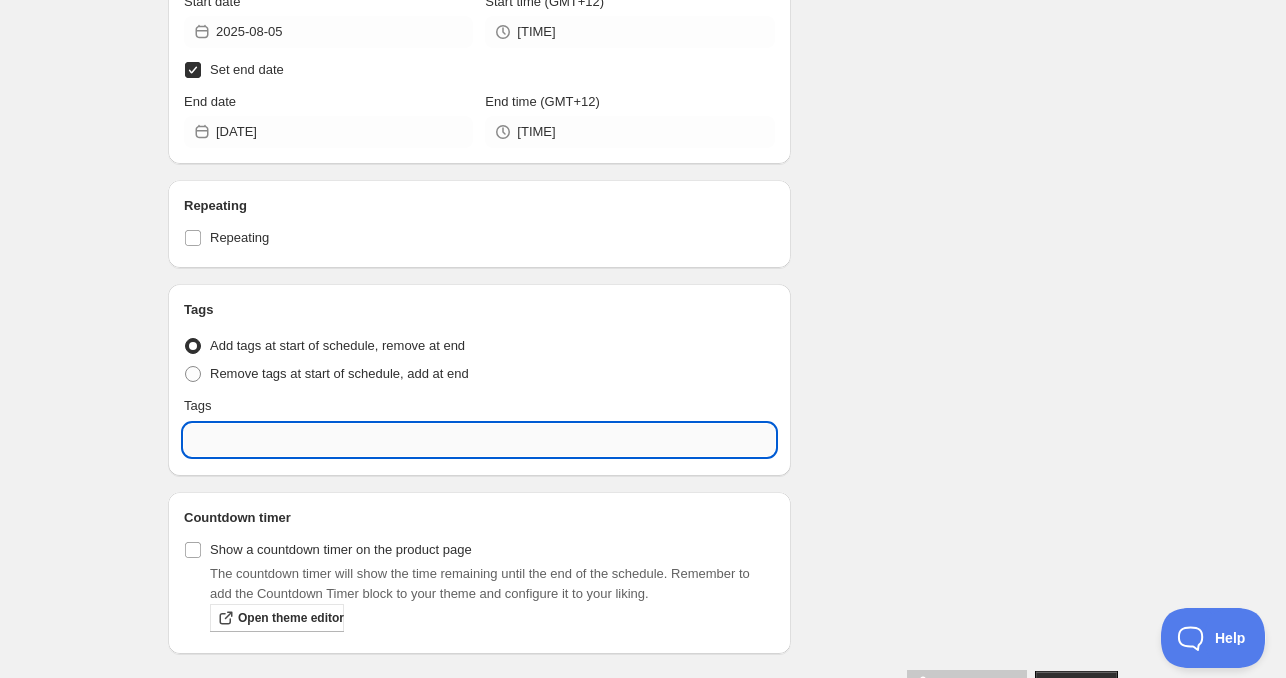 click at bounding box center (479, 440) 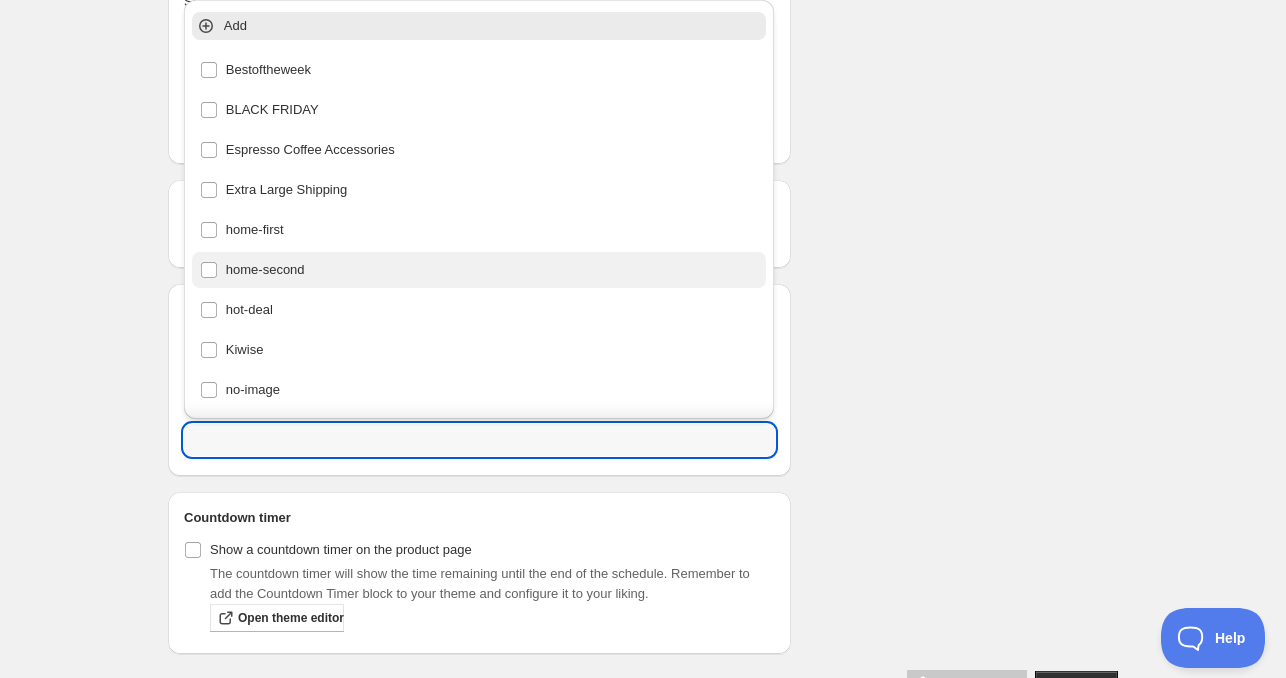 click on "home-second" at bounding box center [479, 270] 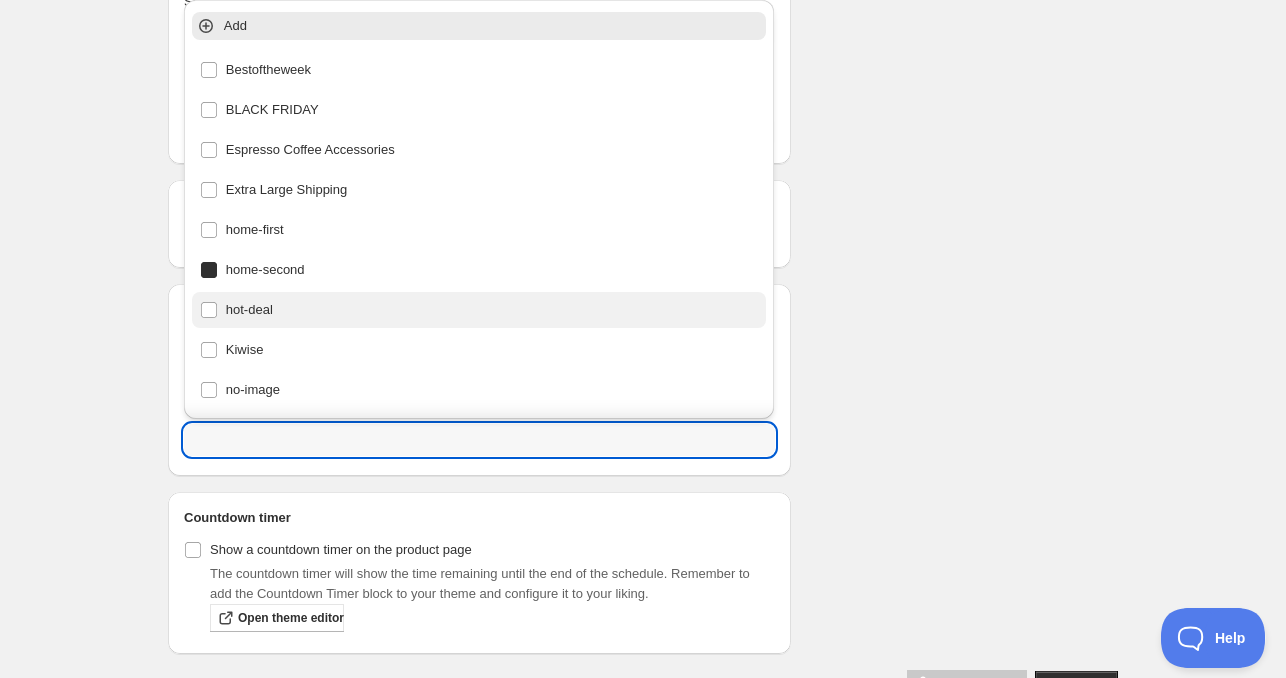 type on "home-second" 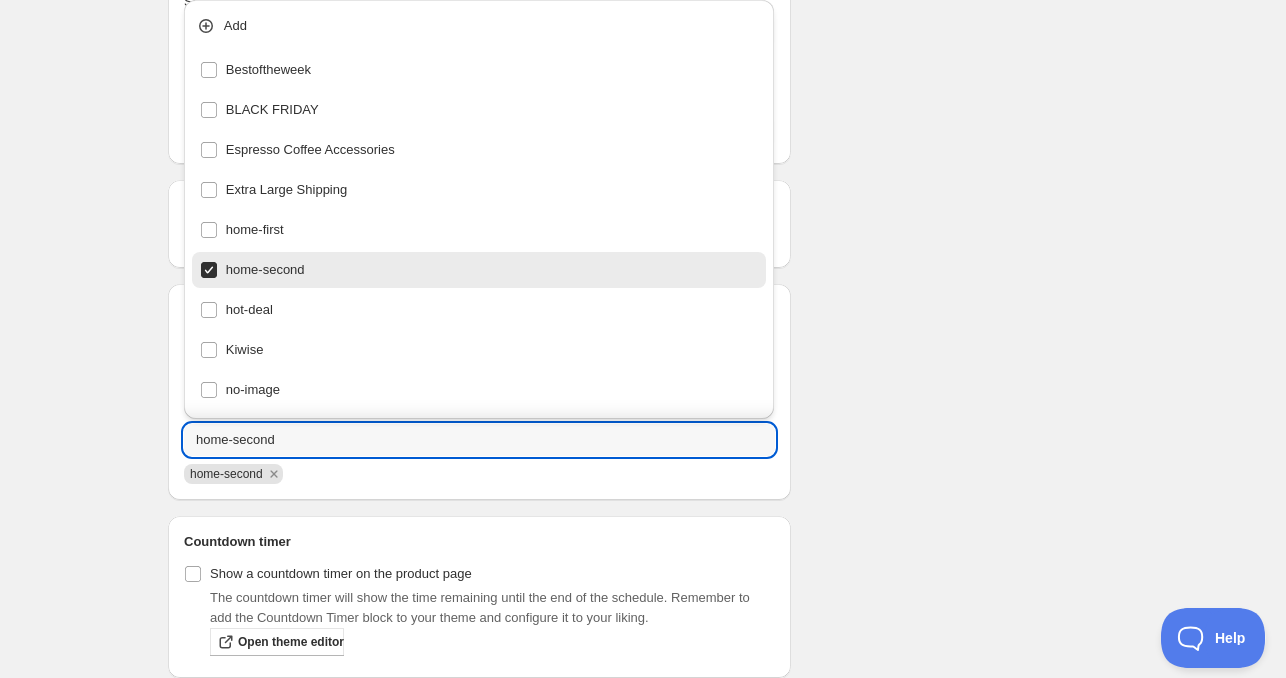 click on "Schedule name [DAY] [DATE] [TIME] Your customers won't see this Product selection Entity type Specific products Specific collections Specific tags Specific vendors Browse Active dates Active Date Type Start immediately Schedule will run shortly after you save the schedule Set start date Schedule will run at a date you set in the future Start date [DATE] Start time (GMT+12) [TIME] Set end date End date [DATE] End time (GMT+12) [TIME] Repeating Repeating Ok Cancel Every 1 Date range Days Weeks Months Years Days Ends Never On specific date After a number of occurances Tags Tag type Add tags at start of schedule, remove at end Remove tags at start of schedule, add at end Tags home-second home-second Countdown timer Show a countdown timer on the product page The countdown timer will show the time remaining until the end of the schedule. Remember to add the Countdown Timer block to your theme and configure it to your liking. Open theme editor Summary [DAY] [DATE] [TIME] Type Add/remove tags from products" at bounding box center [635, 92] 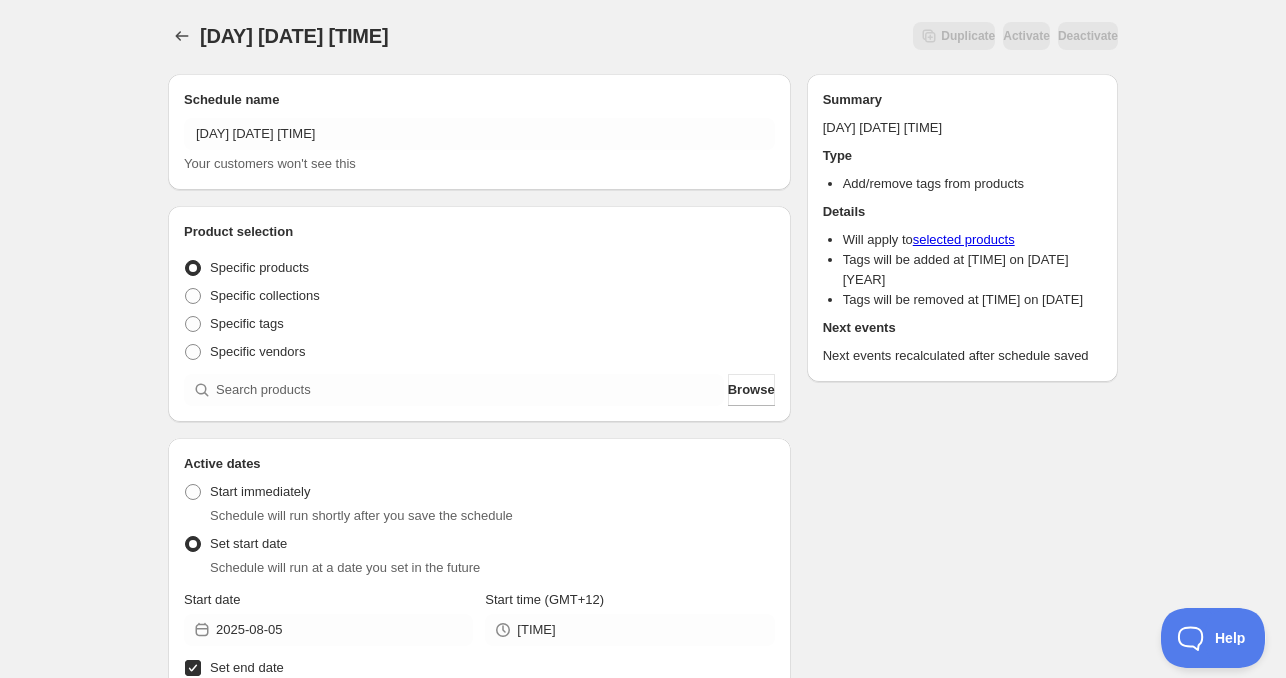 scroll, scrollTop: 0, scrollLeft: 0, axis: both 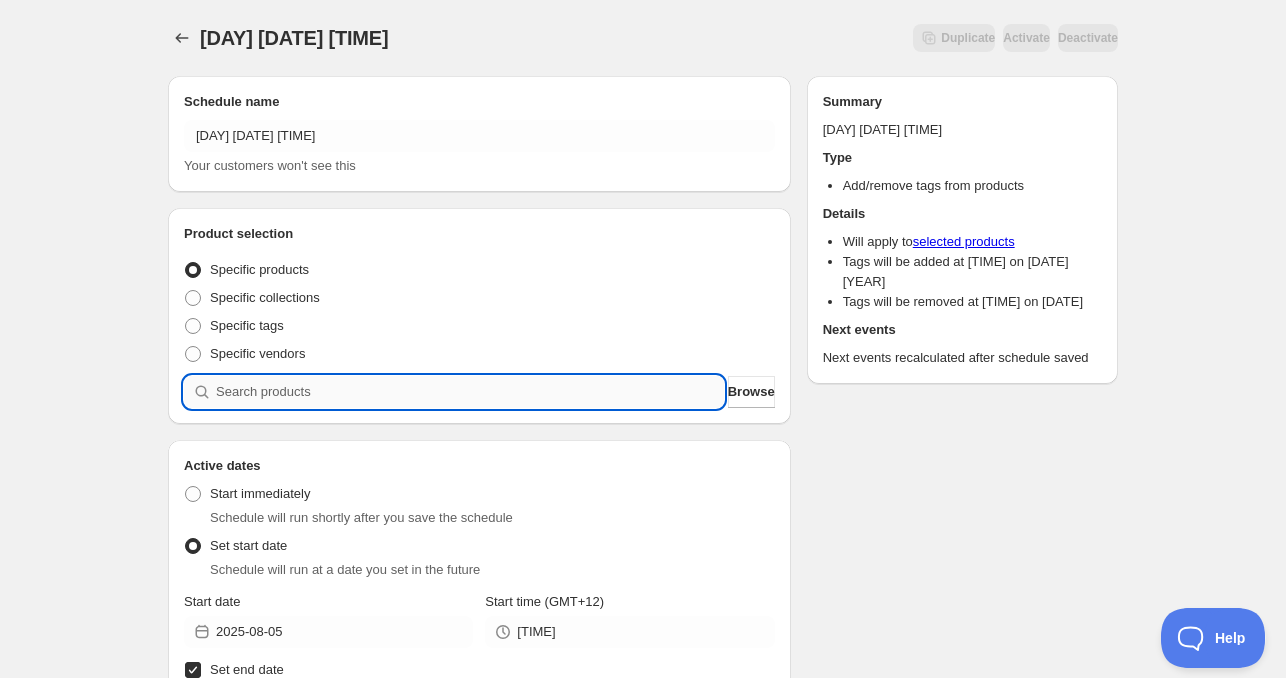 click at bounding box center [470, 392] 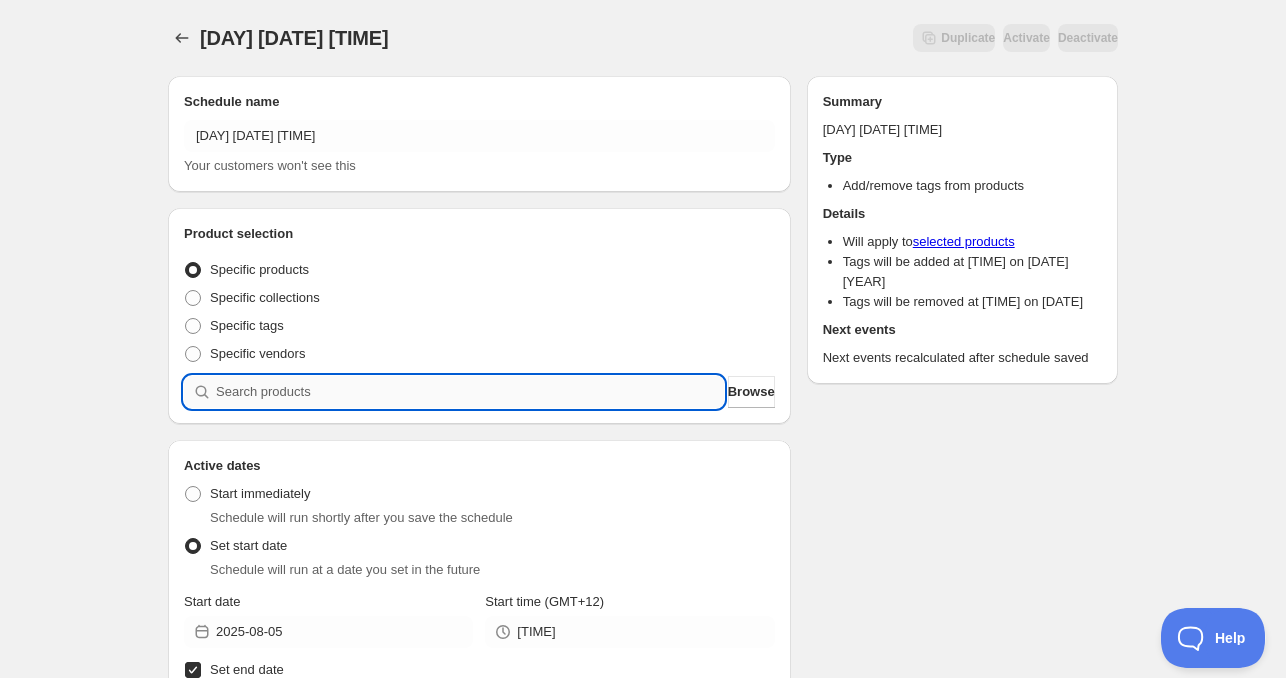 paste 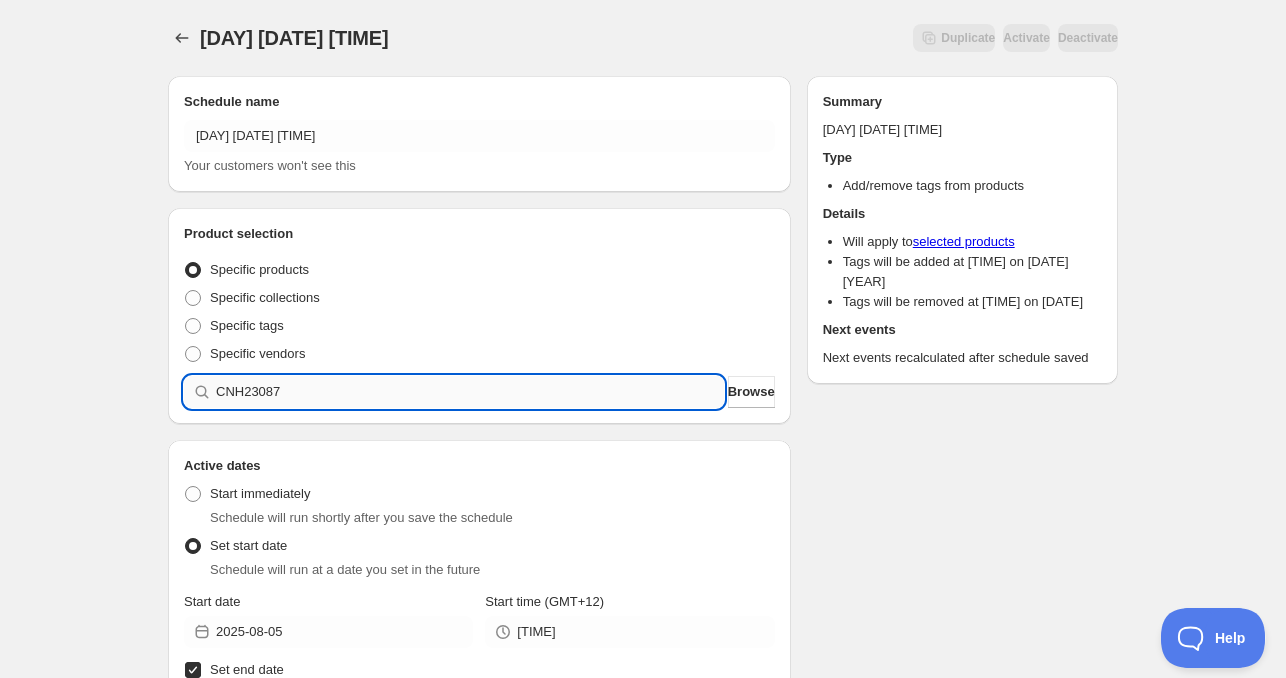 type 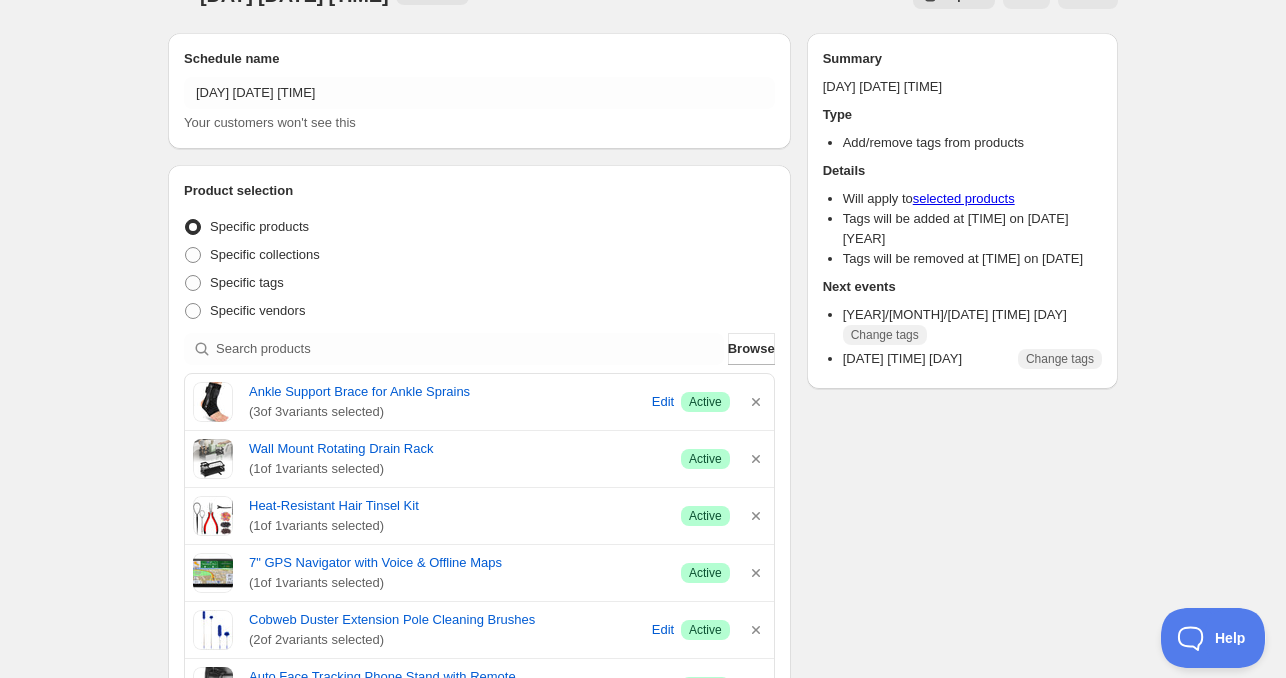 scroll, scrollTop: 0, scrollLeft: 0, axis: both 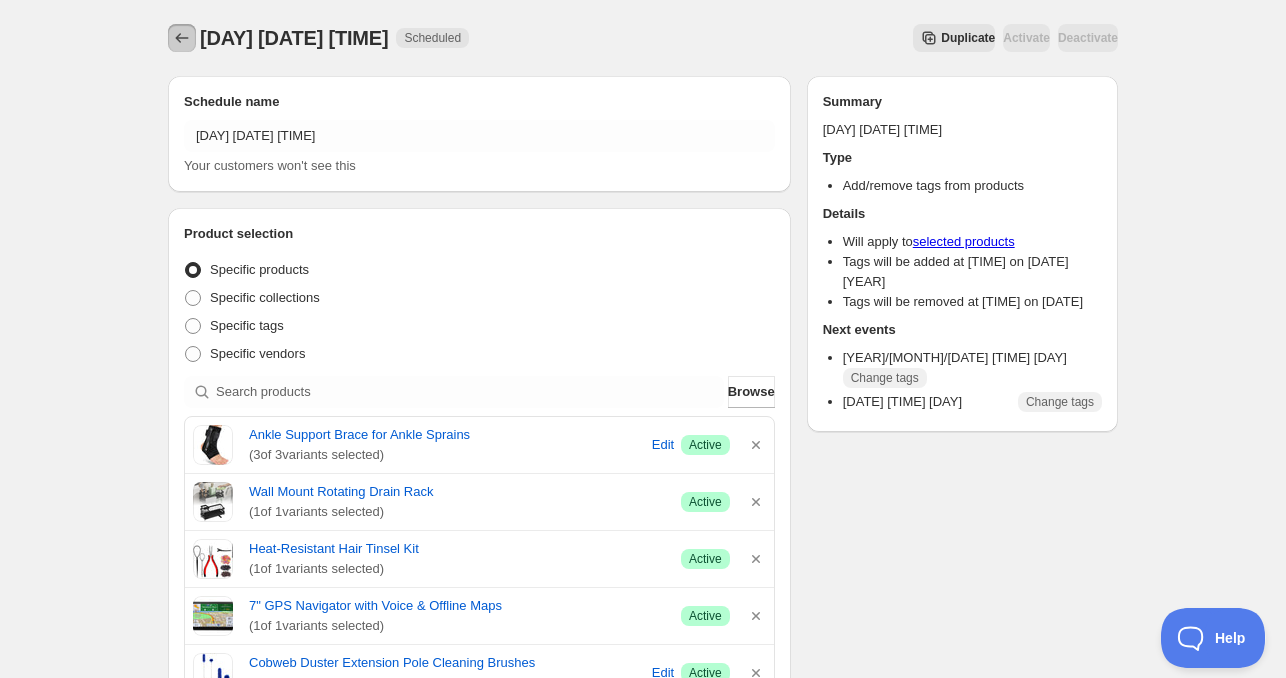 click 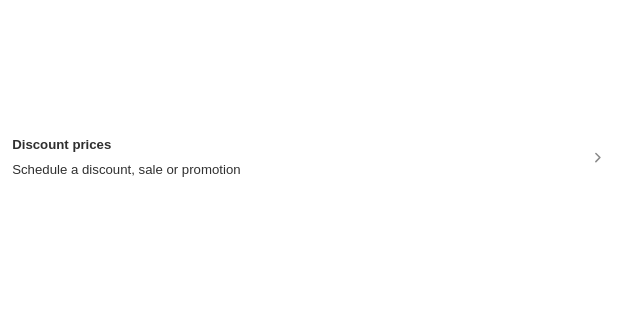 scroll, scrollTop: 0, scrollLeft: 0, axis: both 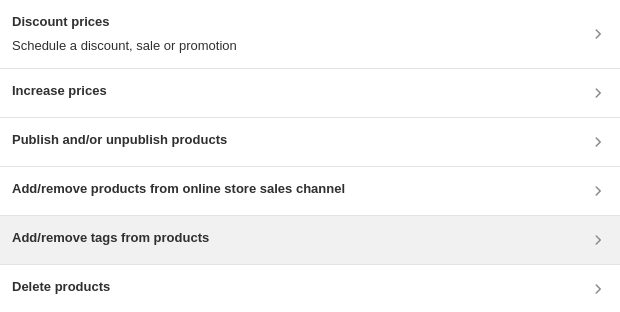 click on "Add/remove tags from products" at bounding box center [110, 238] 